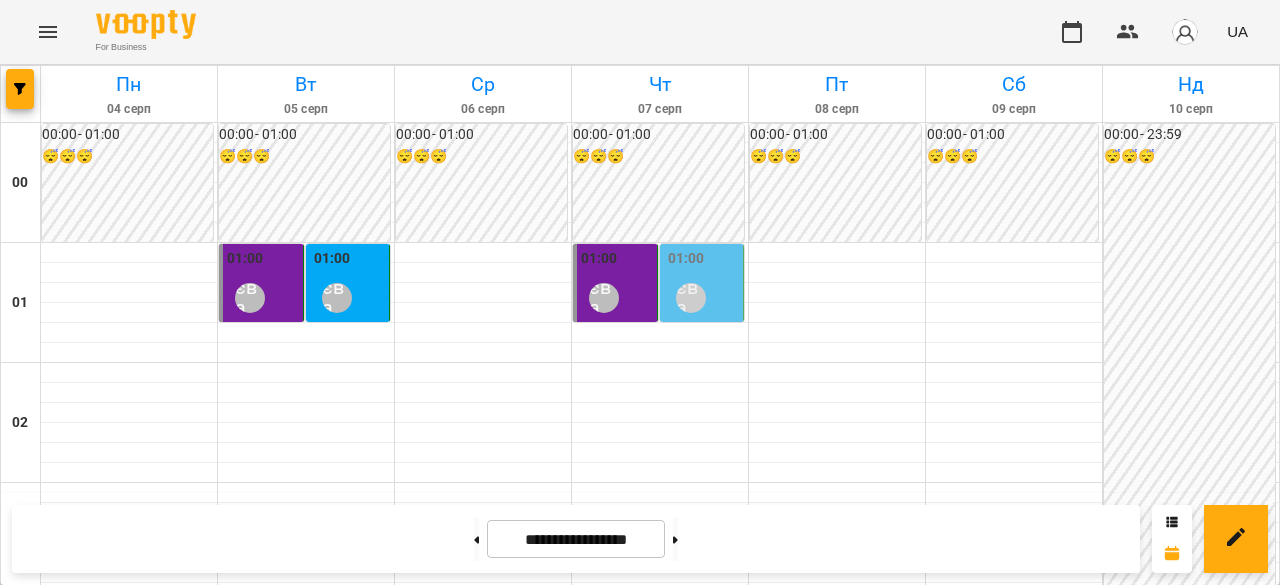 scroll, scrollTop: 0, scrollLeft: 0, axis: both 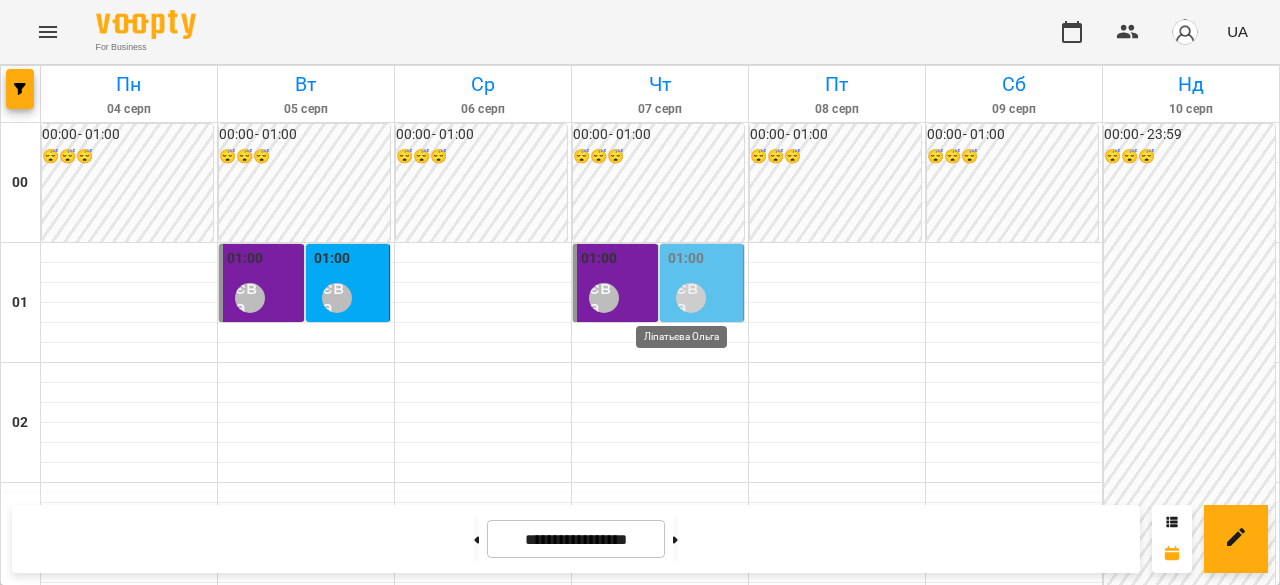 click on "Ліпатьєва Ольга" at bounding box center (691, 298) 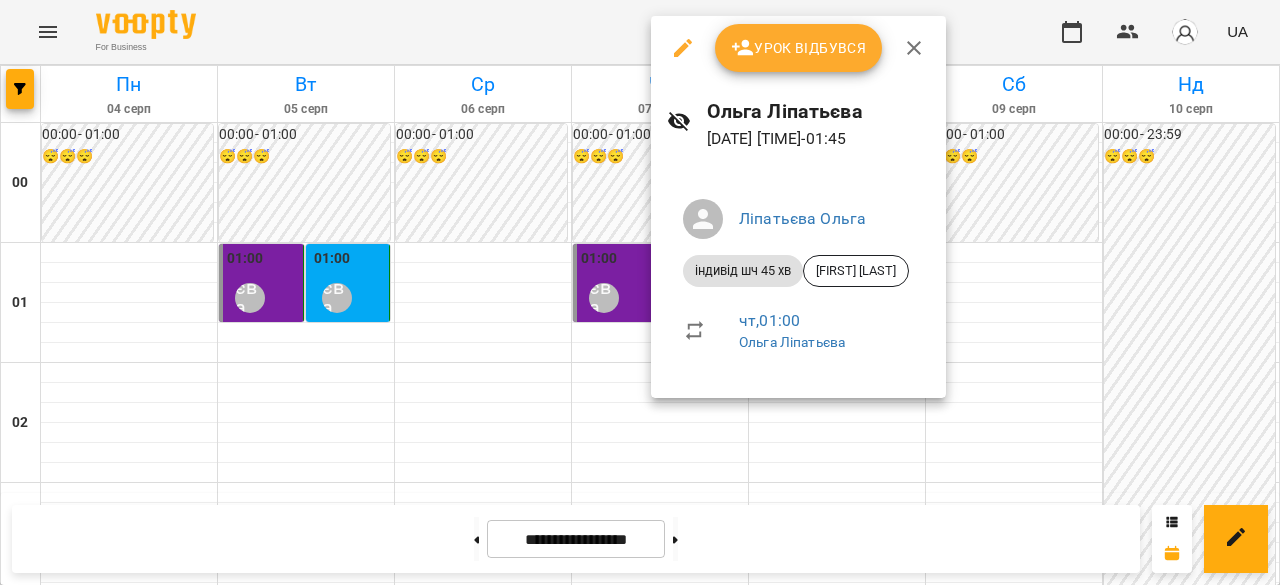 click on "Урок відбувся" at bounding box center [799, 48] 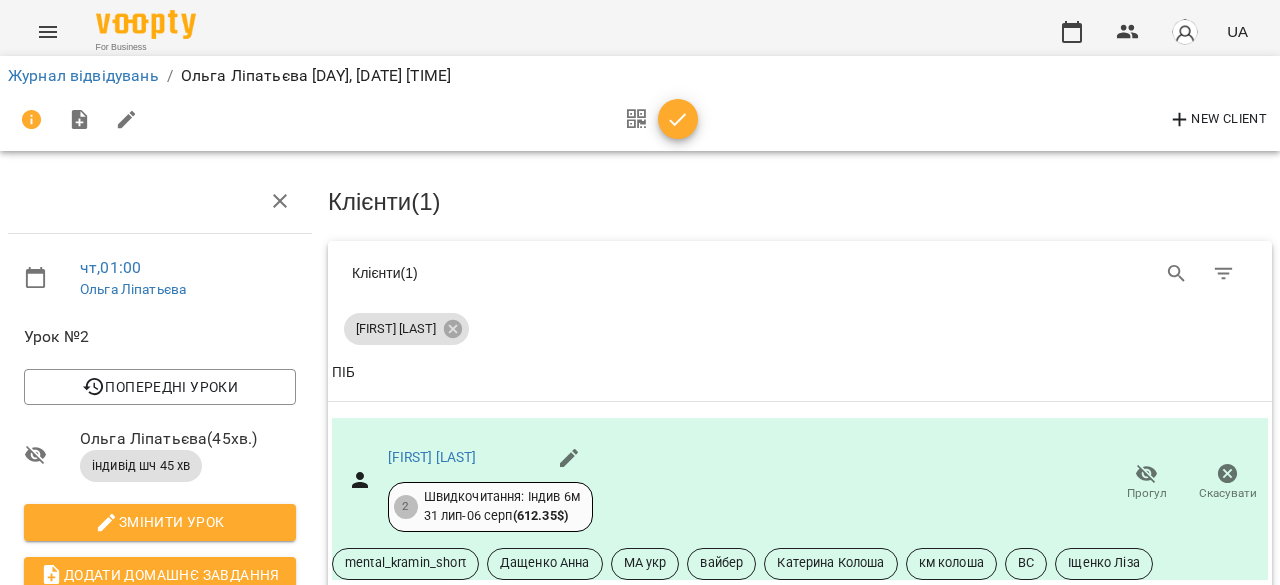 scroll, scrollTop: 300, scrollLeft: 0, axis: vertical 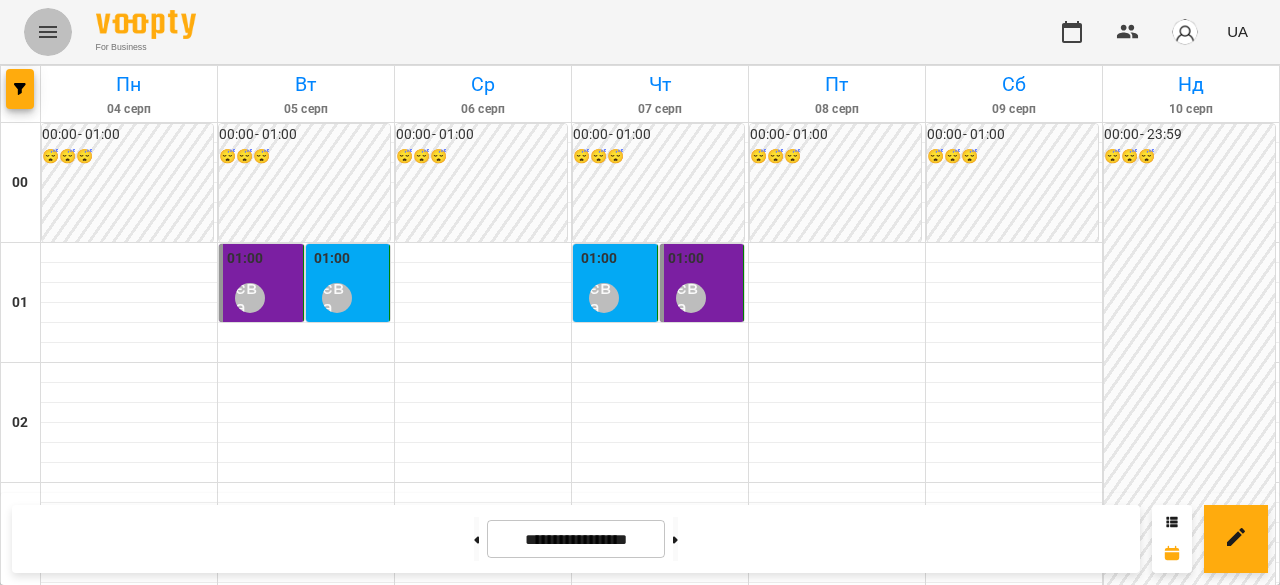 click 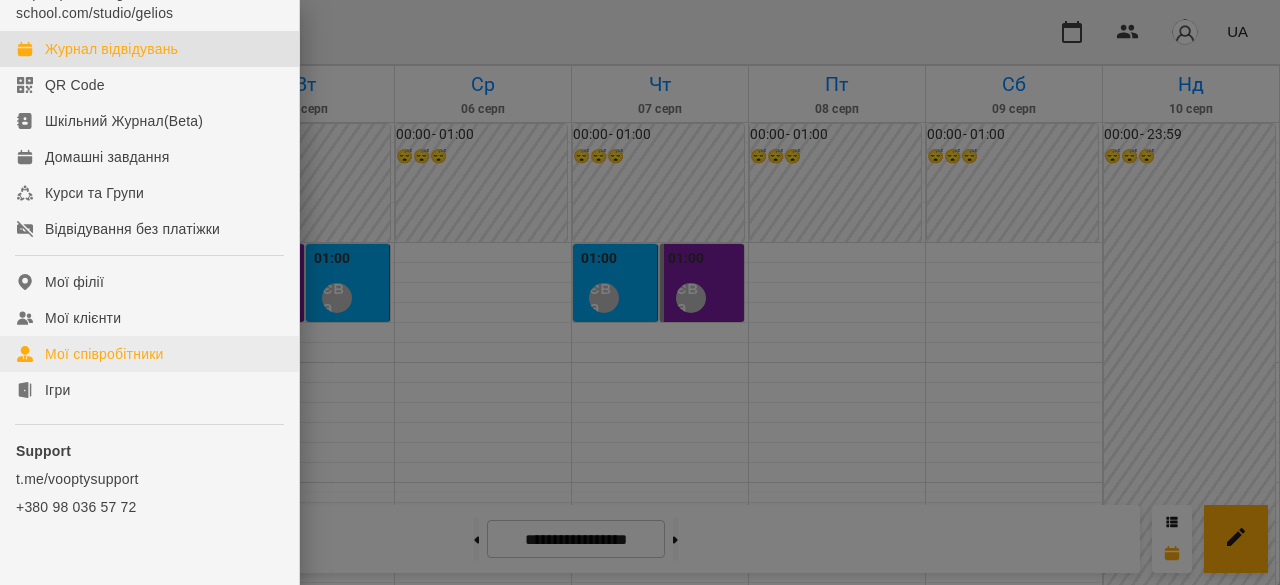 scroll, scrollTop: 100, scrollLeft: 0, axis: vertical 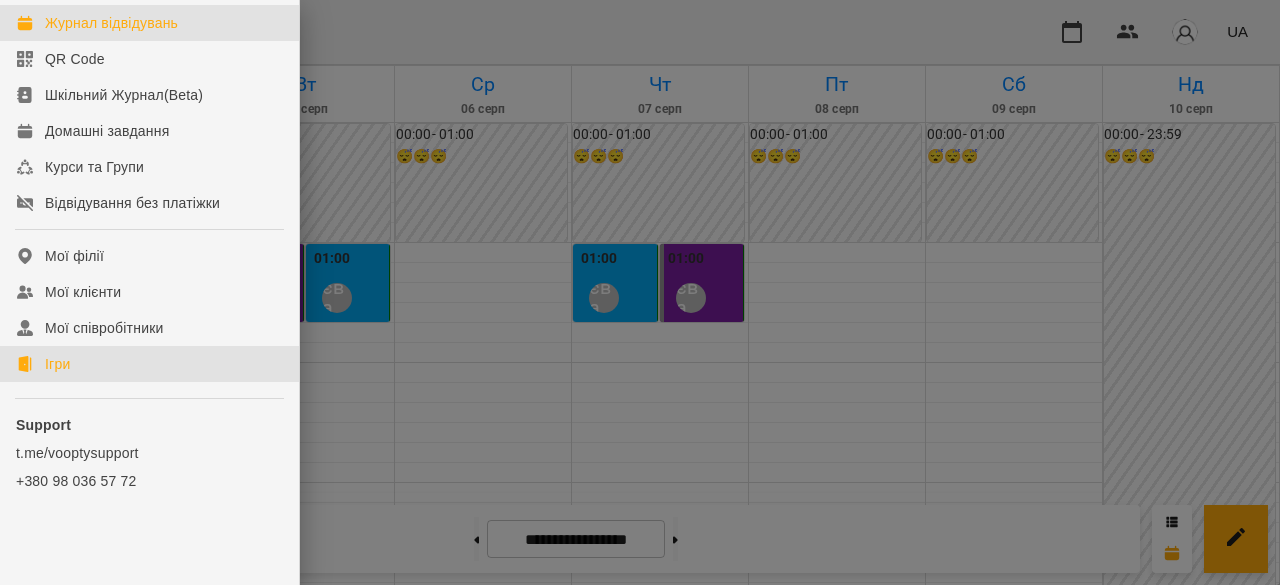 click on "Ігри" 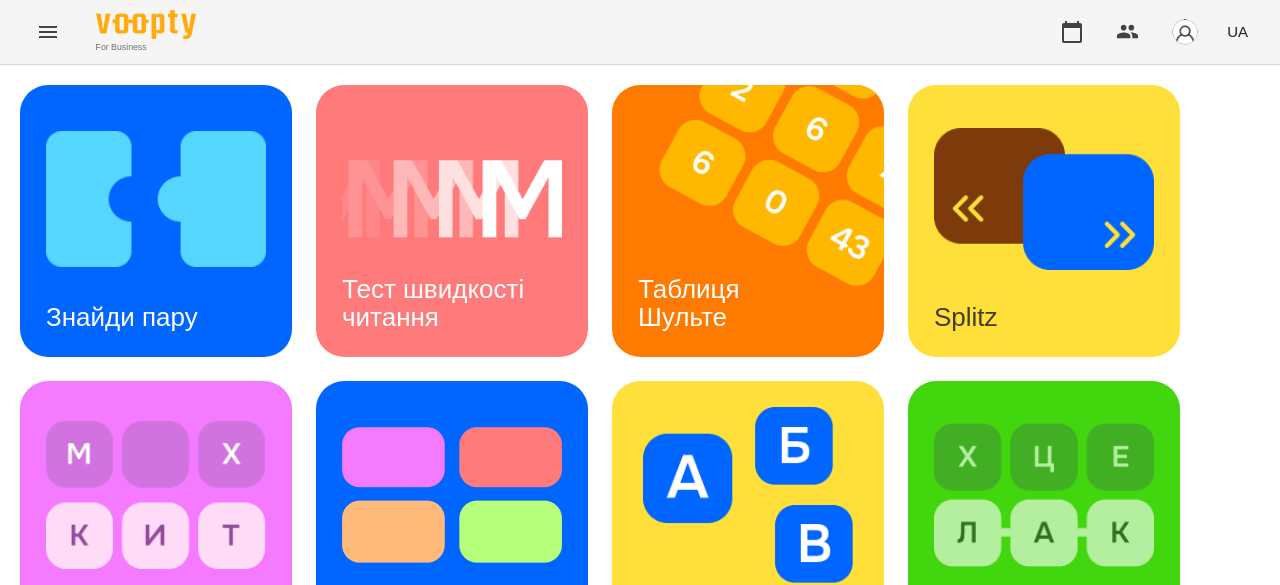 click at bounding box center [452, 791] 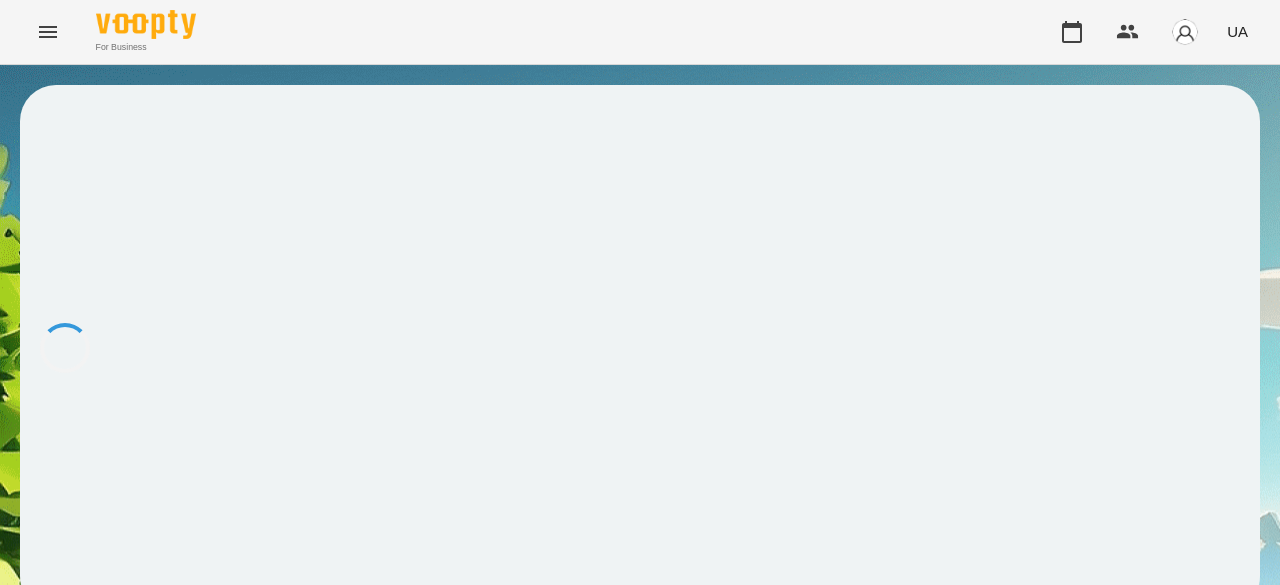 scroll, scrollTop: 2, scrollLeft: 0, axis: vertical 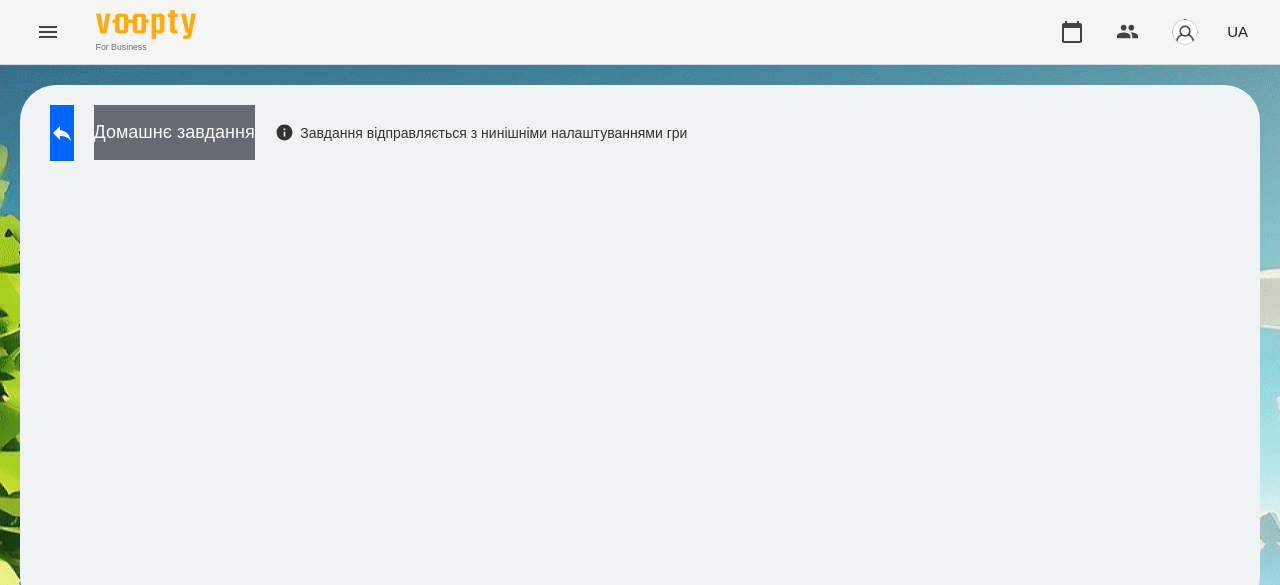 click on "Домашнє завдання" at bounding box center (174, 132) 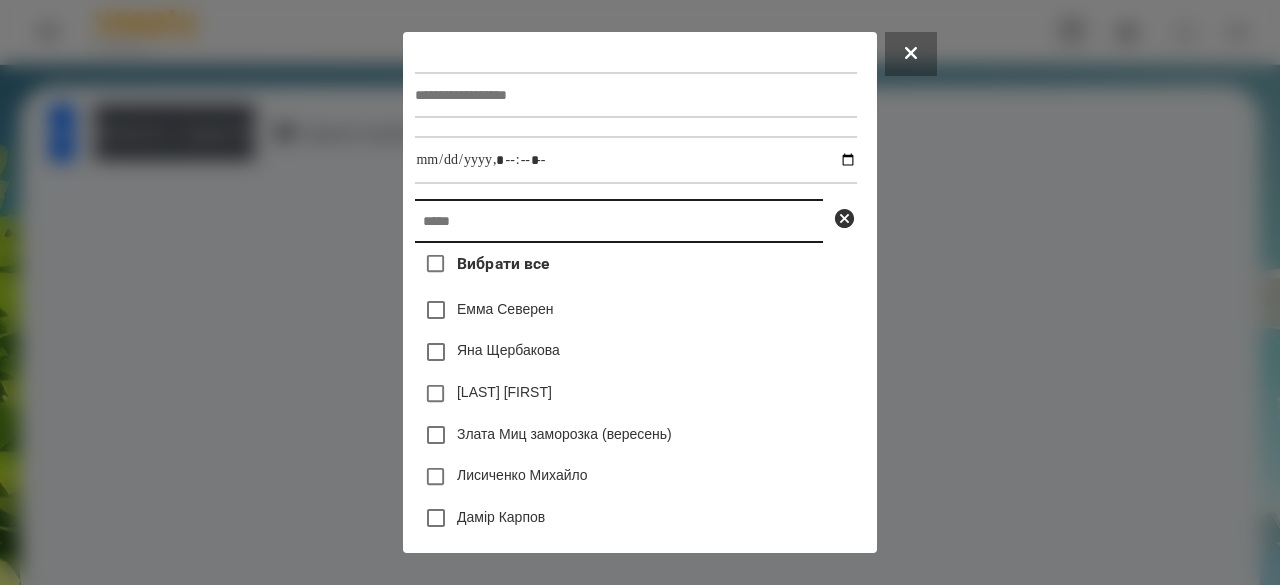 click at bounding box center (619, 221) 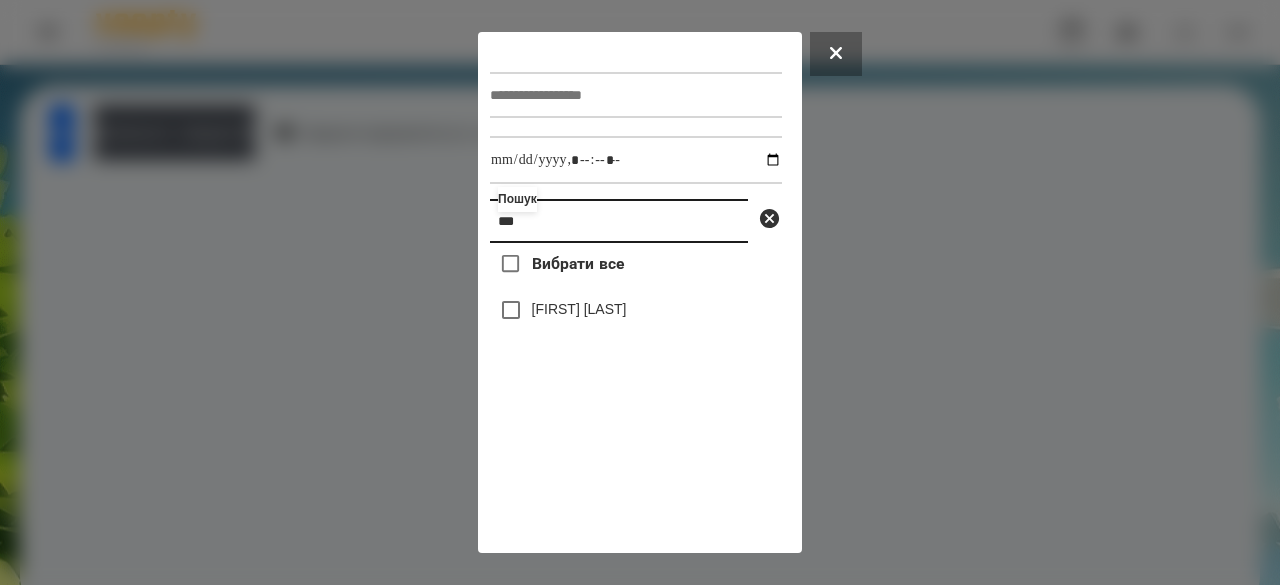 type on "***" 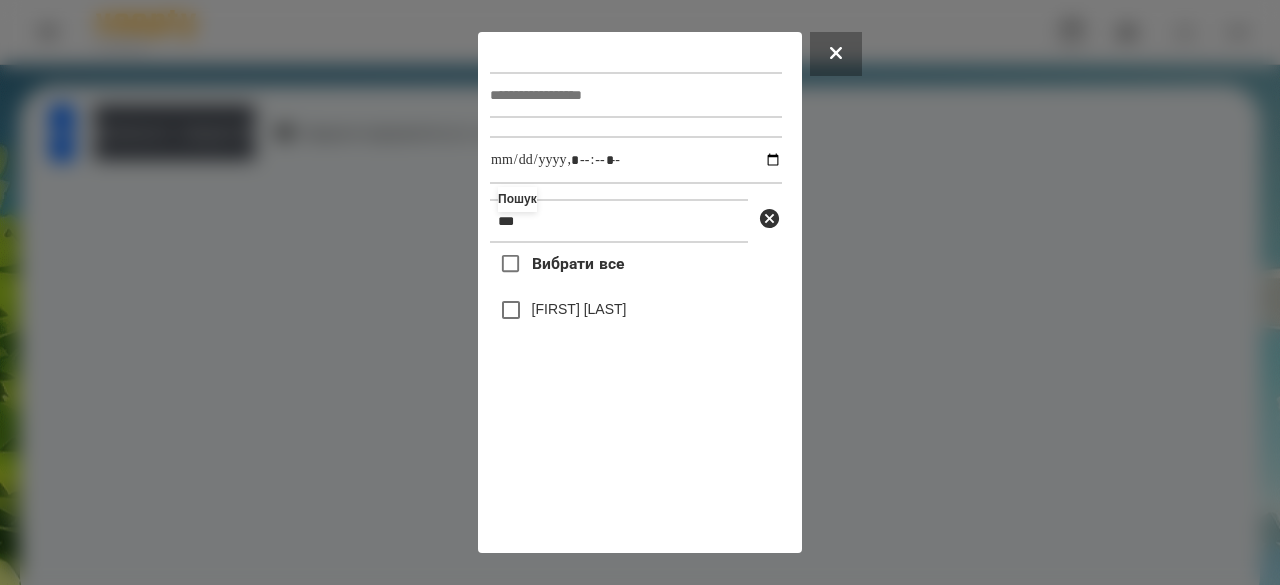 click on "[FIRST] [LAST]" at bounding box center [579, 309] 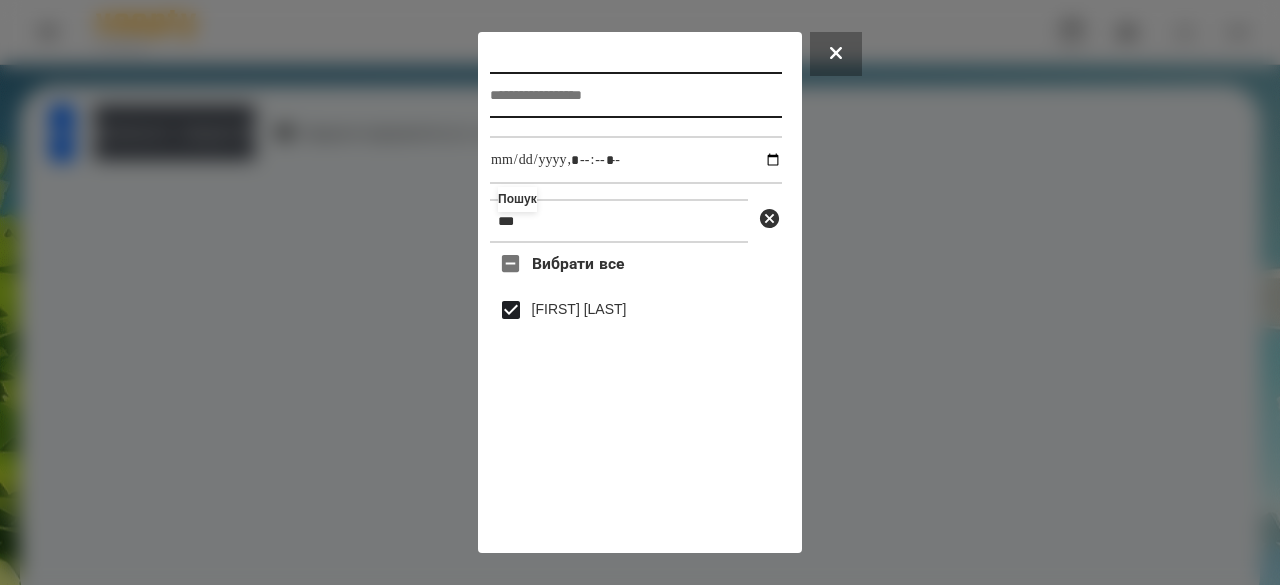 click at bounding box center (636, 95) 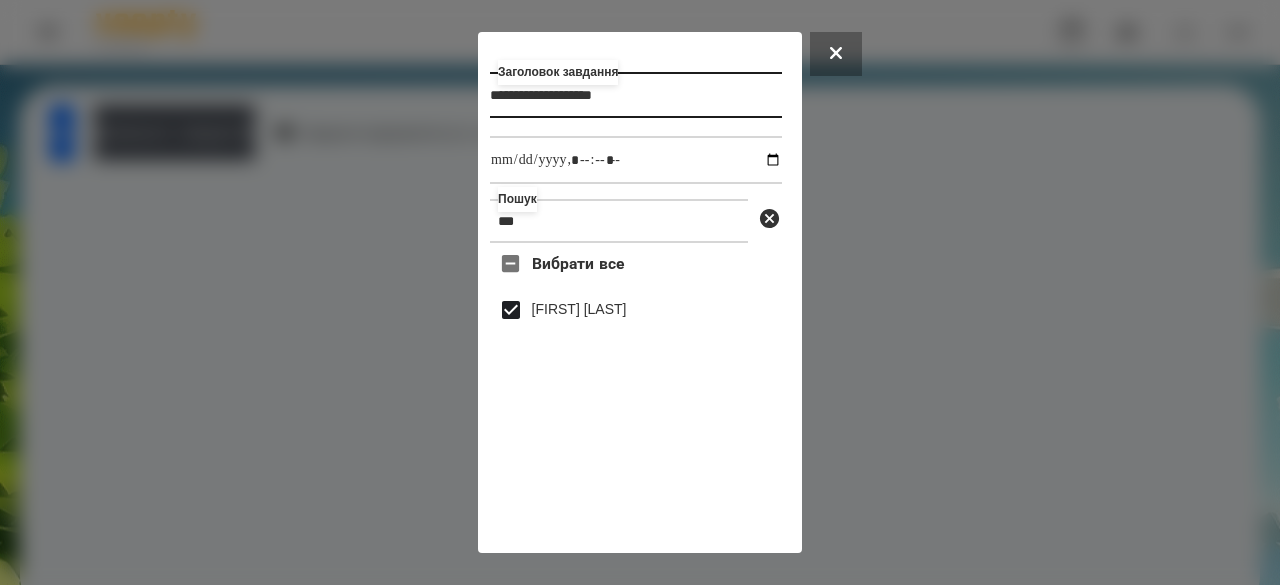 type on "**********" 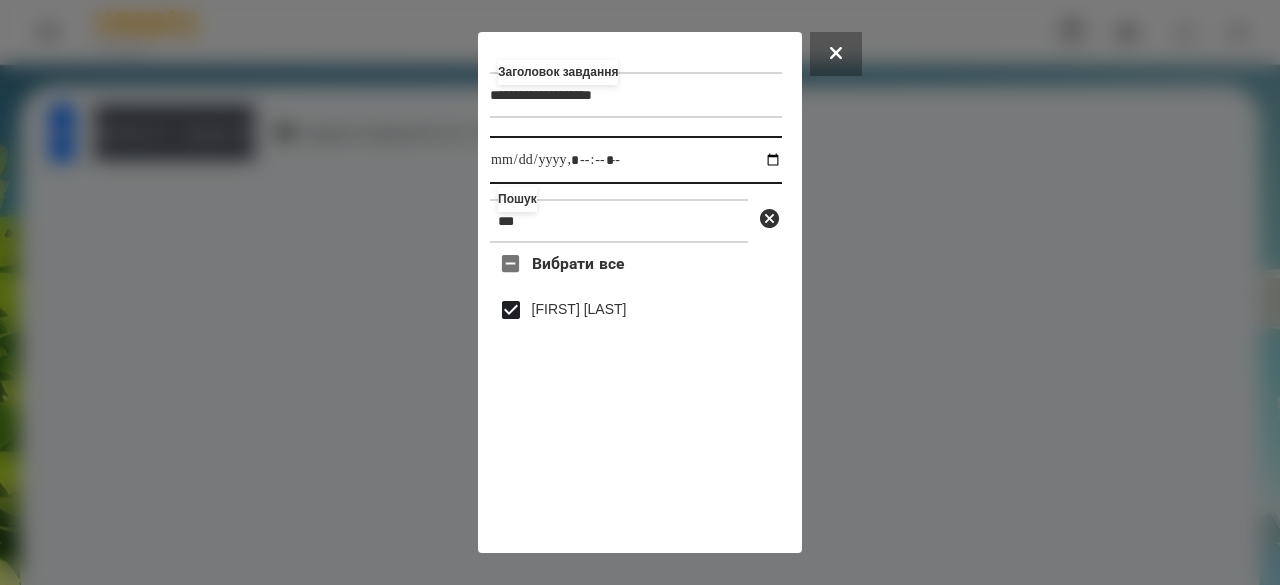 click at bounding box center [636, 160] 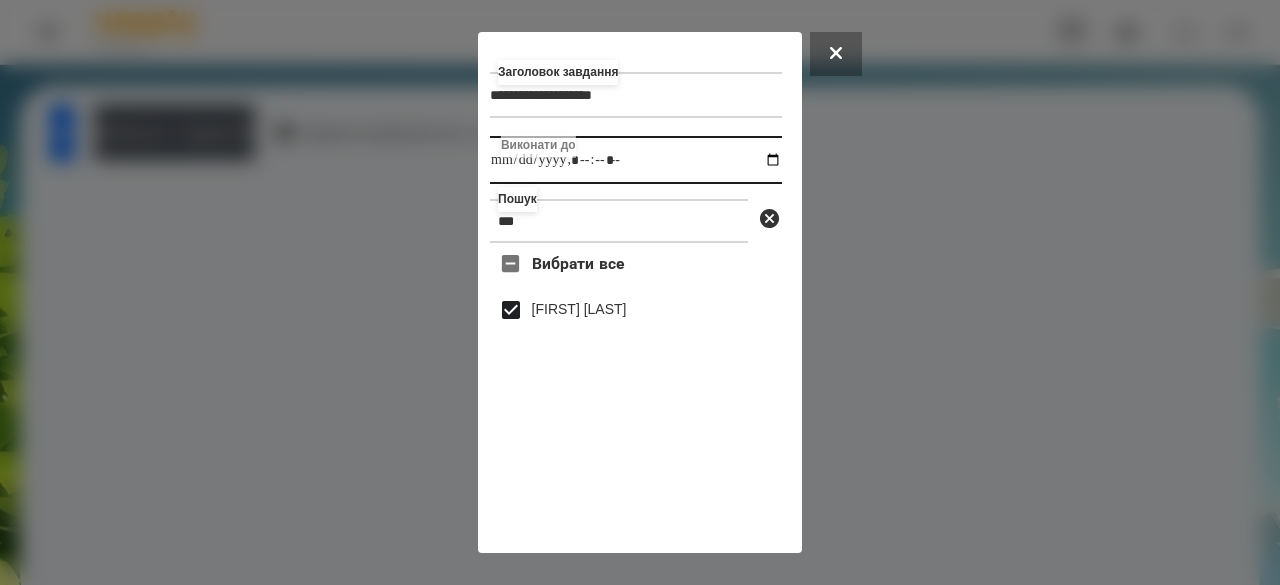 type on "**********" 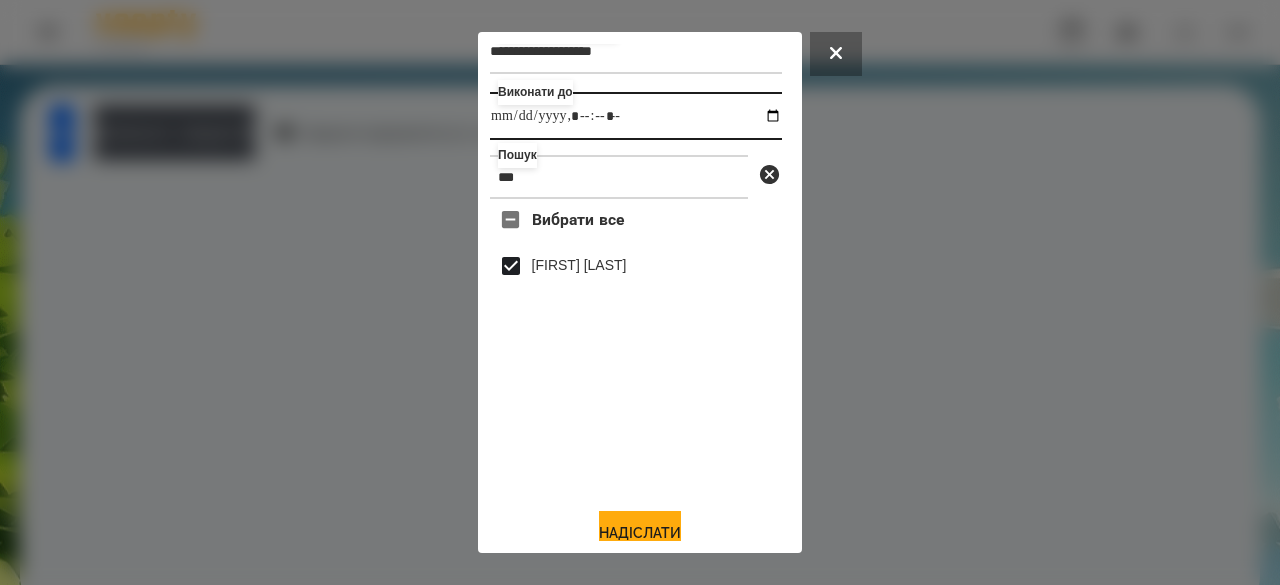 scroll, scrollTop: 66, scrollLeft: 0, axis: vertical 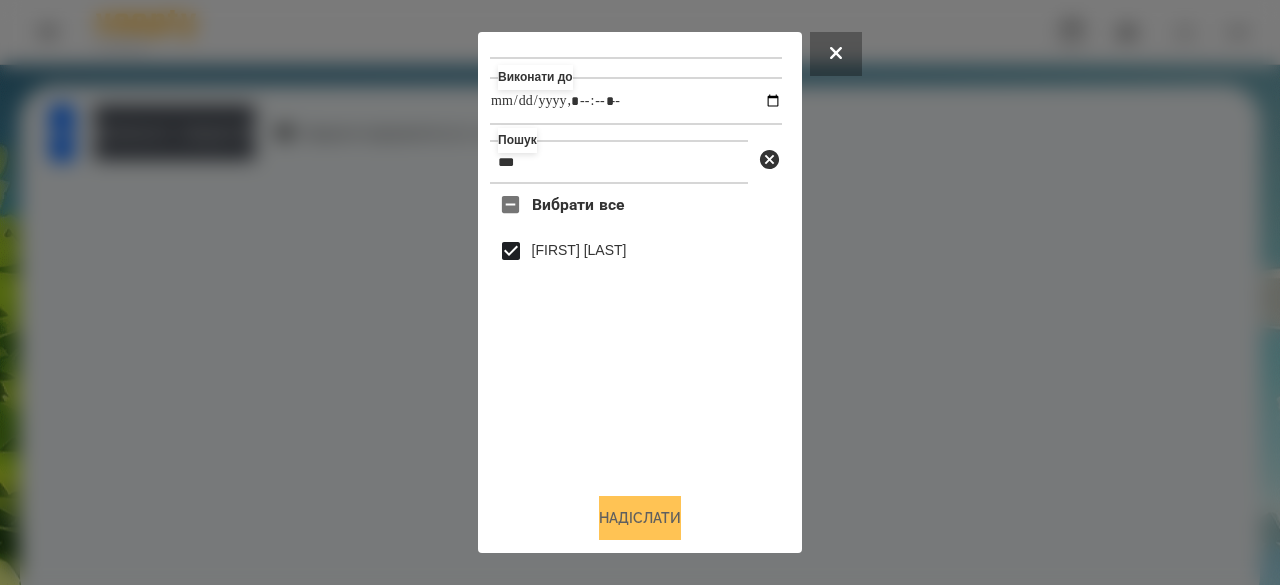 click on "Надіслати" at bounding box center [640, 518] 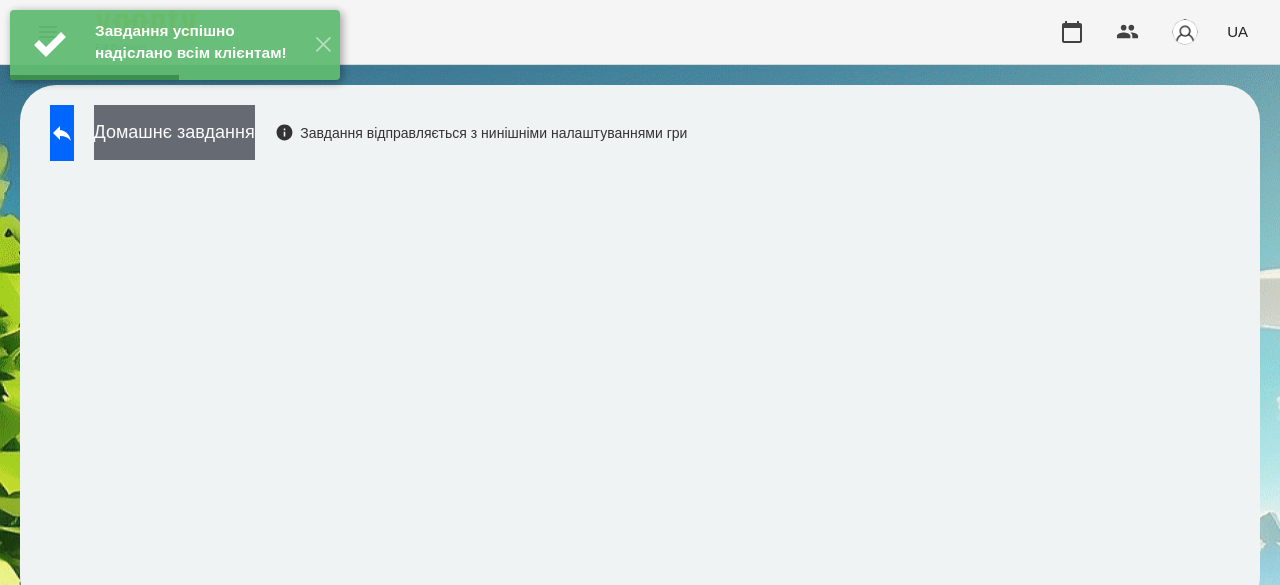 click on "Домашнє завдання" at bounding box center [174, 132] 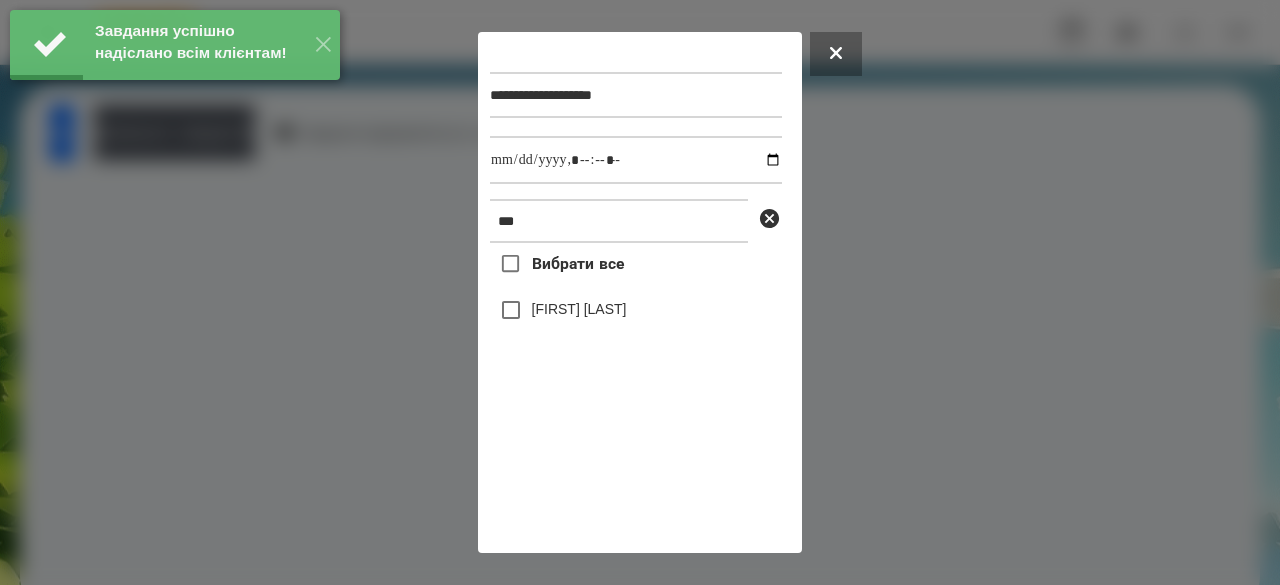 click on "[FIRST] [LAST]" at bounding box center [579, 309] 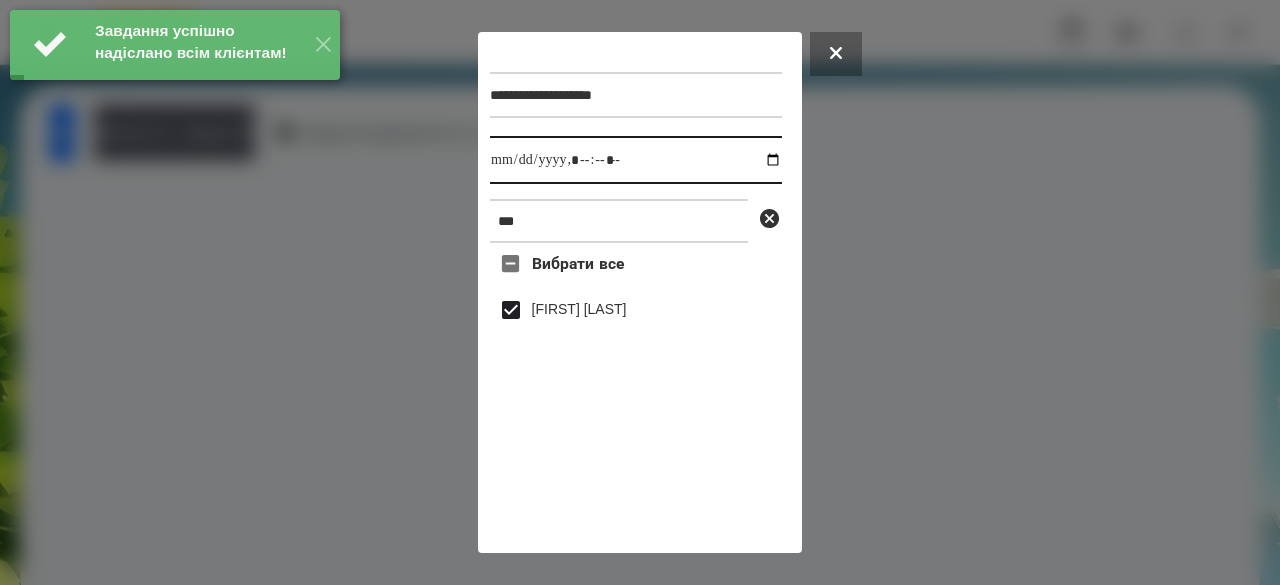 click at bounding box center [636, 160] 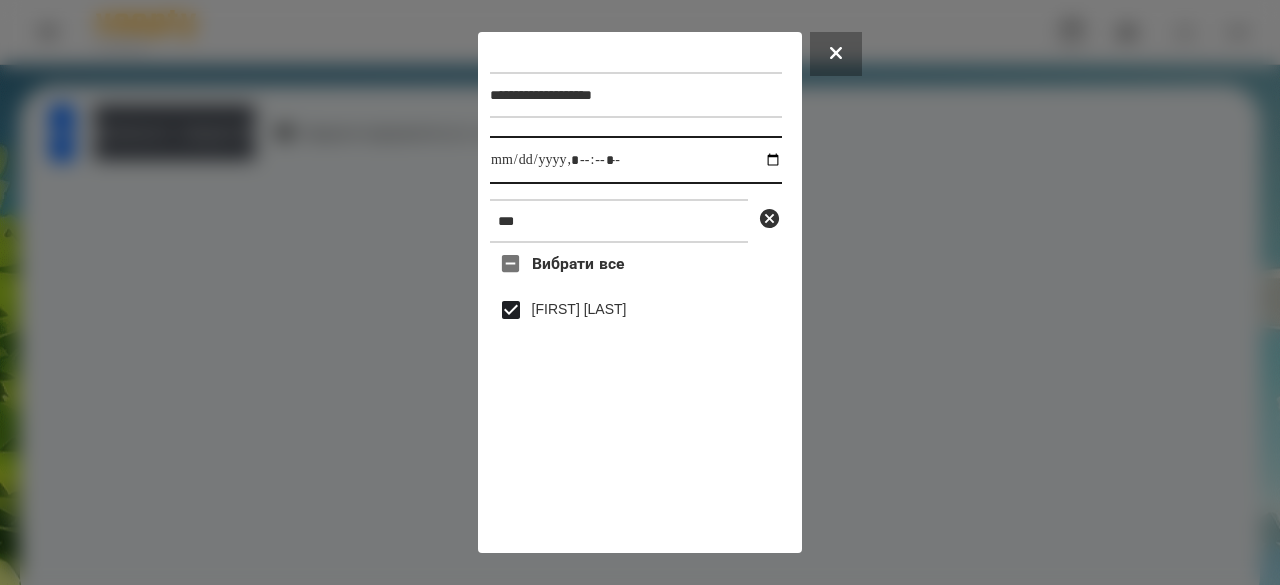 type on "**********" 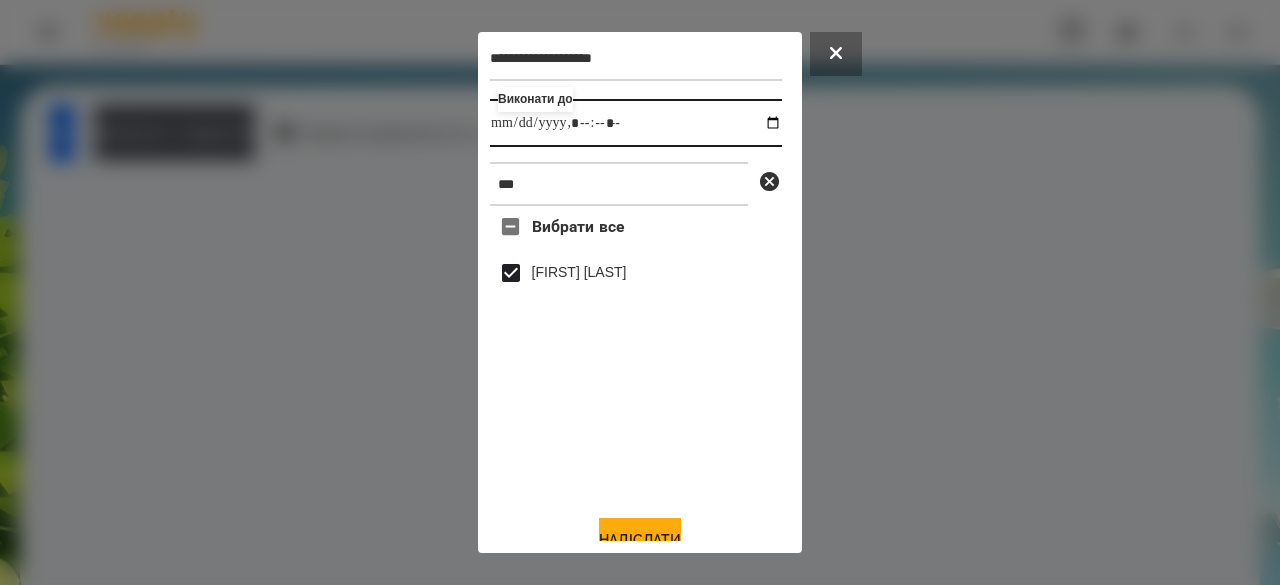 scroll, scrollTop: 66, scrollLeft: 0, axis: vertical 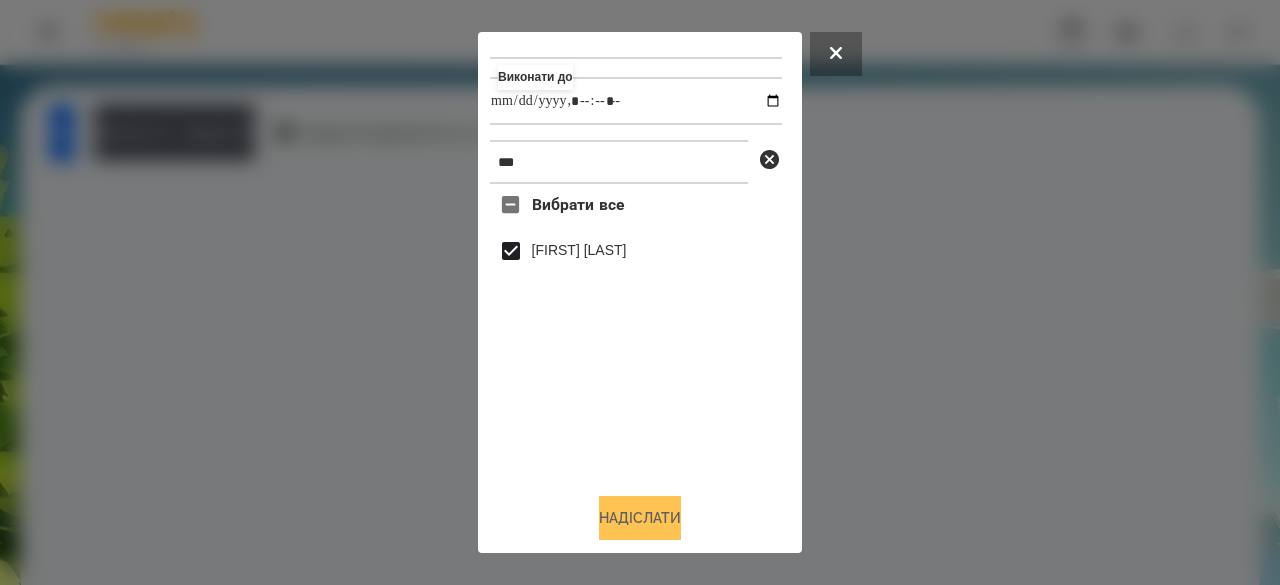 click on "Надіслати" at bounding box center [640, 518] 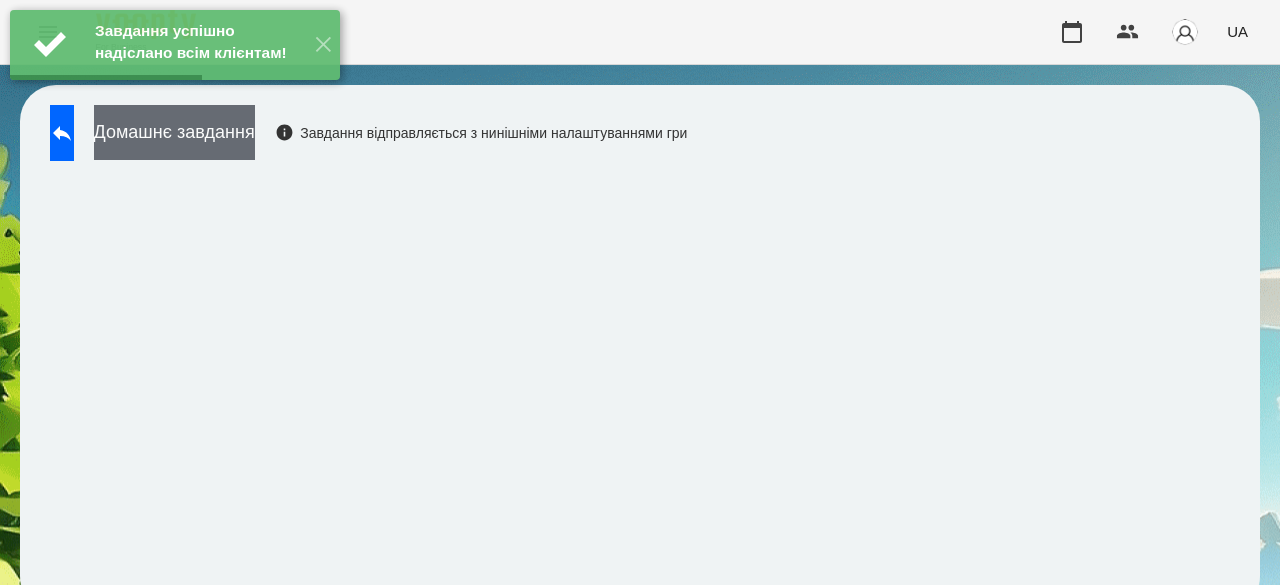 click on "Домашнє завдання" at bounding box center [174, 132] 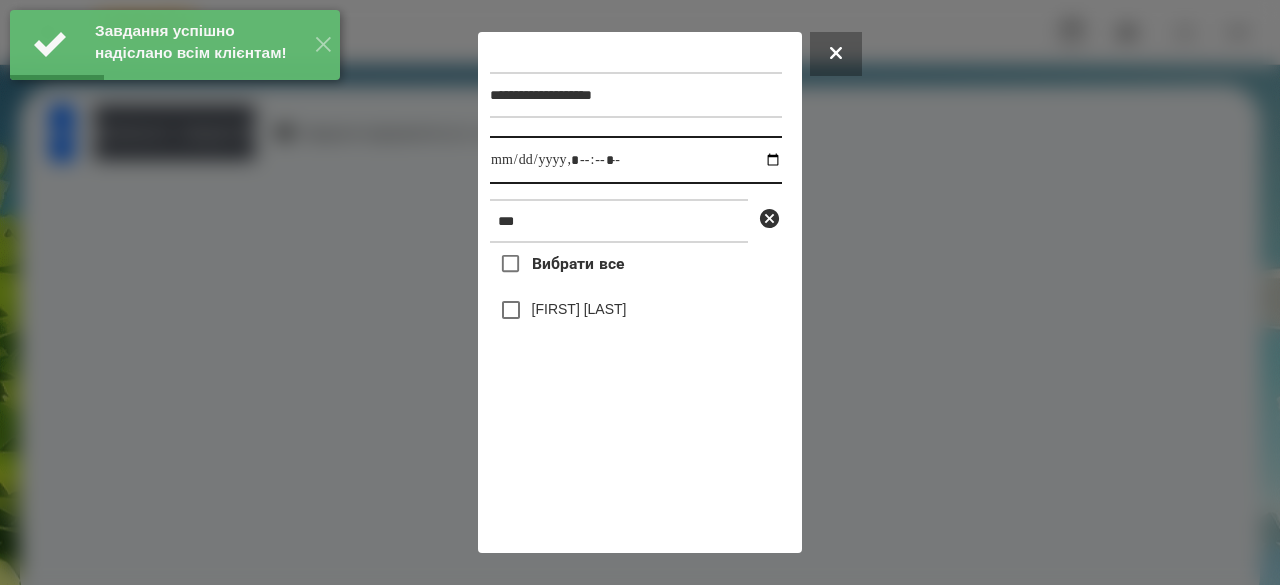 click at bounding box center [636, 160] 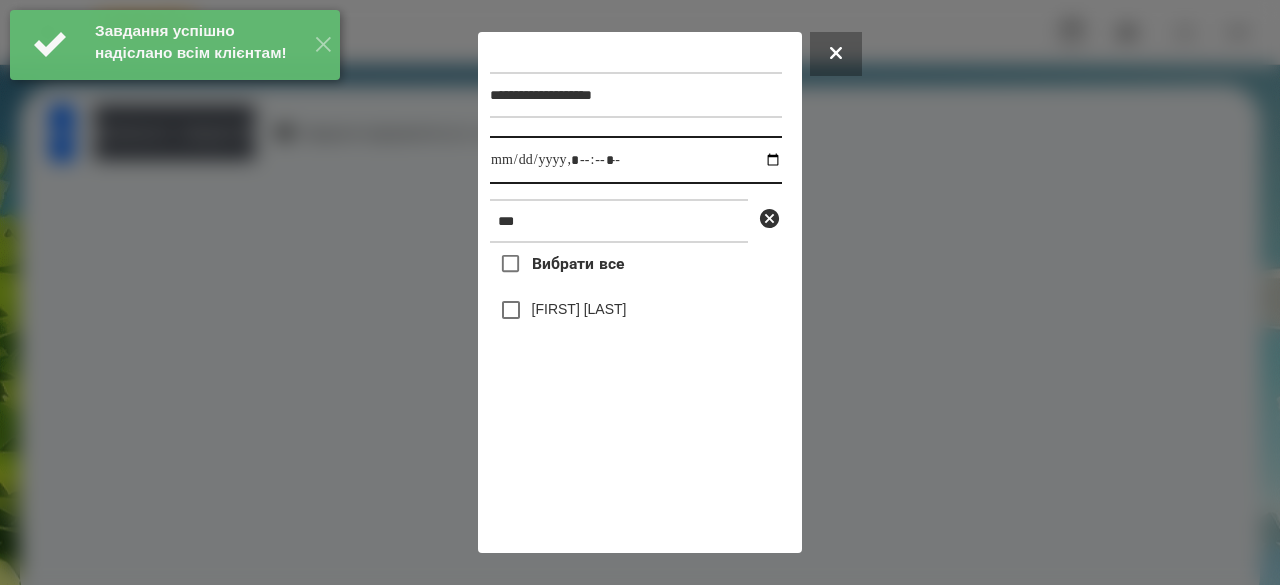 type on "**********" 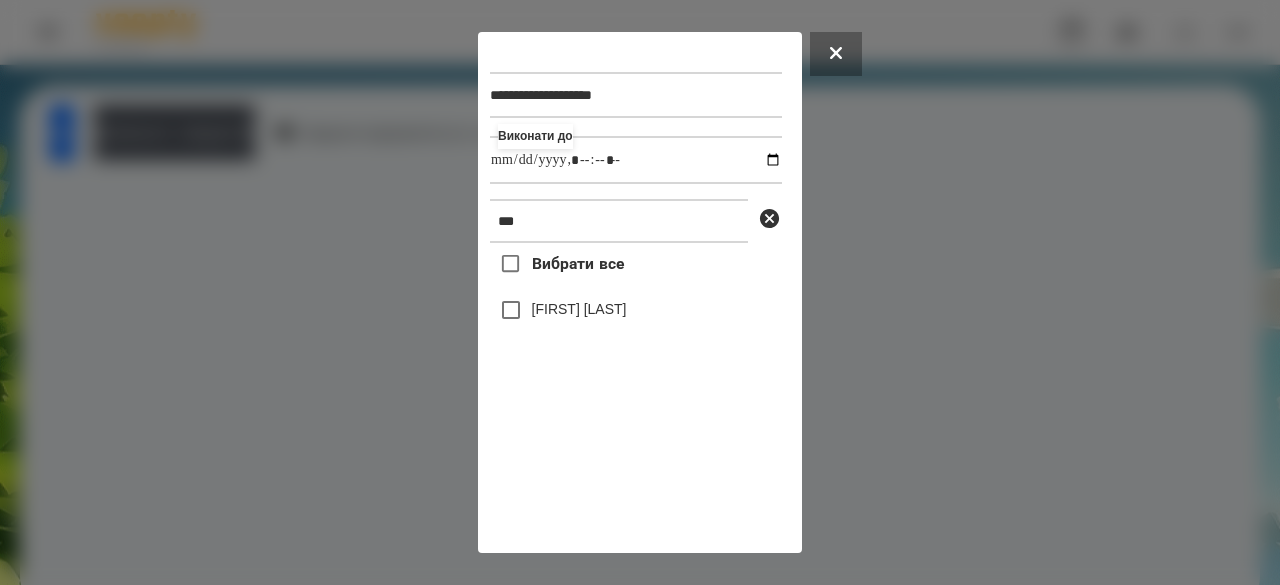 click on "[FIRST] [LAST]" at bounding box center (579, 309) 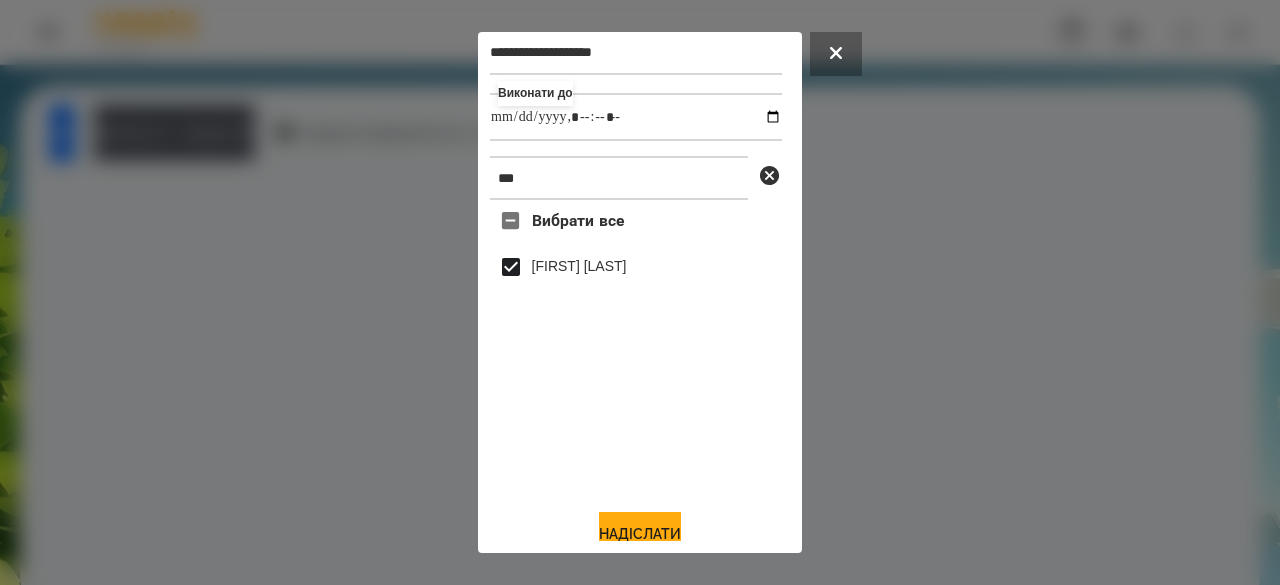 scroll, scrollTop: 66, scrollLeft: 0, axis: vertical 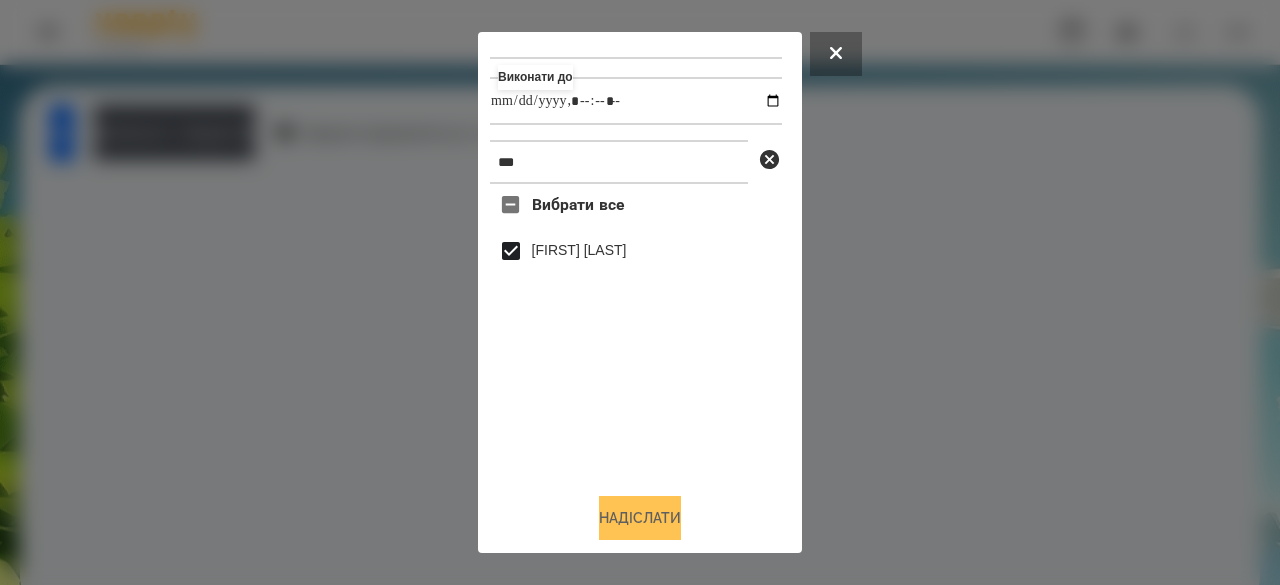 click on "Надіслати" at bounding box center [640, 518] 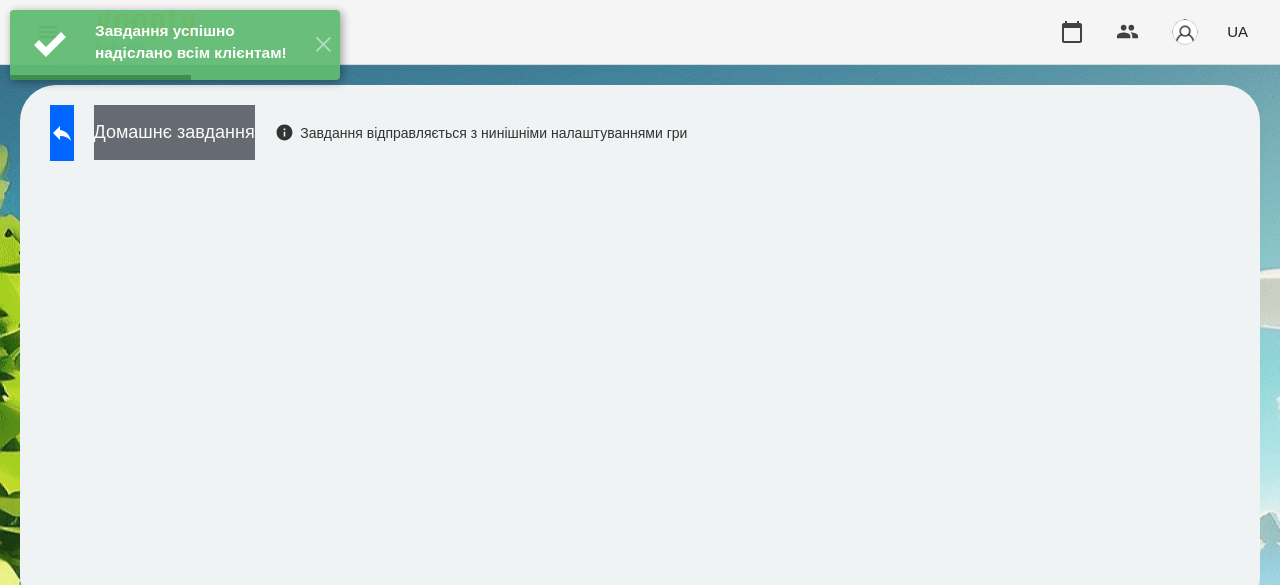click on "Домашнє завдання" at bounding box center [174, 132] 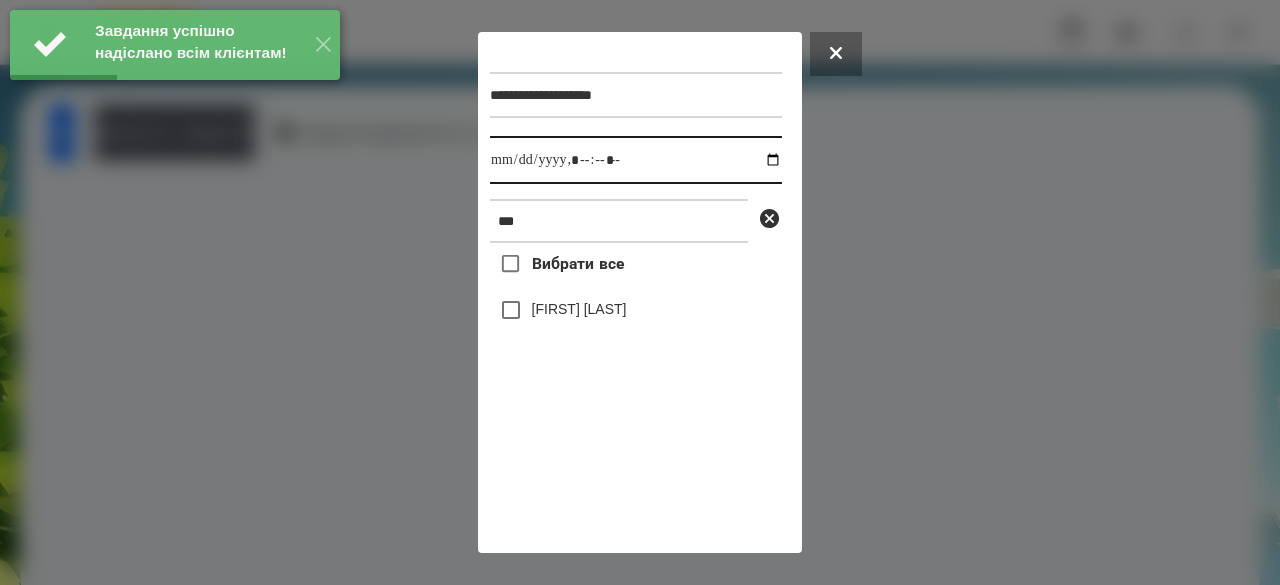 click at bounding box center (636, 160) 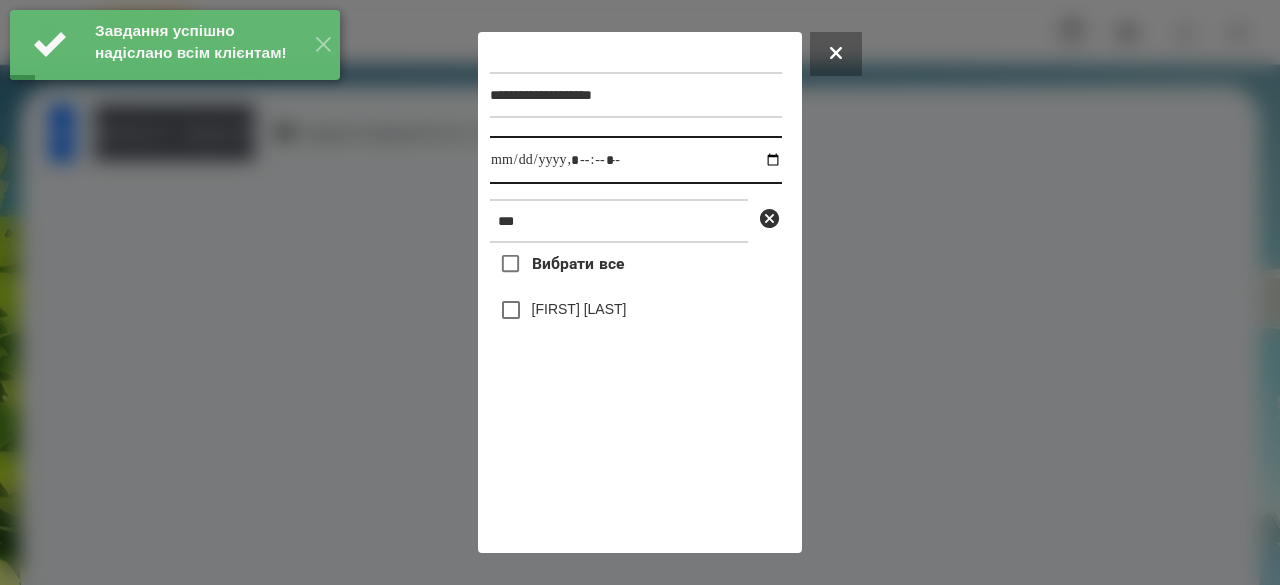 type on "**********" 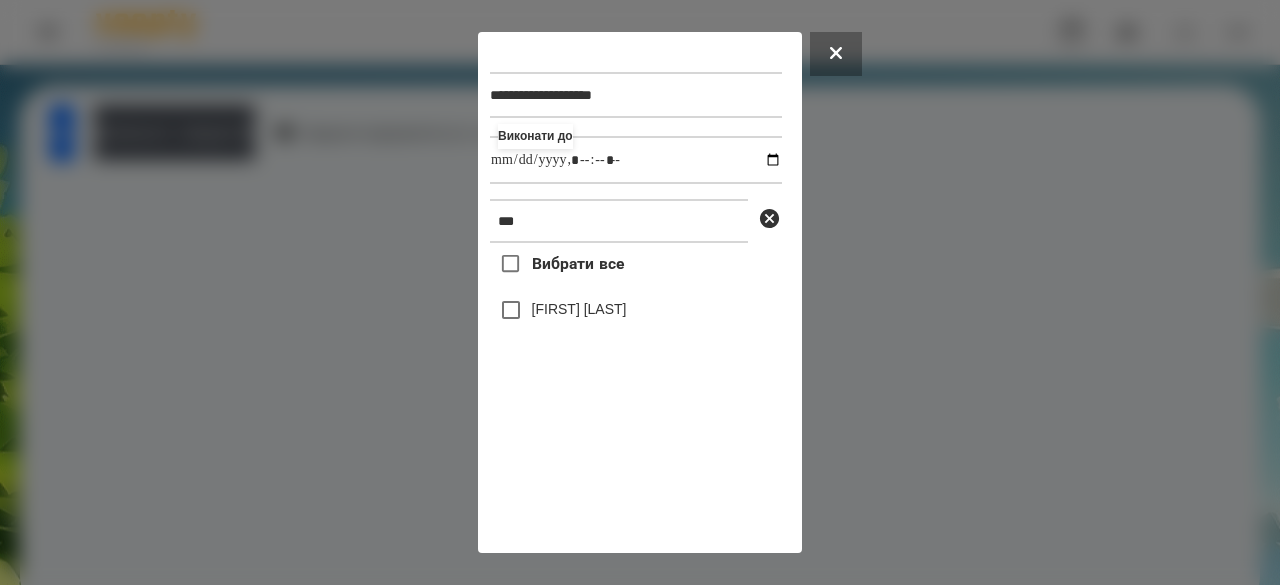 click on "[FIRST] [LAST]" at bounding box center [579, 309] 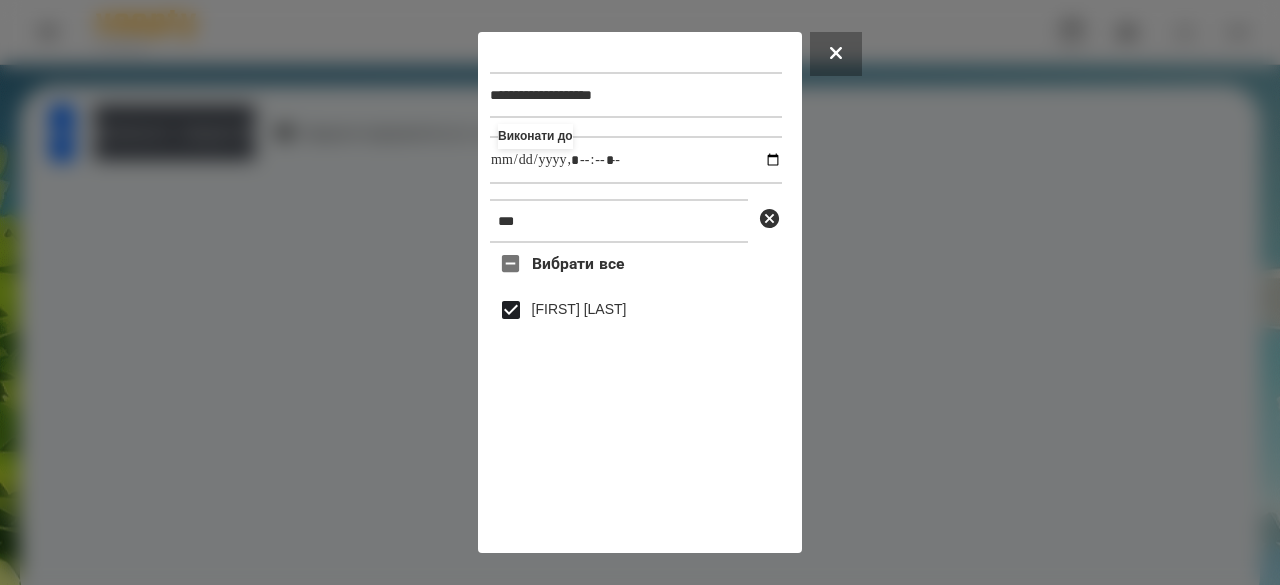 scroll, scrollTop: 66, scrollLeft: 0, axis: vertical 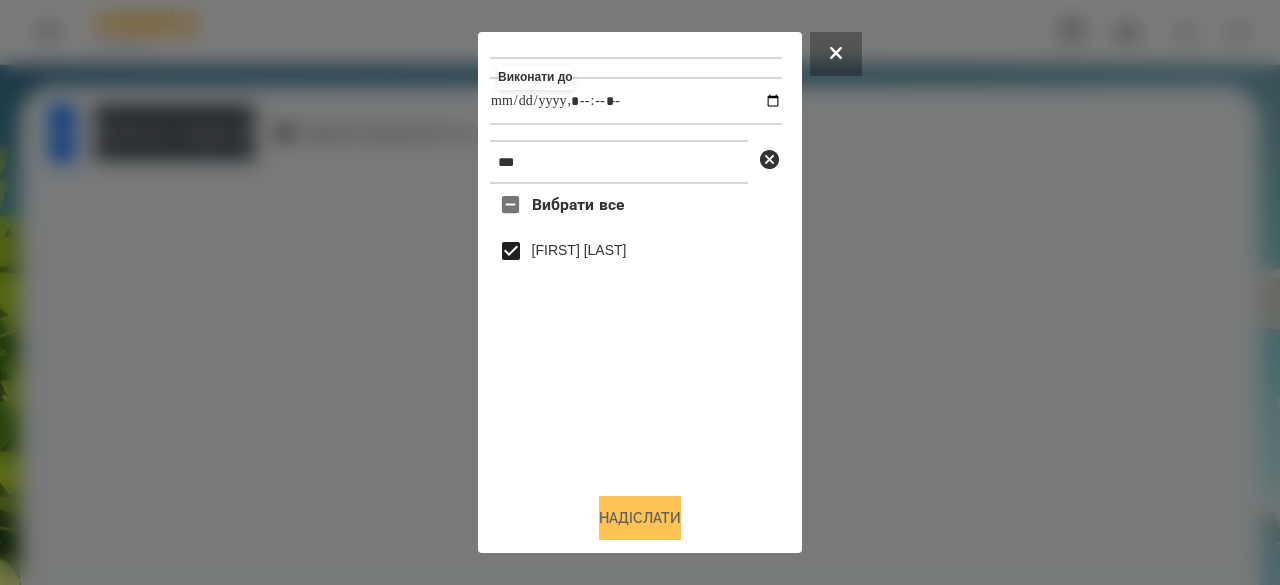 click on "Надіслати" at bounding box center [640, 518] 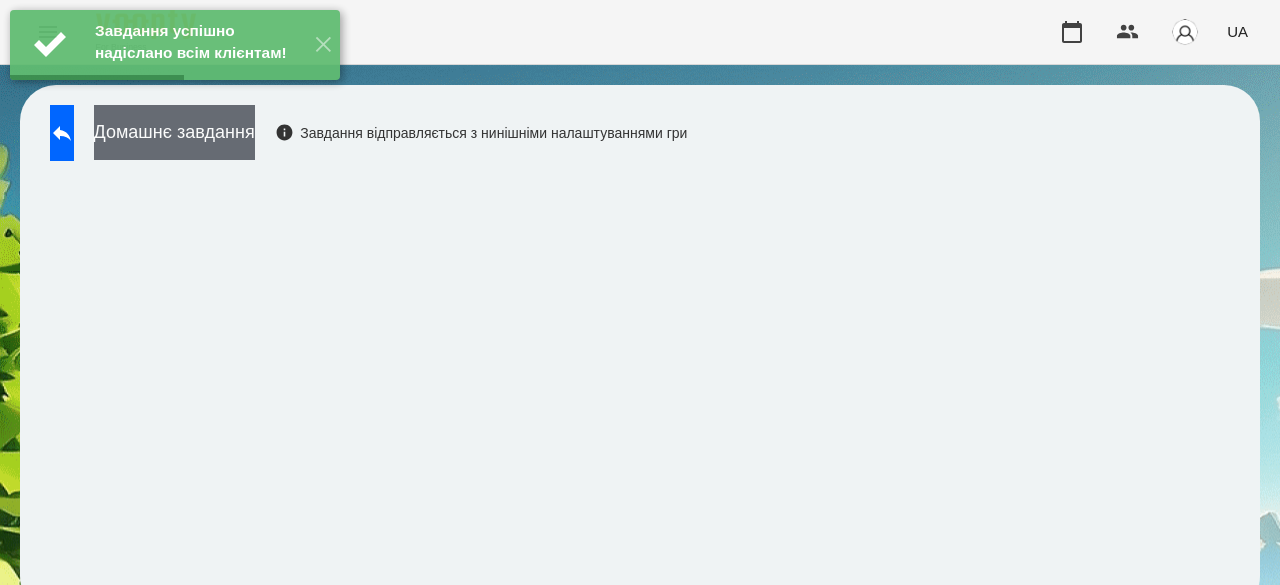 click on "Домашнє завдання" at bounding box center (174, 132) 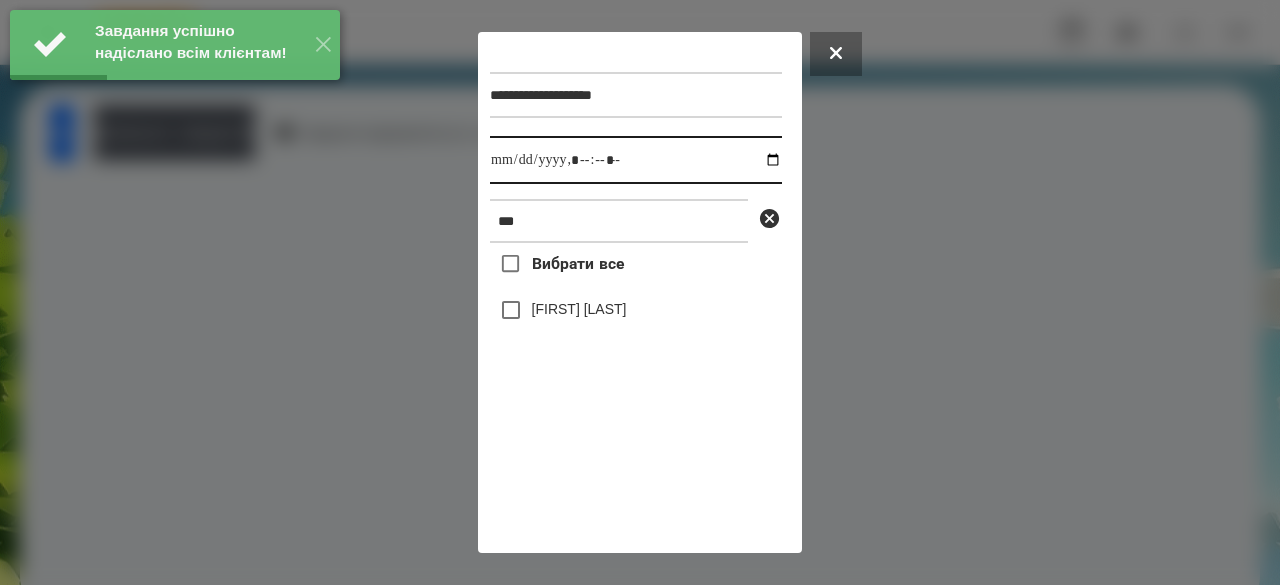 click at bounding box center (636, 160) 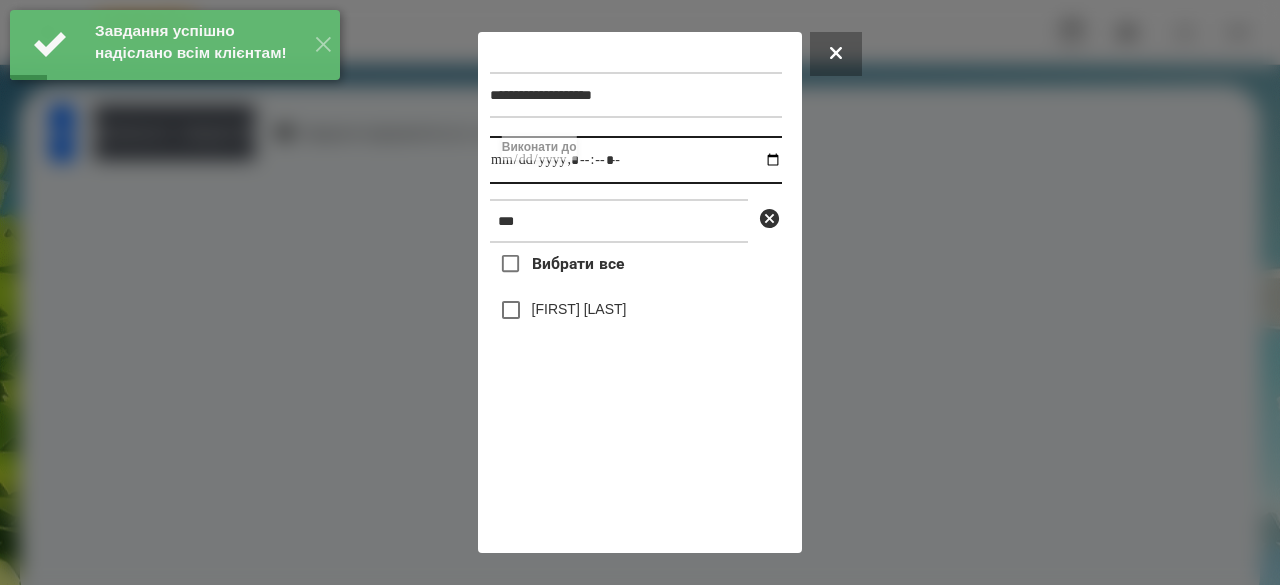 type on "**********" 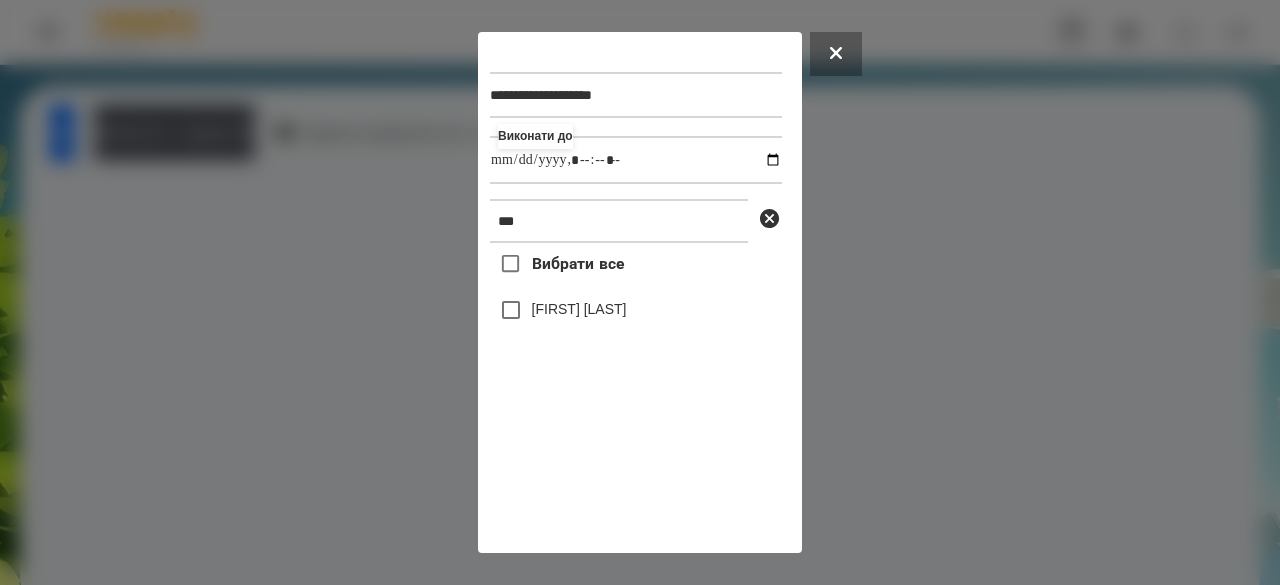 click on "[FIRST] [LAST]" at bounding box center (579, 309) 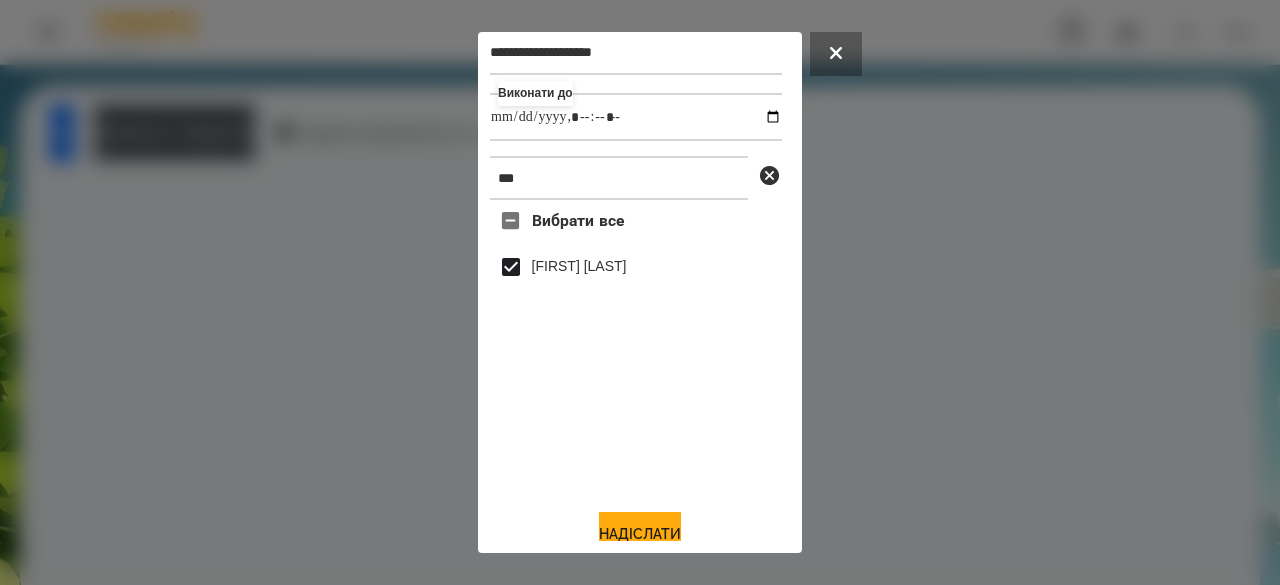 scroll, scrollTop: 66, scrollLeft: 0, axis: vertical 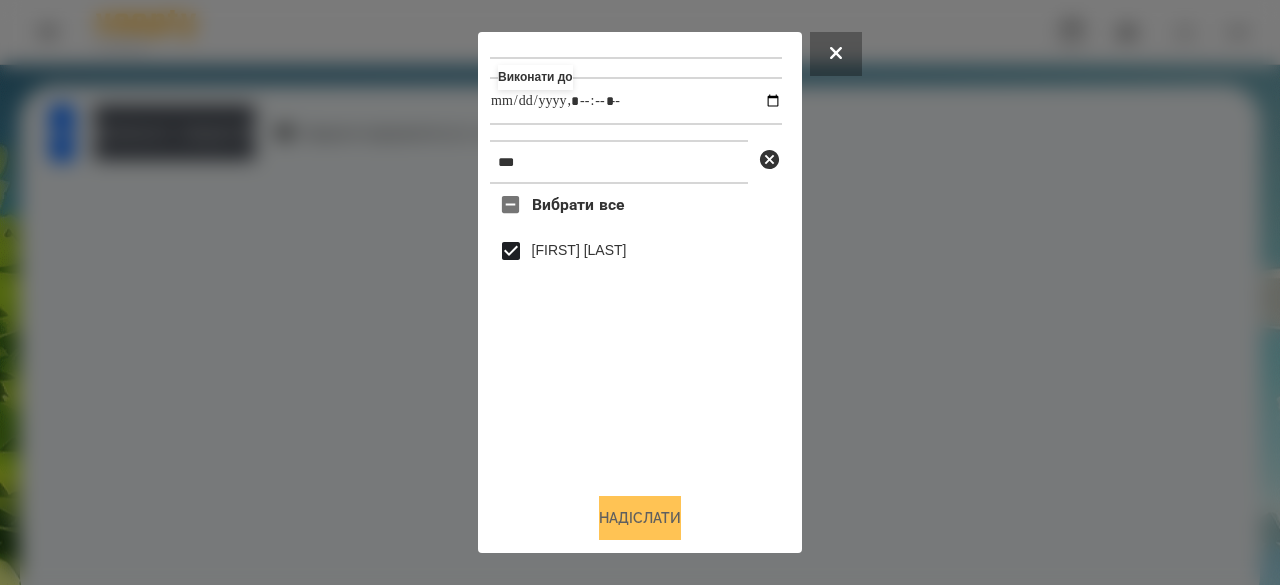 click on "Надіслати" at bounding box center [640, 518] 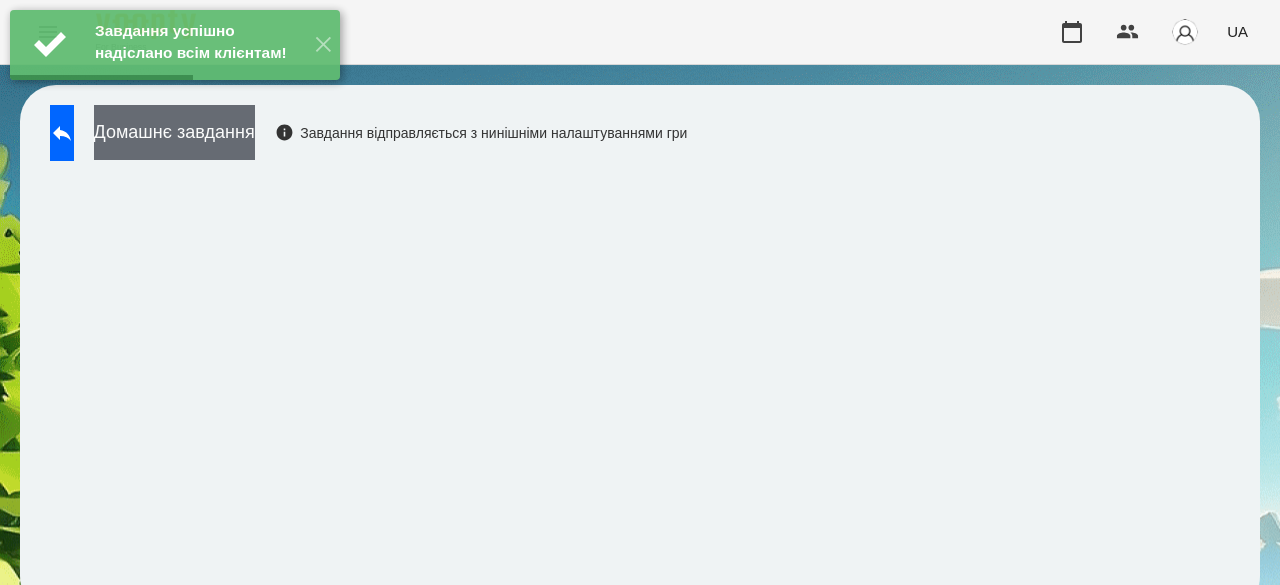 click on "Домашнє завдання" at bounding box center (174, 132) 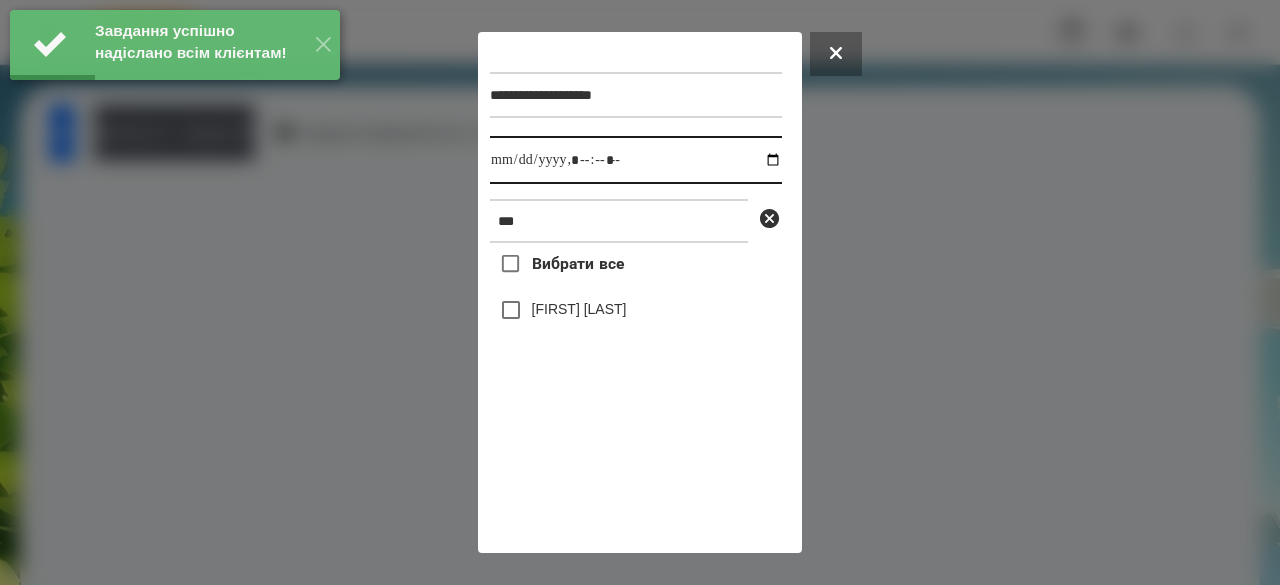 click at bounding box center (636, 160) 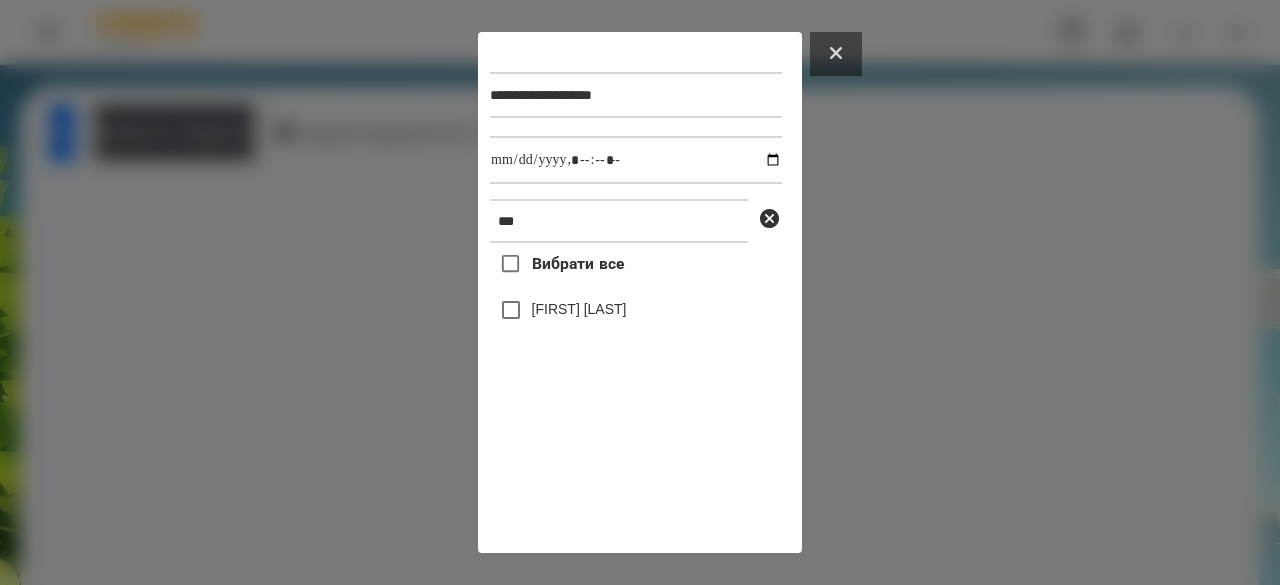 click at bounding box center [836, 54] 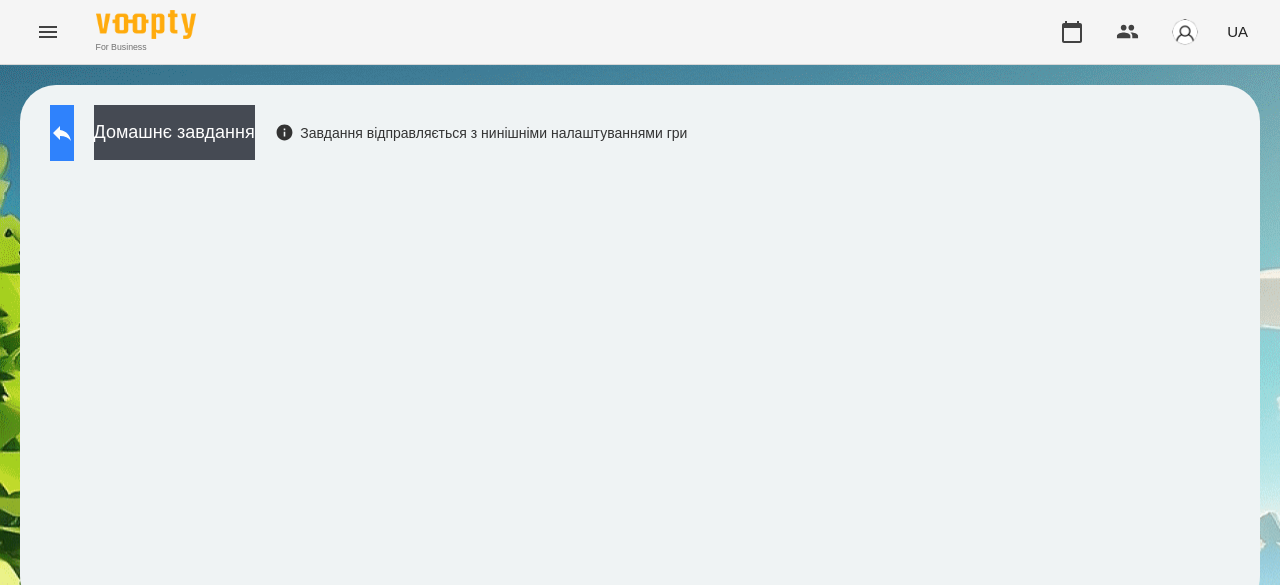 click 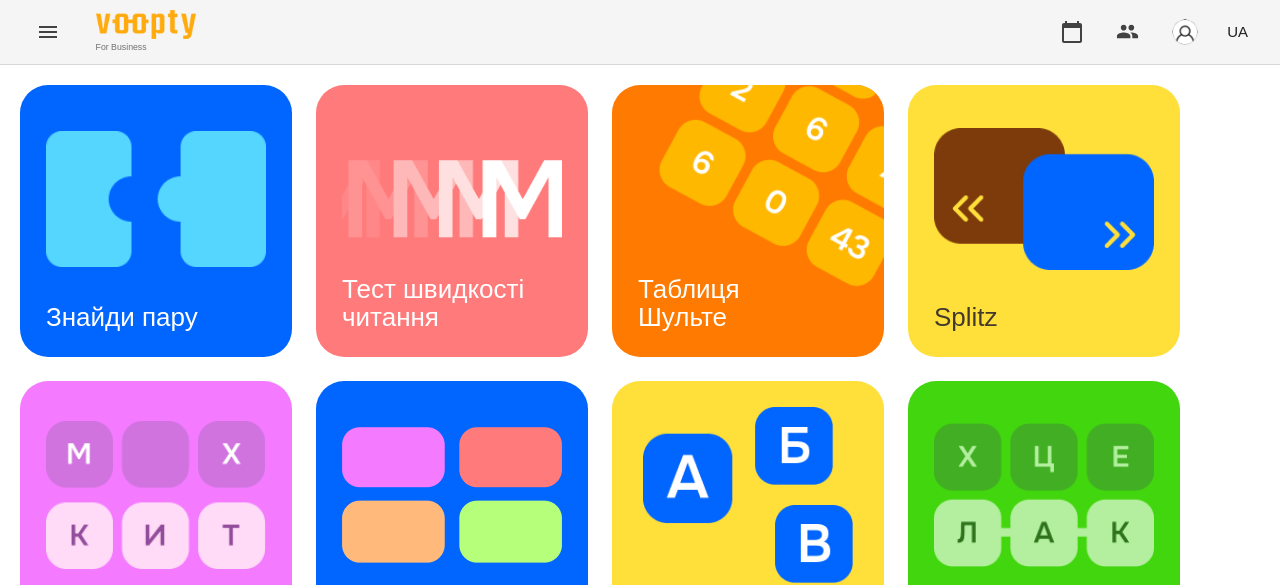 scroll, scrollTop: 0, scrollLeft: 0, axis: both 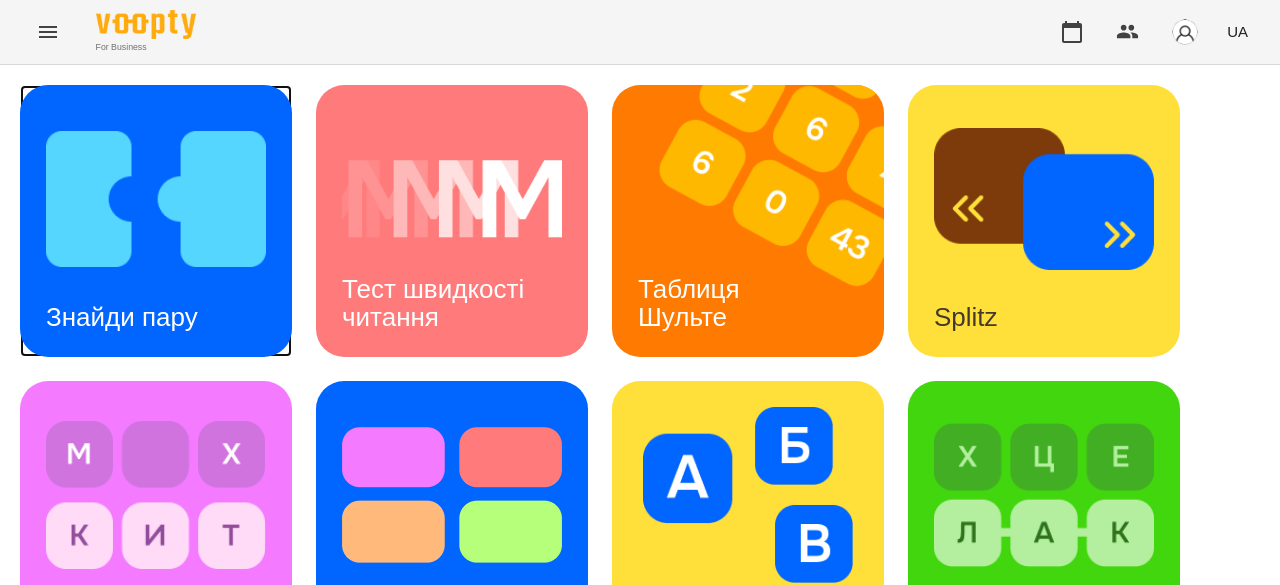 click at bounding box center (156, 199) 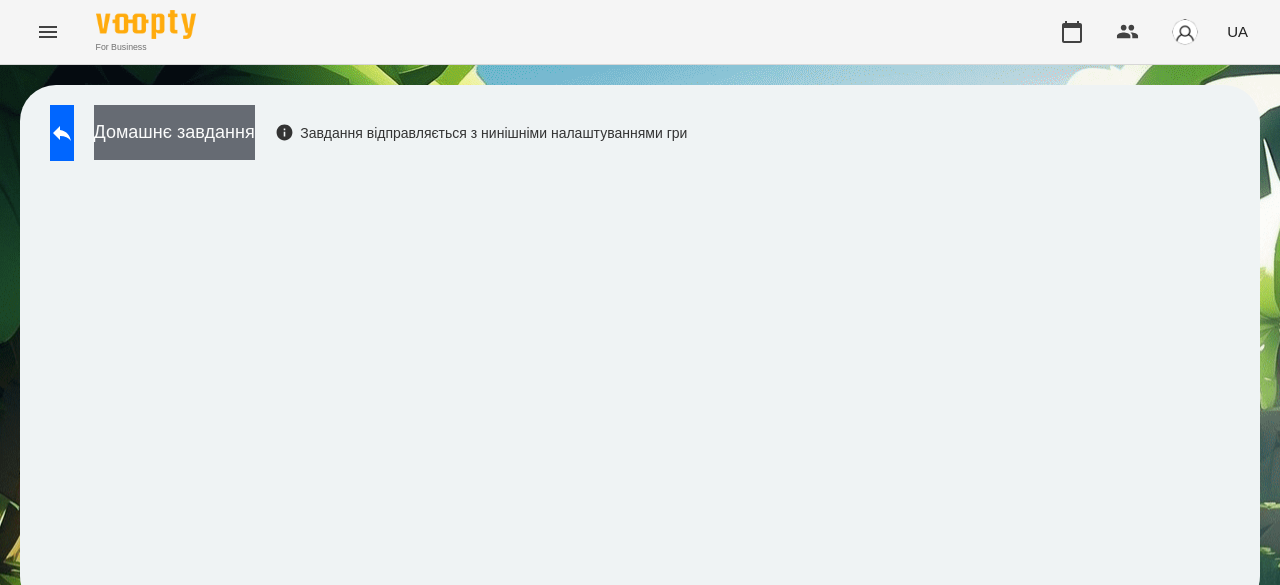 click on "Домашнє завдання" at bounding box center (174, 132) 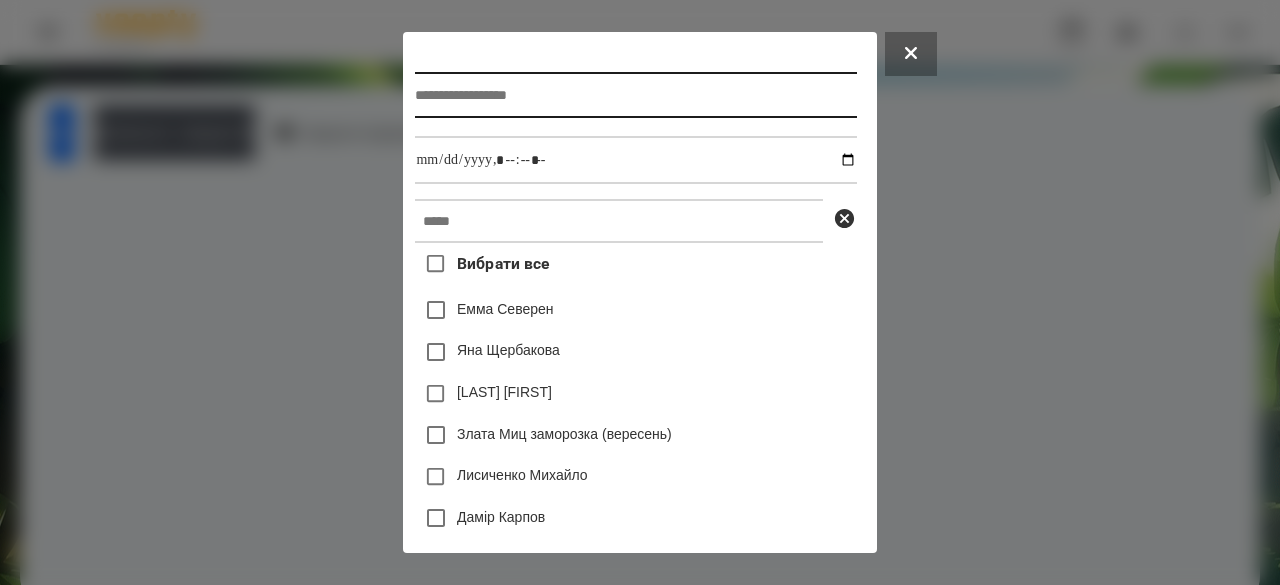 click at bounding box center (635, 95) 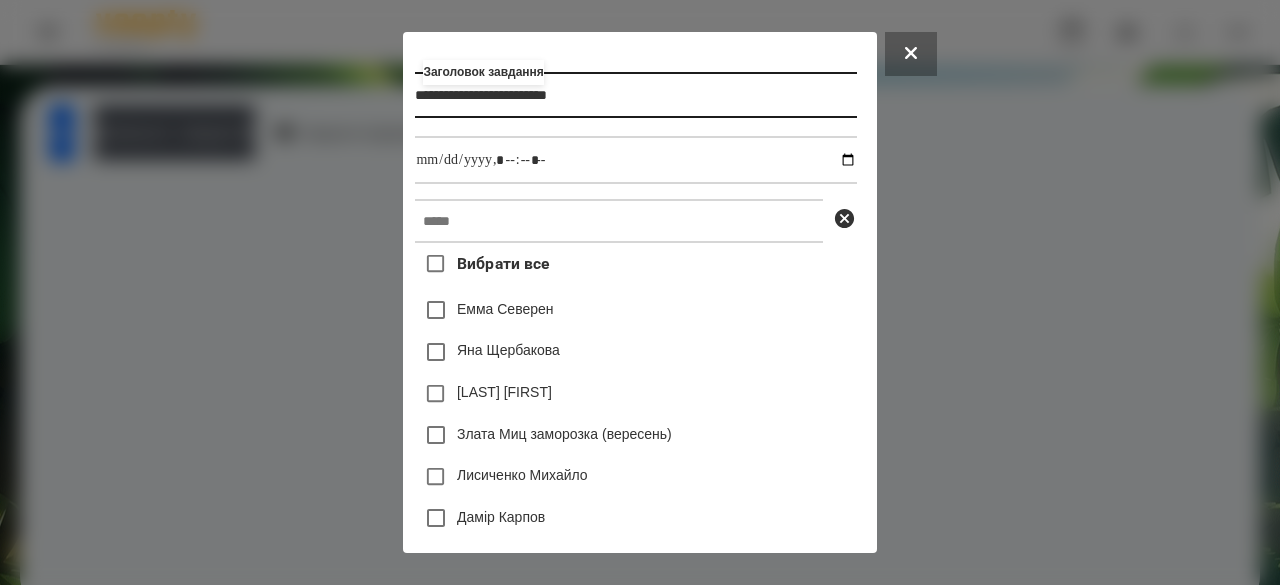 click on "**********" at bounding box center [635, 95] 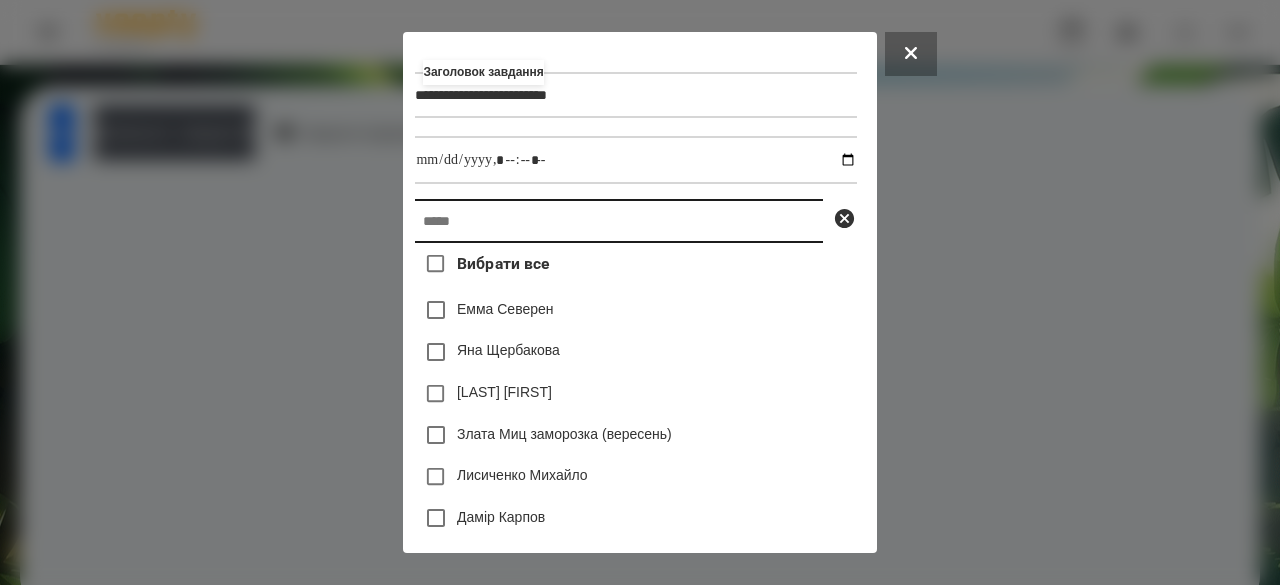 click at bounding box center (619, 221) 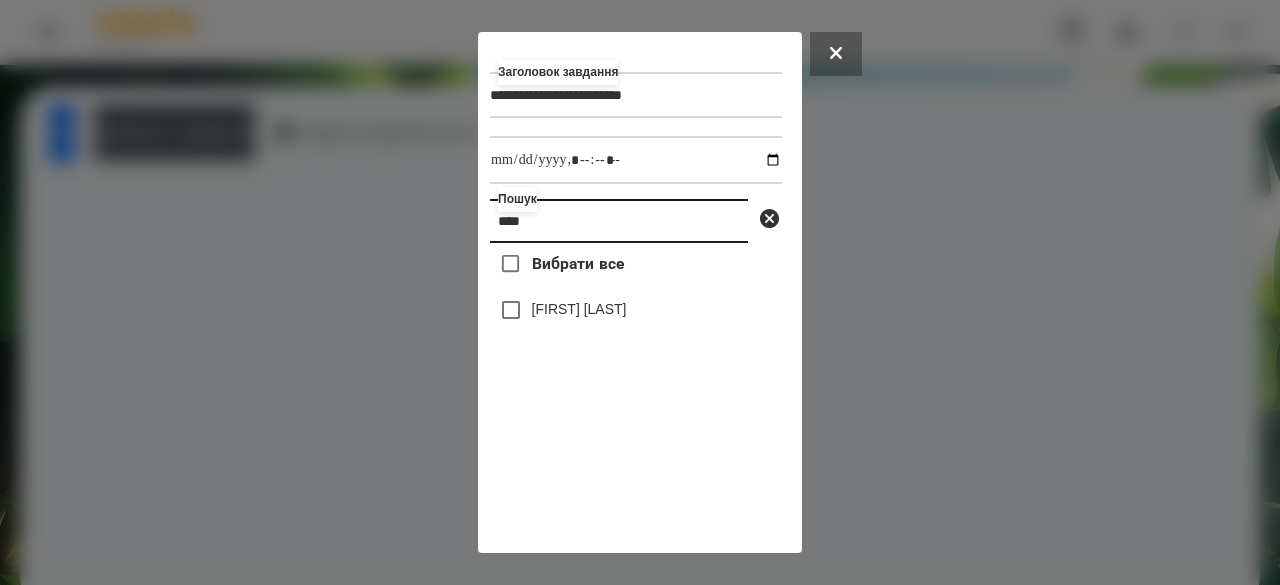 type on "****" 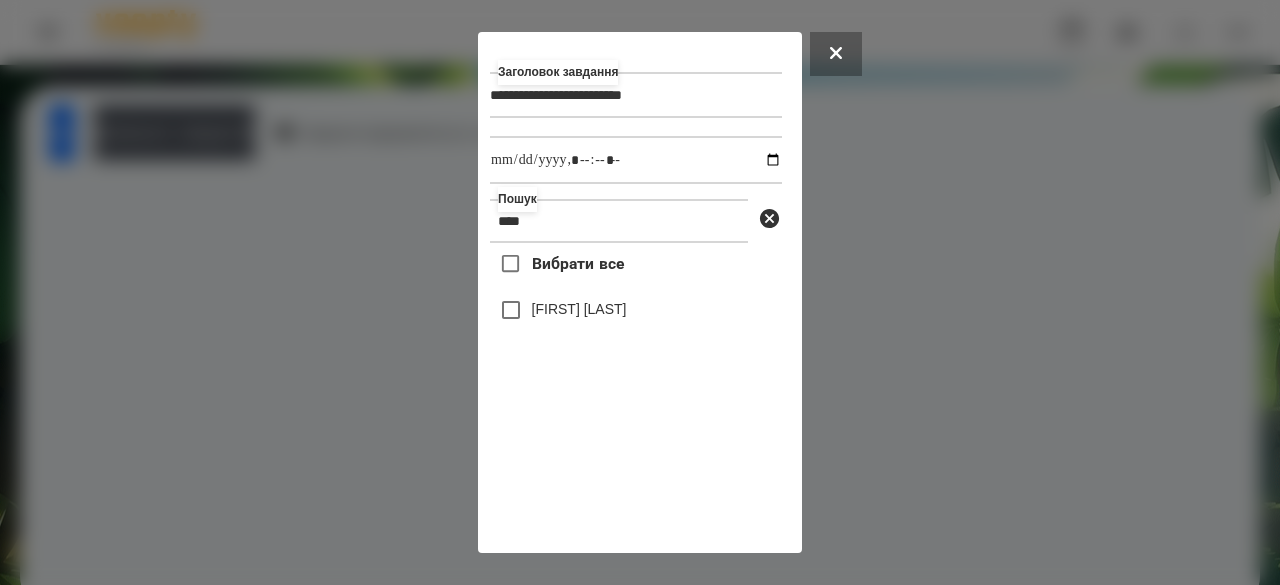 click on "[FIRST] [LAST]" at bounding box center (579, 309) 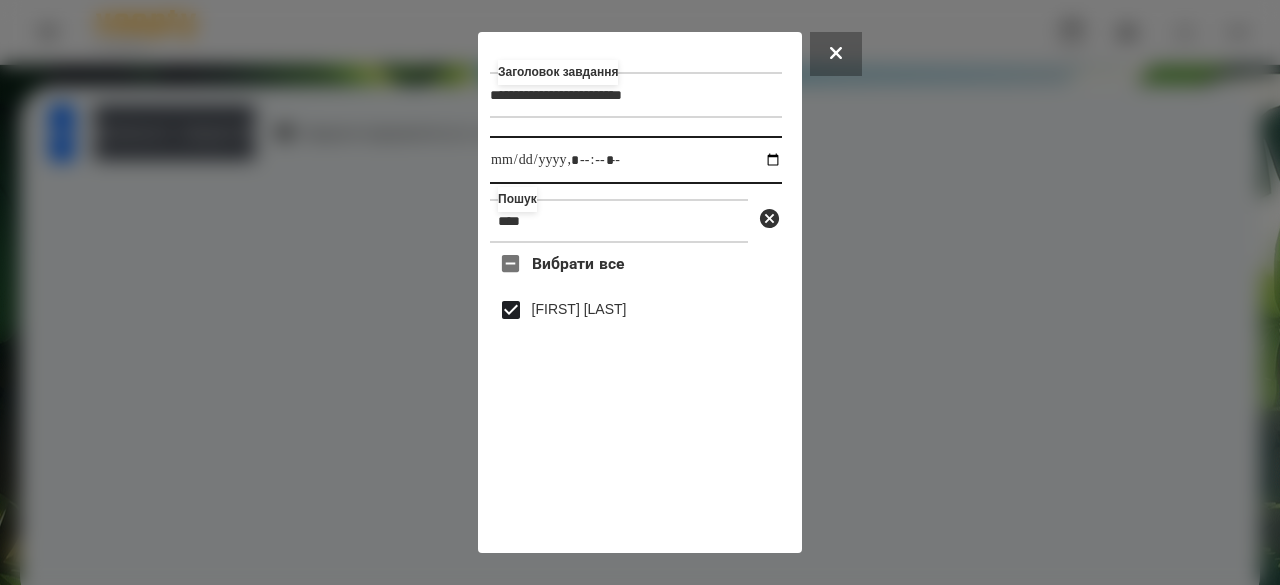 click at bounding box center (636, 160) 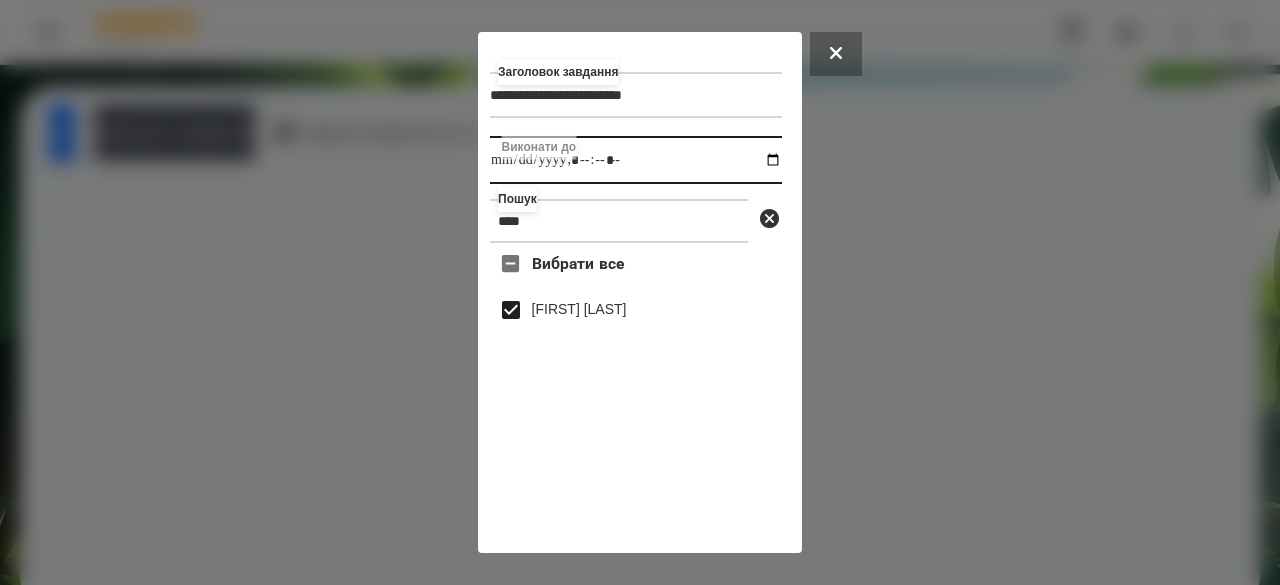 type on "**********" 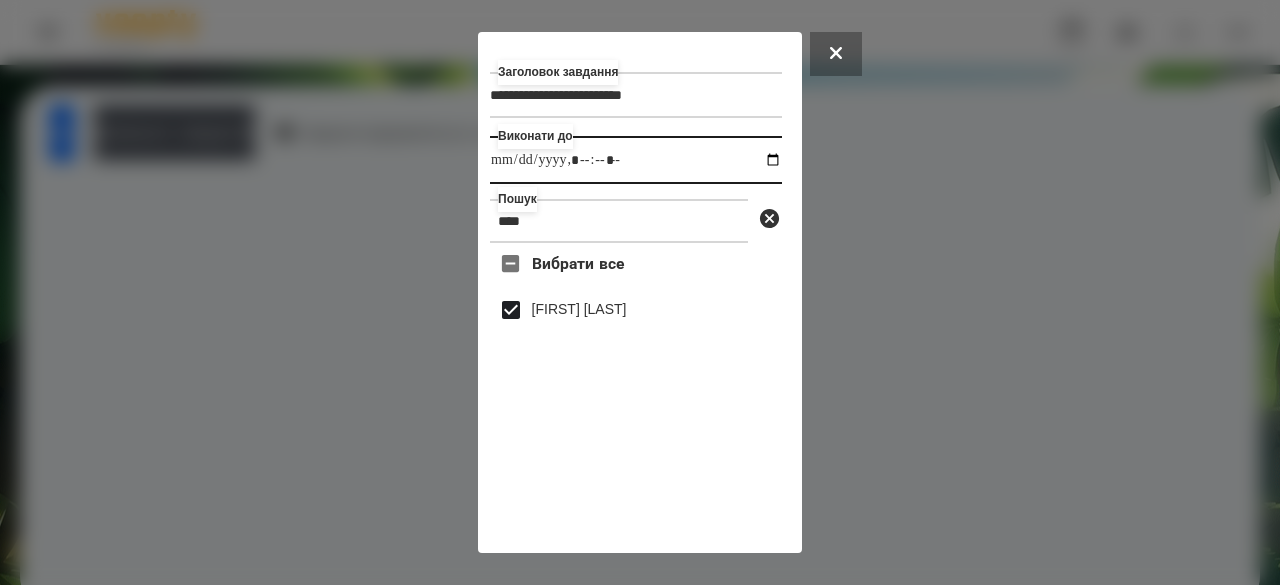 scroll, scrollTop: 66, scrollLeft: 0, axis: vertical 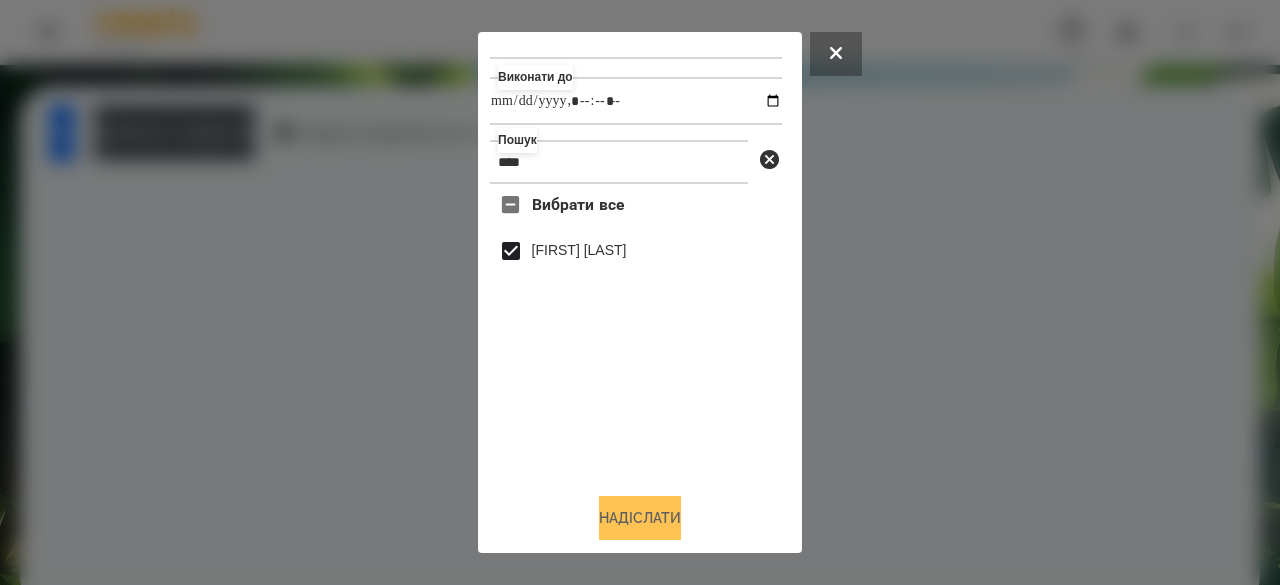 click on "Надіслати" at bounding box center [640, 518] 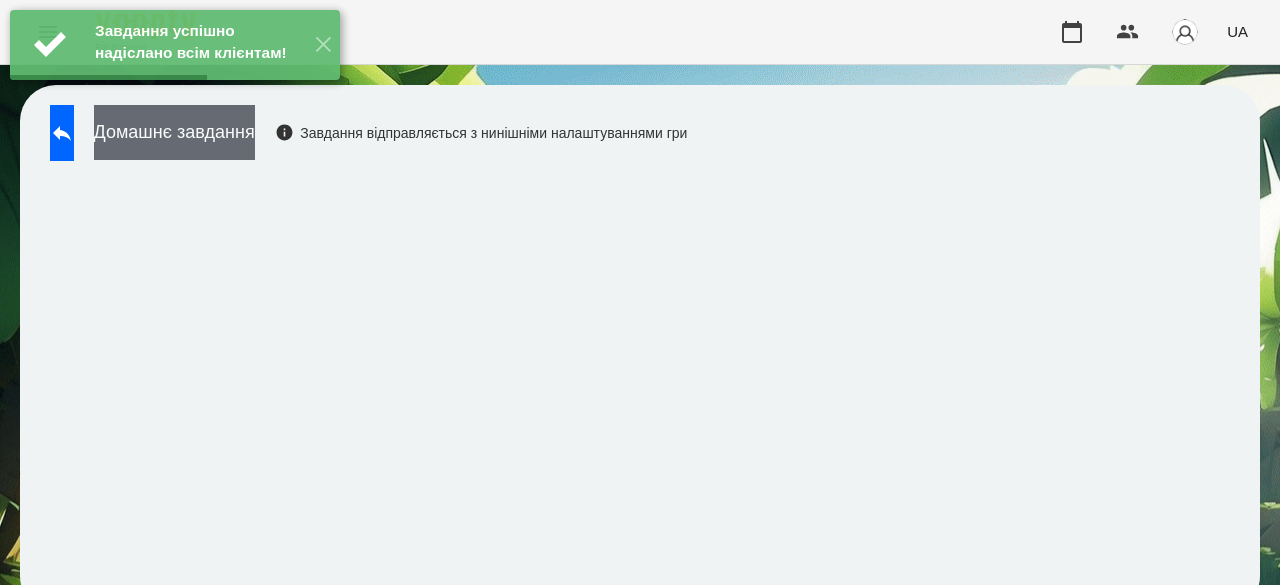 click on "Домашнє завдання" at bounding box center [174, 132] 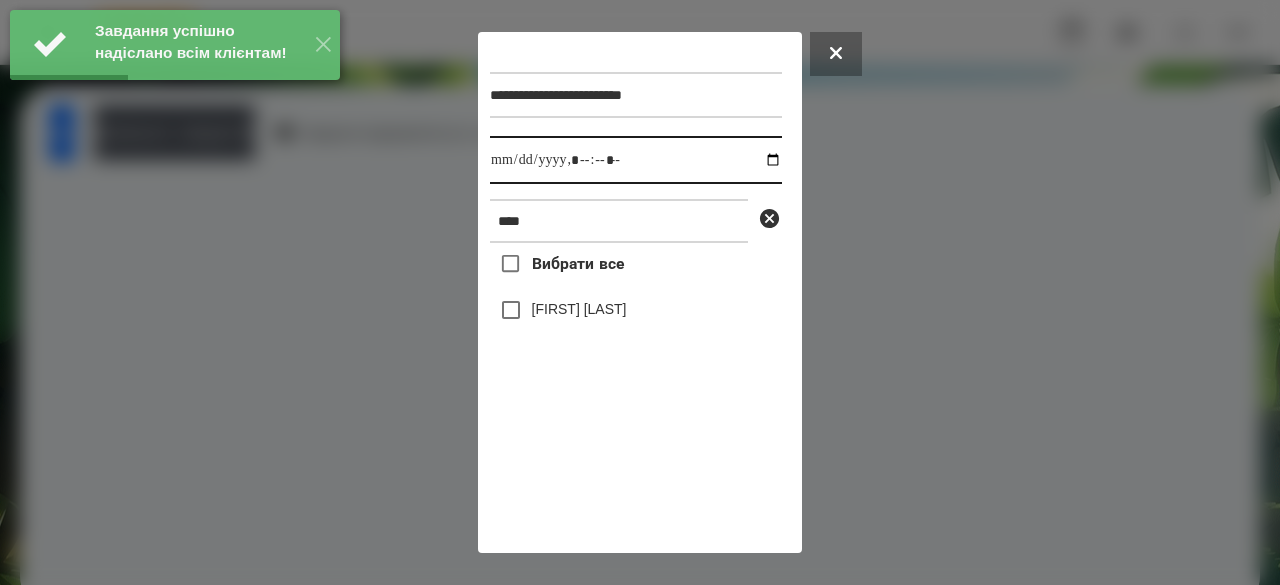 click at bounding box center [636, 160] 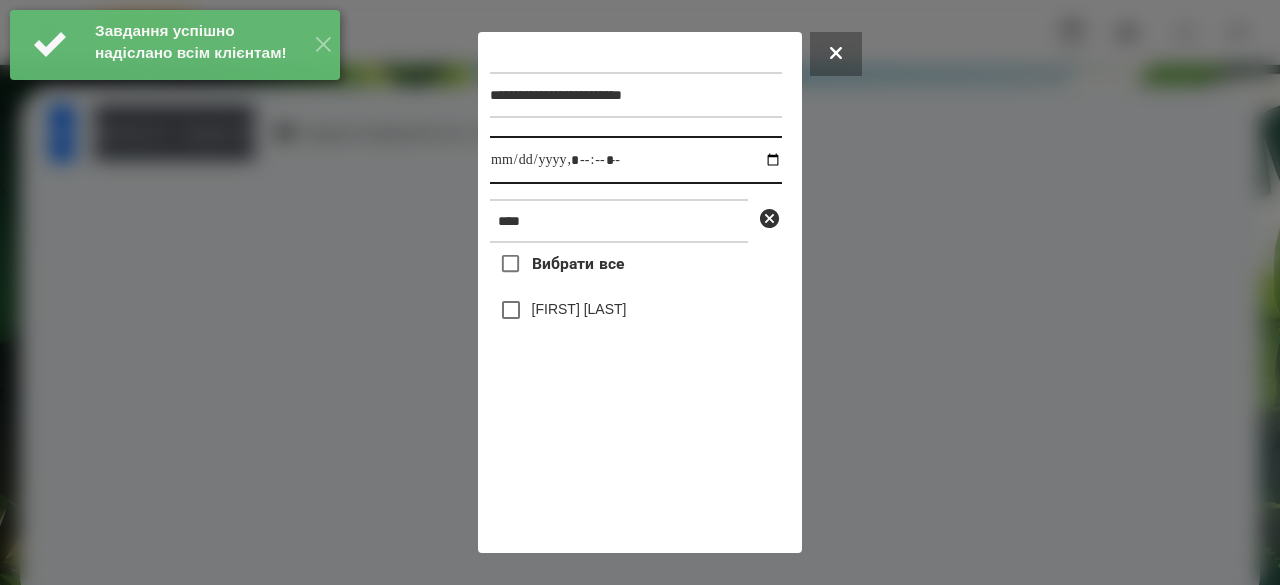 type on "**********" 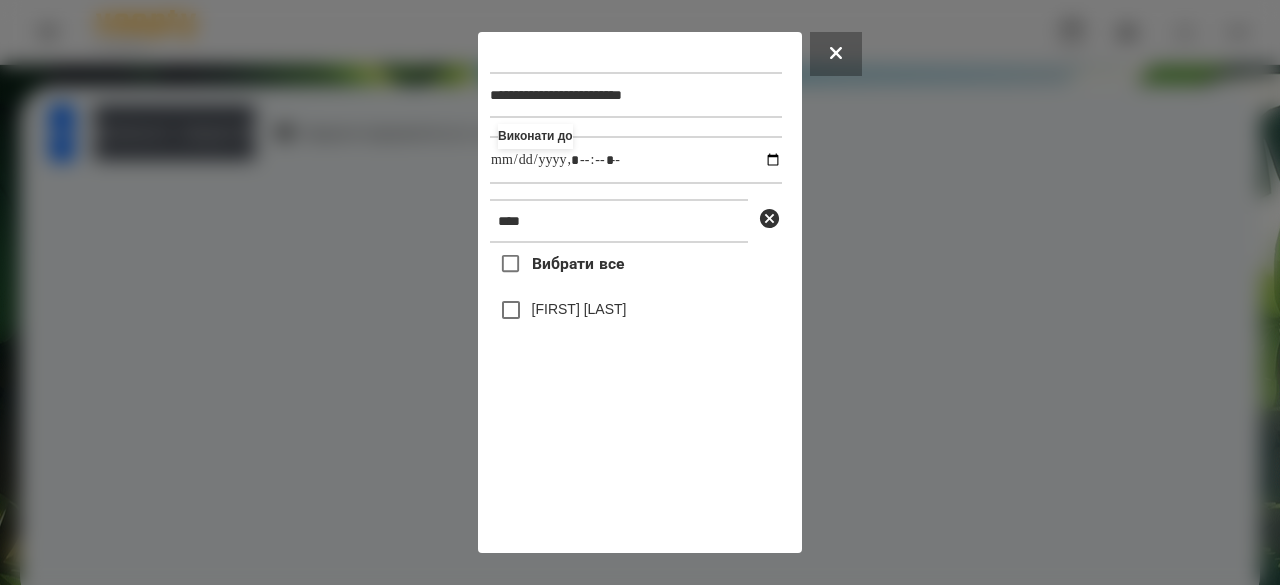 click on "[FIRST] [LAST]" at bounding box center [579, 309] 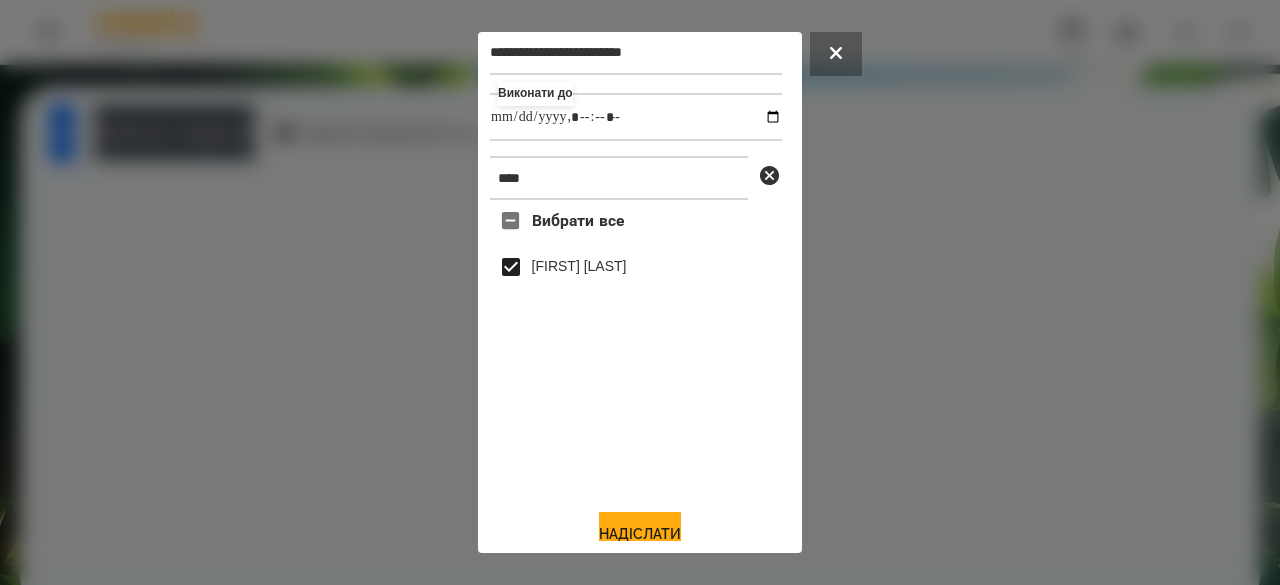 scroll, scrollTop: 66, scrollLeft: 0, axis: vertical 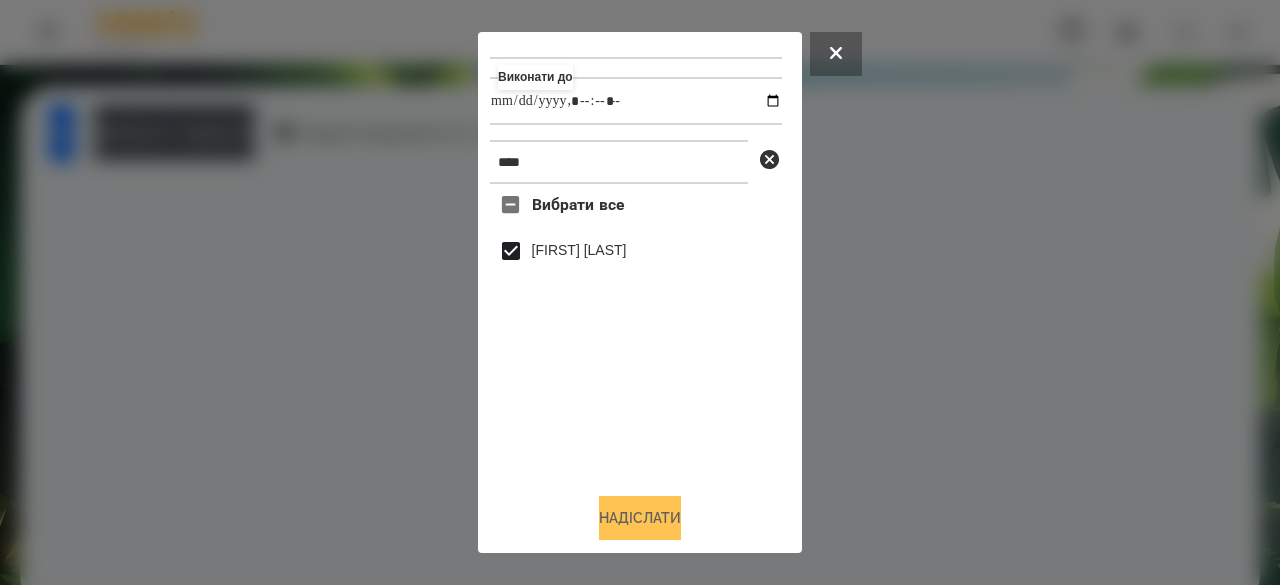 click on "Надіслати" at bounding box center [640, 518] 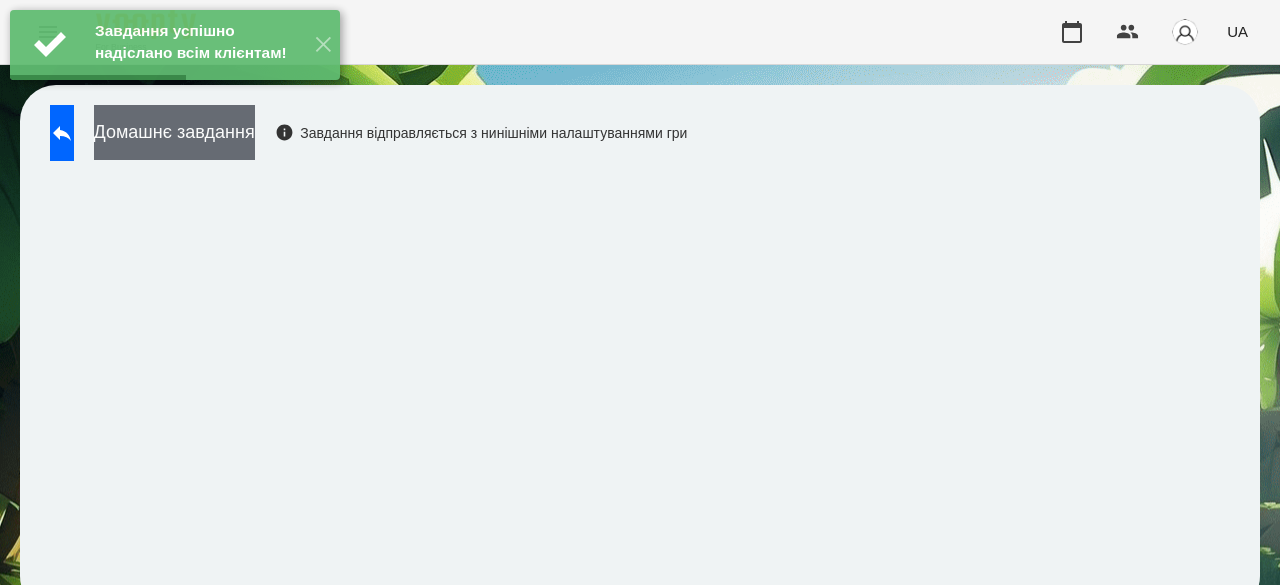 click on "Домашнє завдання" at bounding box center (174, 132) 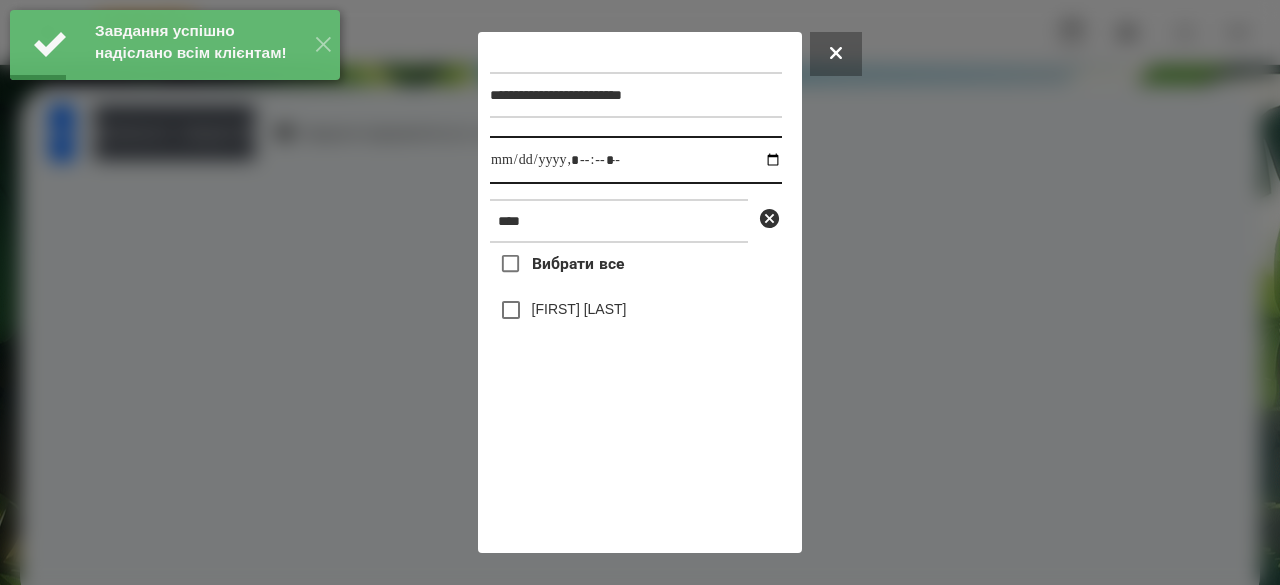 click at bounding box center [636, 160] 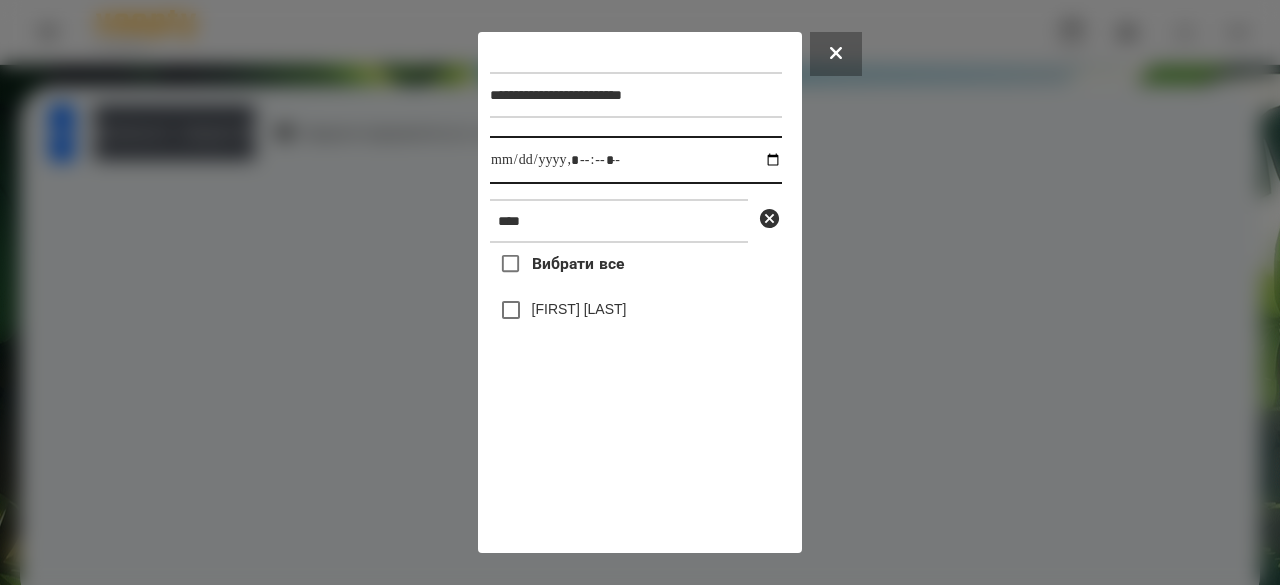 type on "**********" 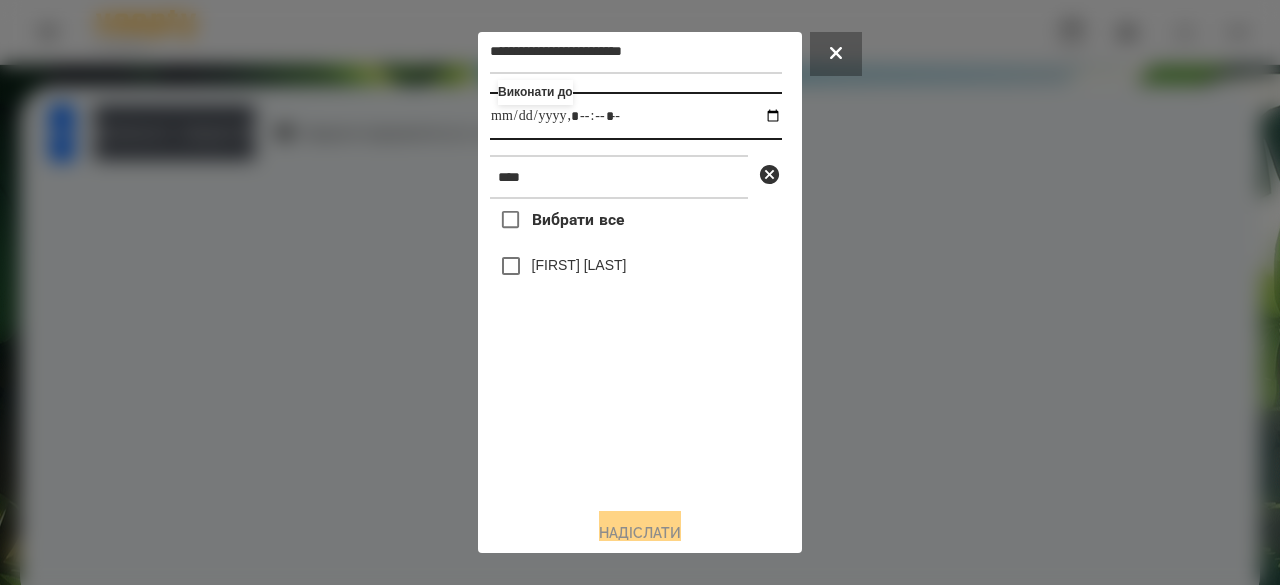 scroll, scrollTop: 66, scrollLeft: 0, axis: vertical 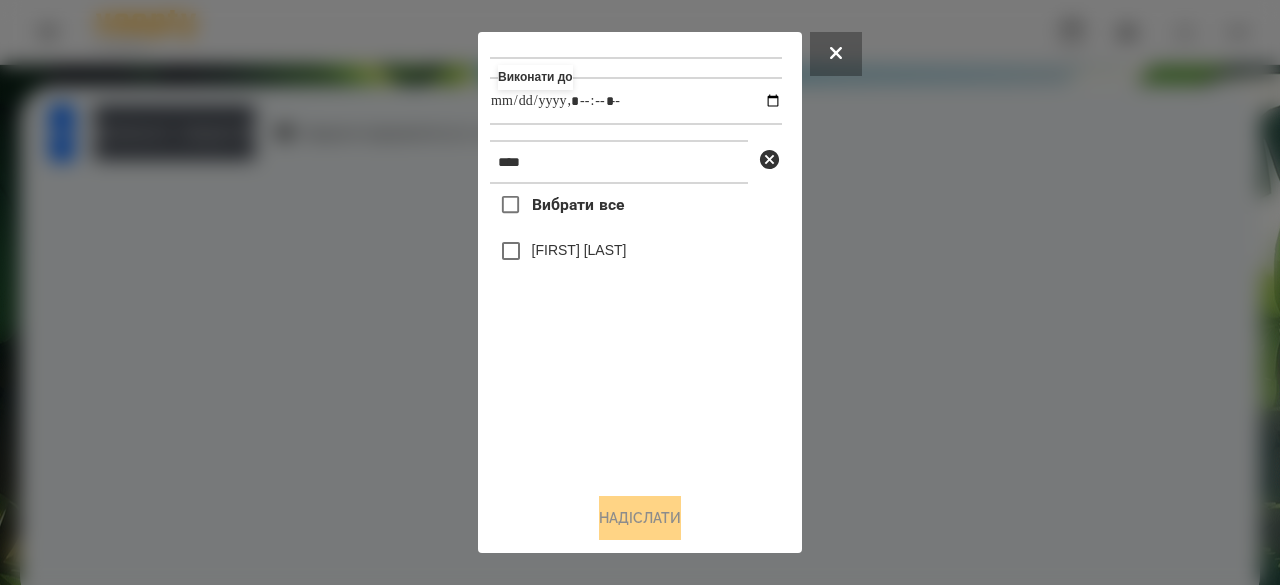 click on "[FIRST] [LAST]" at bounding box center (579, 250) 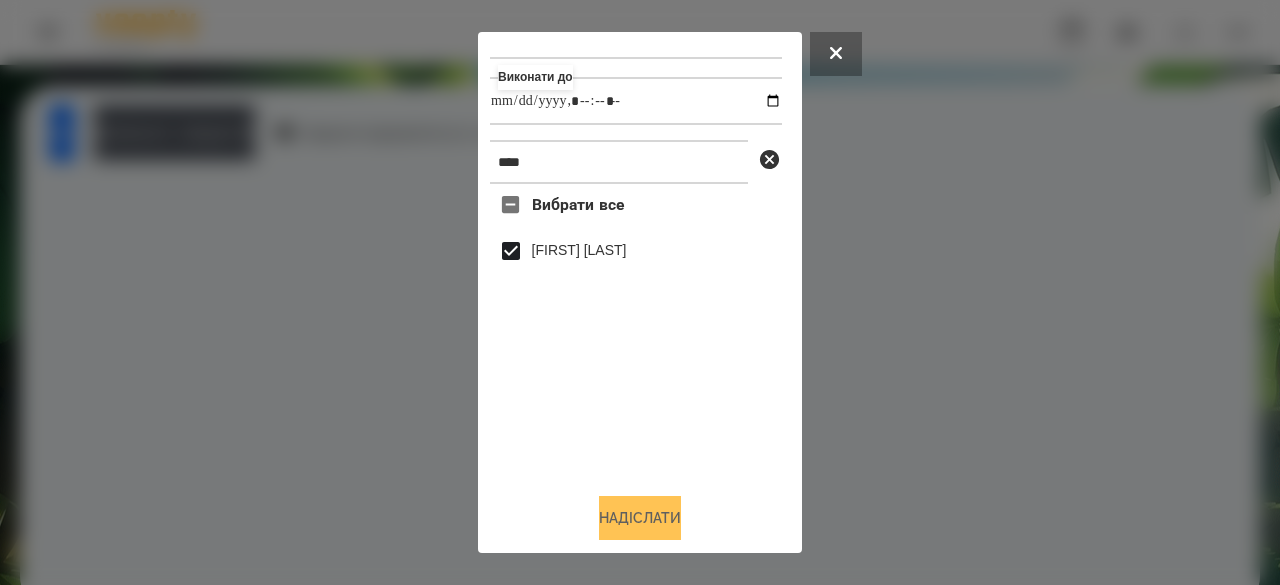 click on "Надіслати" at bounding box center (640, 518) 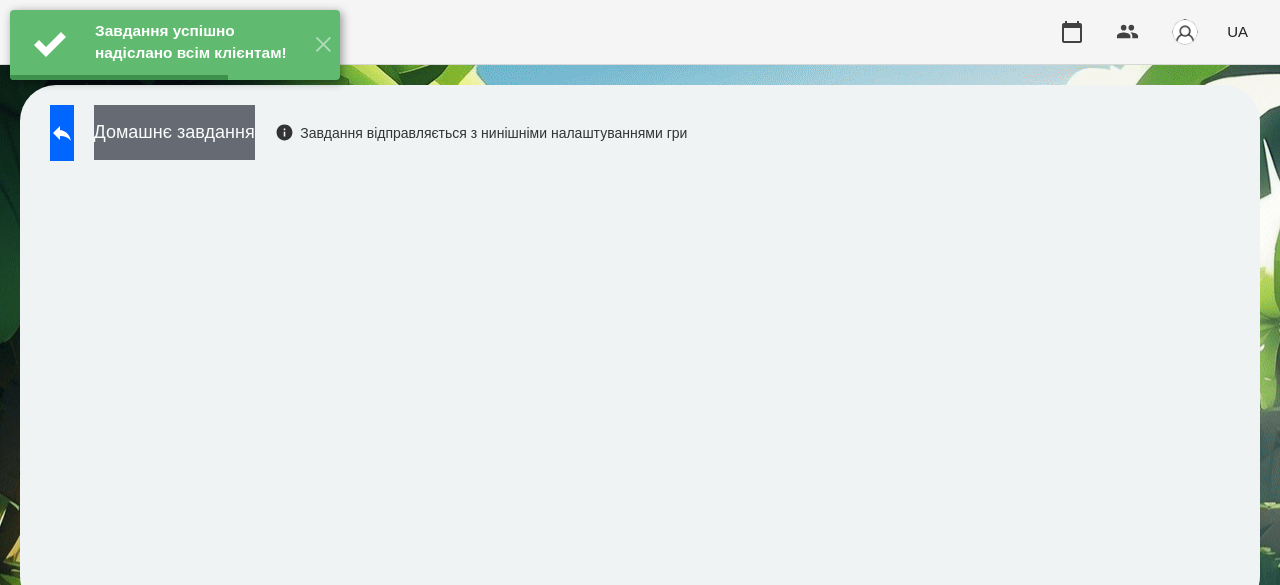 click on "Домашнє завдання" at bounding box center (174, 132) 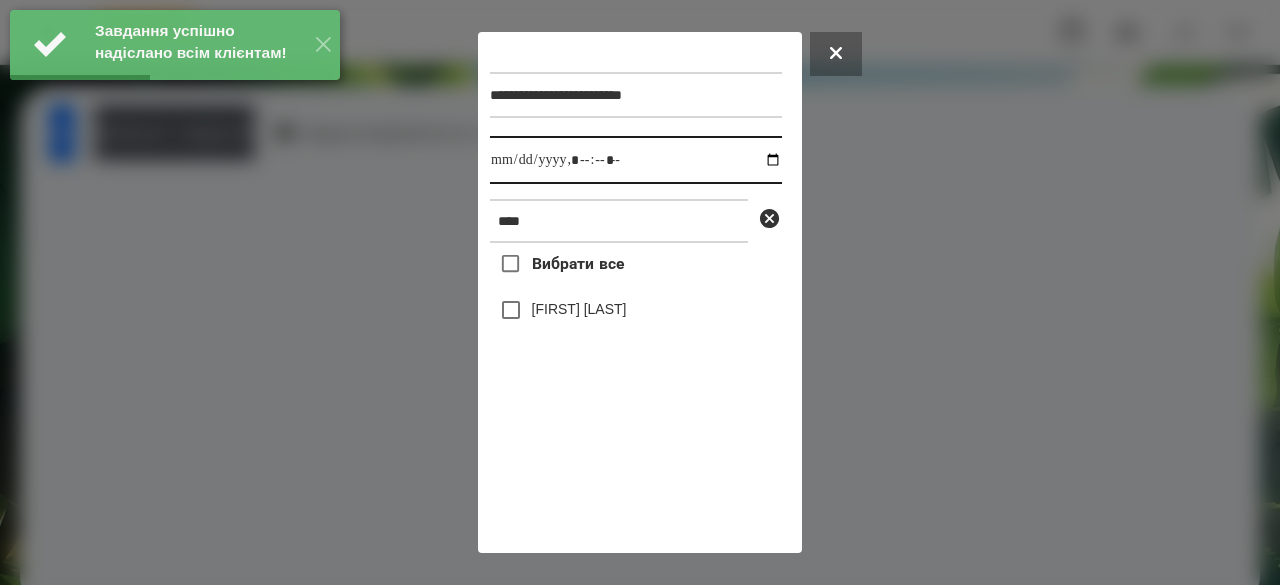click at bounding box center (636, 160) 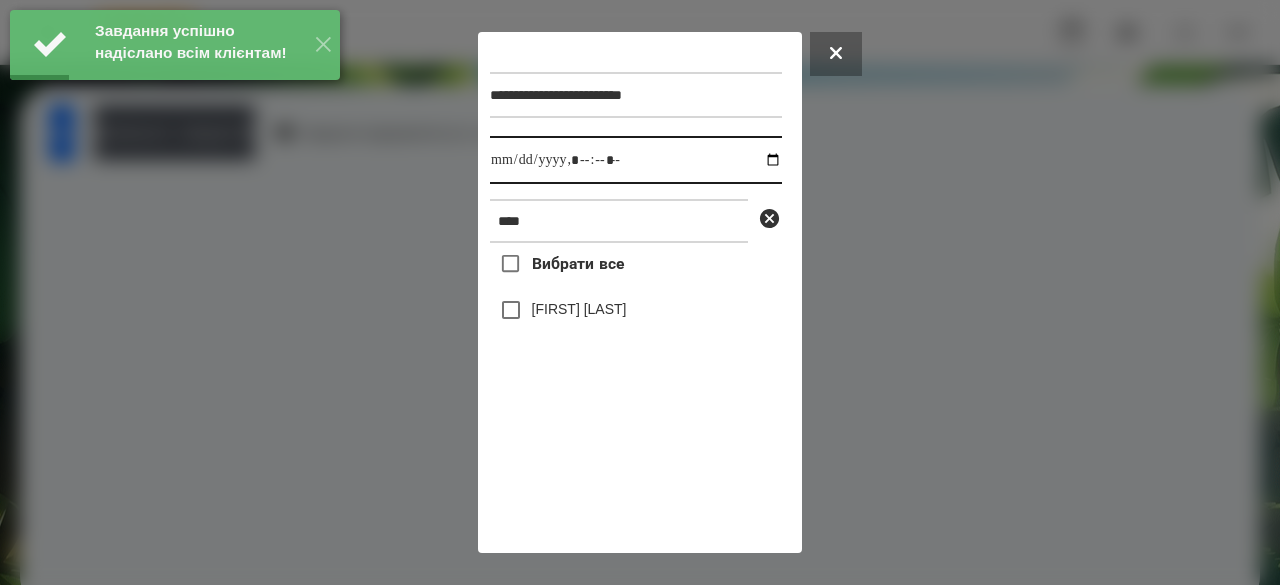 type on "**********" 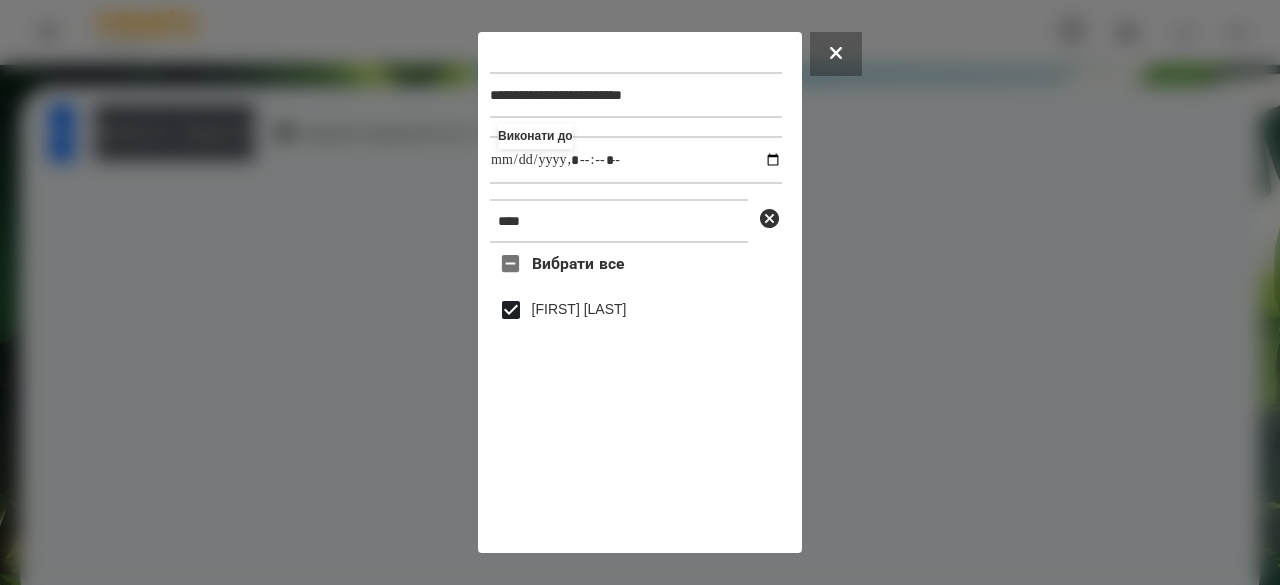 scroll, scrollTop: 66, scrollLeft: 0, axis: vertical 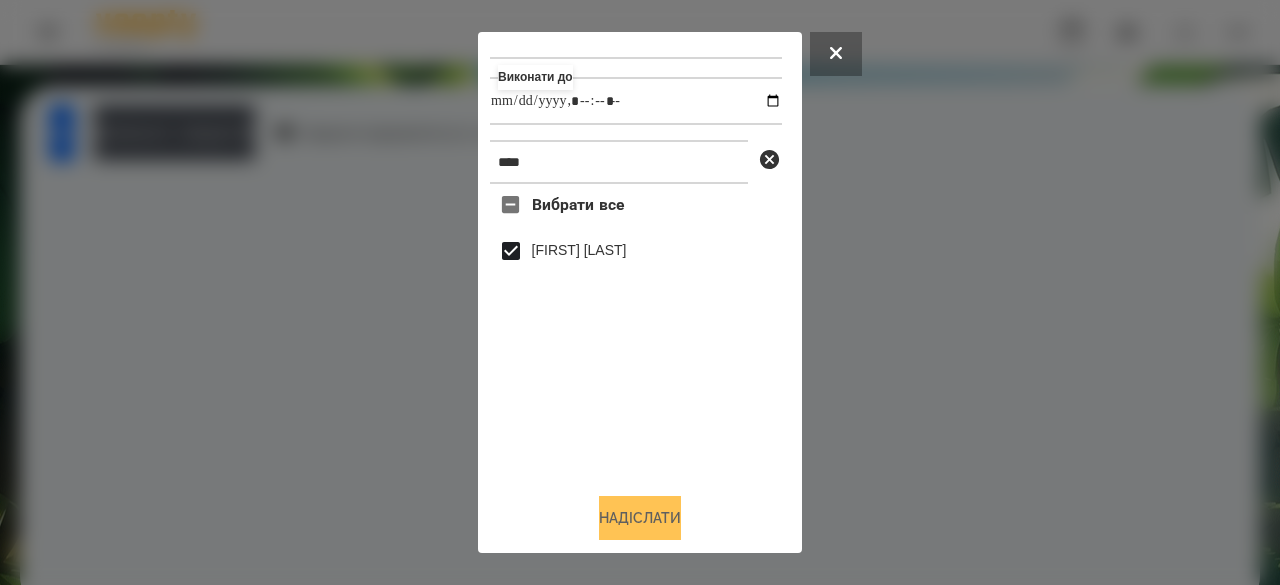click on "Надіслати" at bounding box center [640, 518] 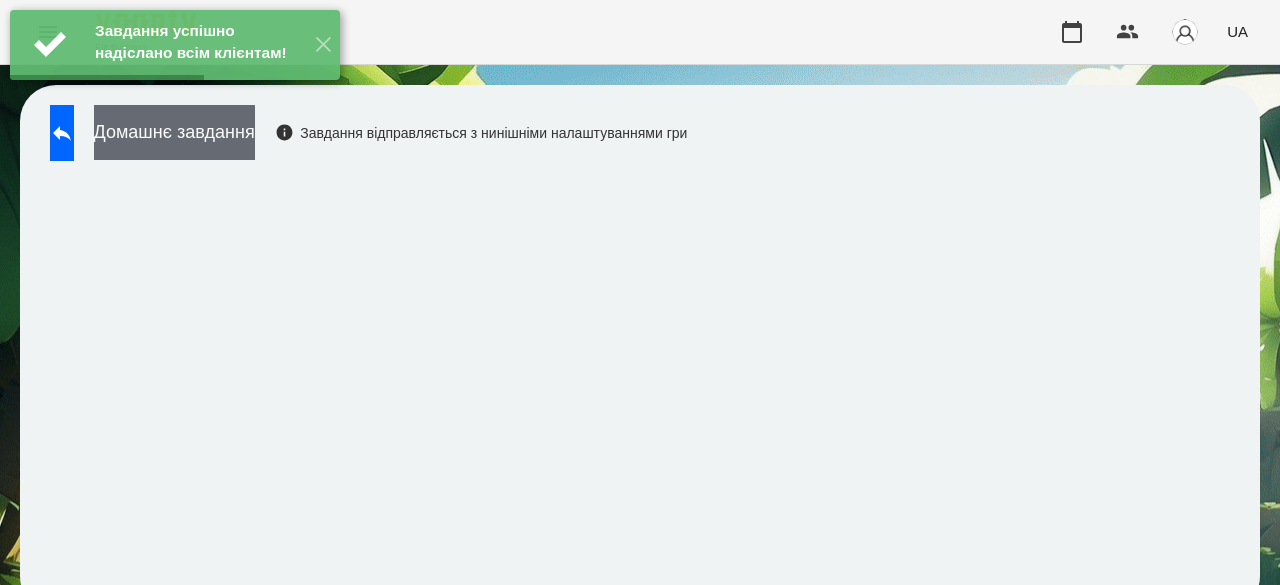 click on "Домашнє завдання" at bounding box center (174, 132) 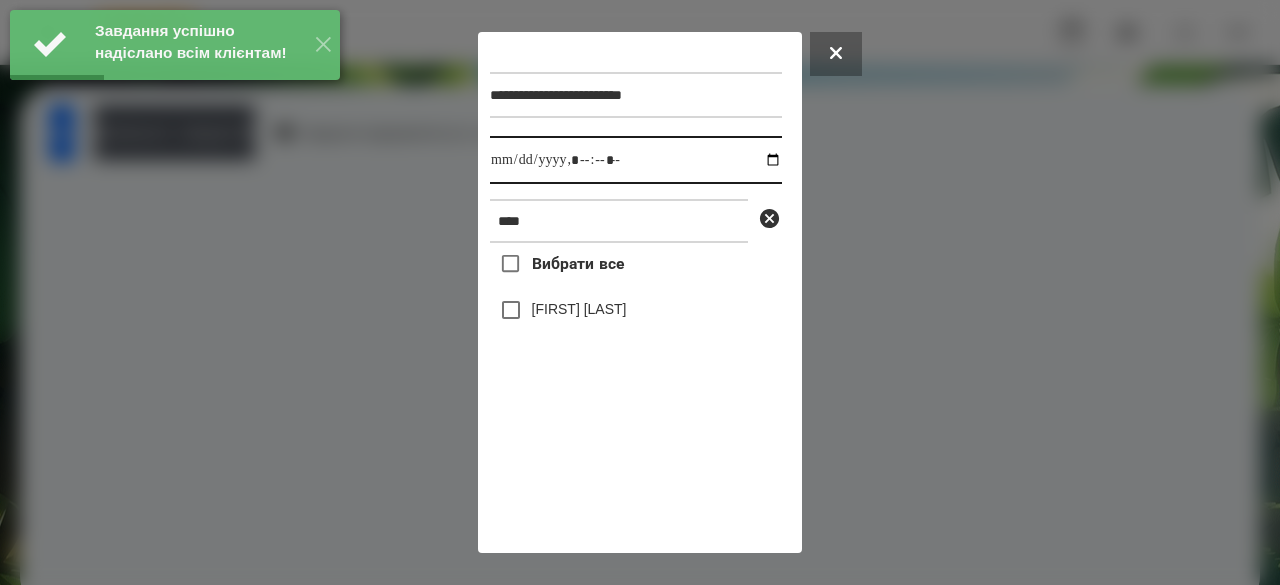 click at bounding box center (636, 160) 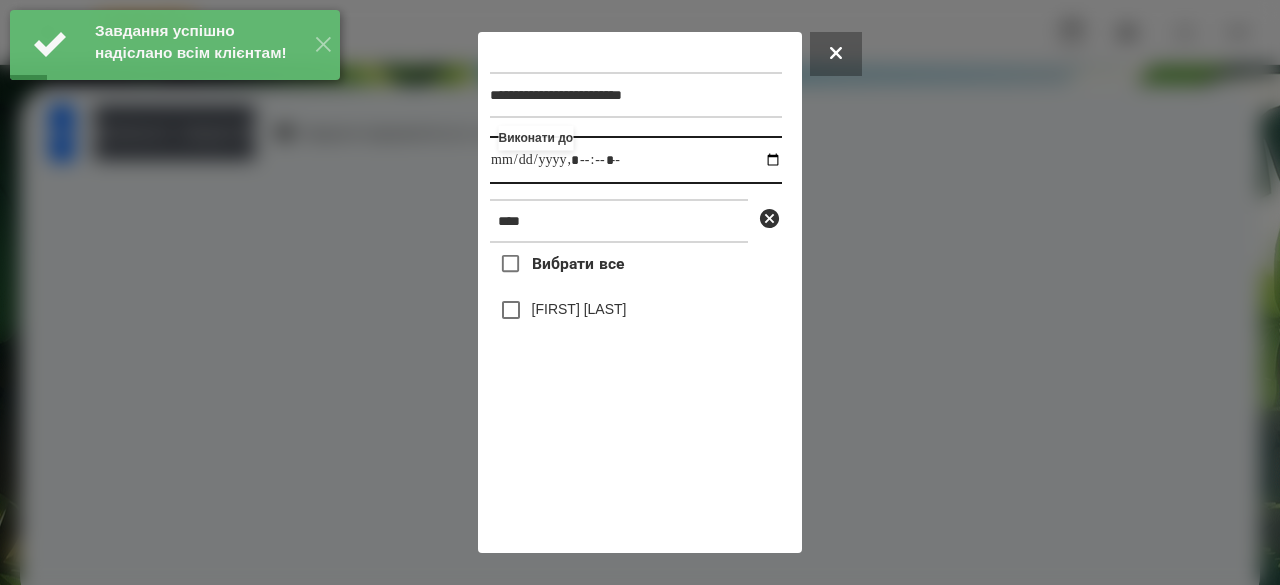 type on "**********" 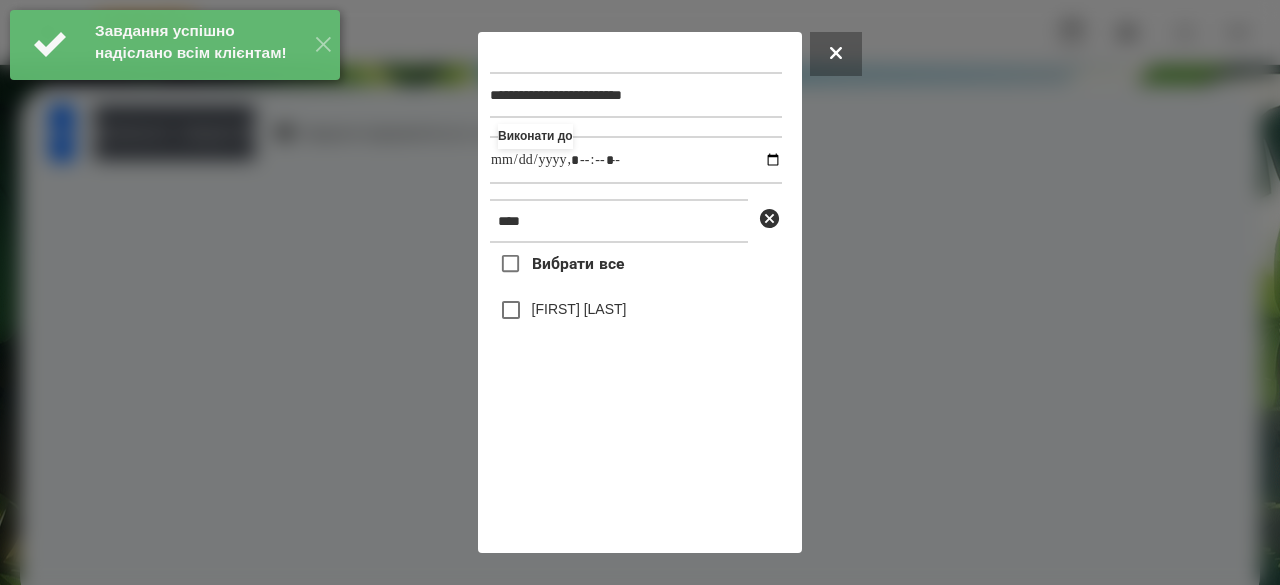 click on "[FIRST] [LAST]" at bounding box center (579, 309) 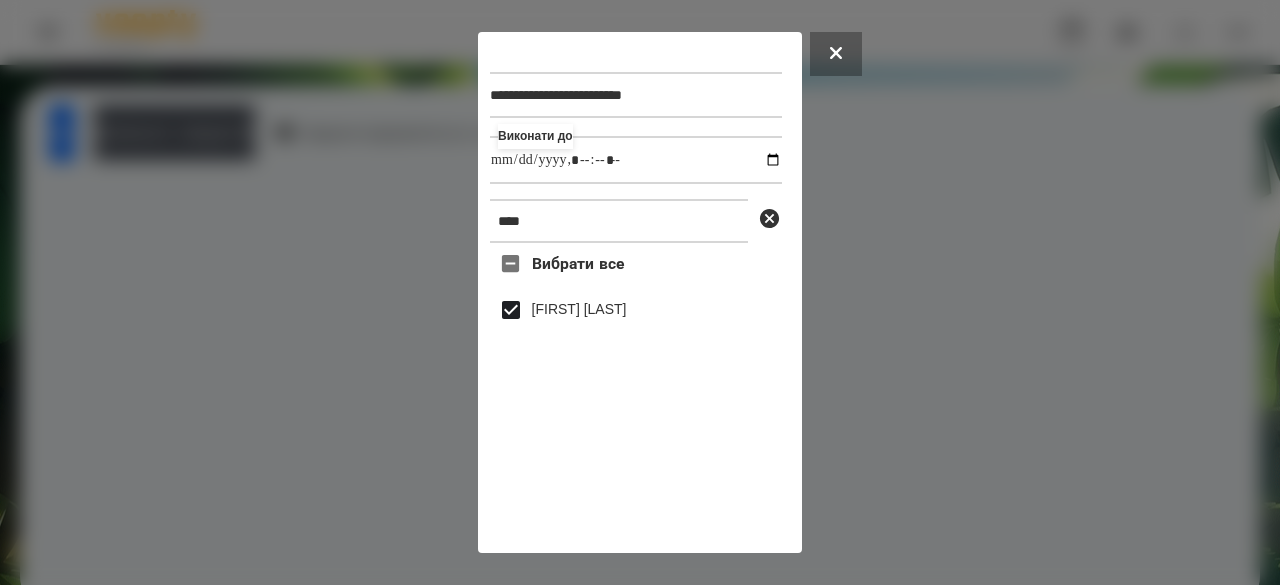 scroll, scrollTop: 66, scrollLeft: 0, axis: vertical 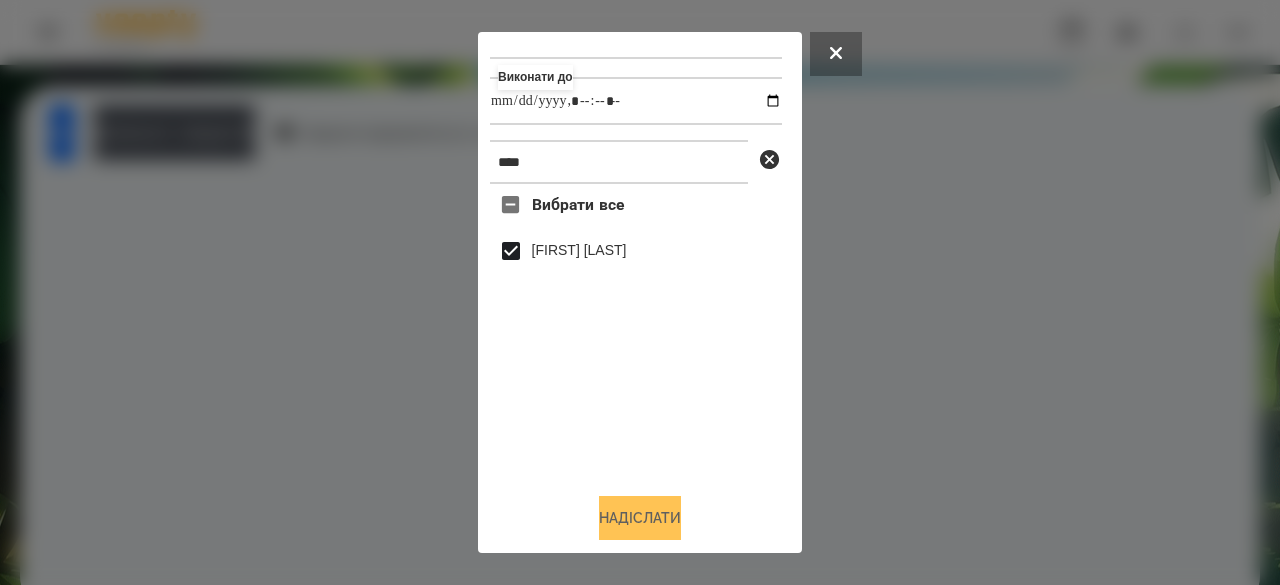 click on "Надіслати" at bounding box center [640, 518] 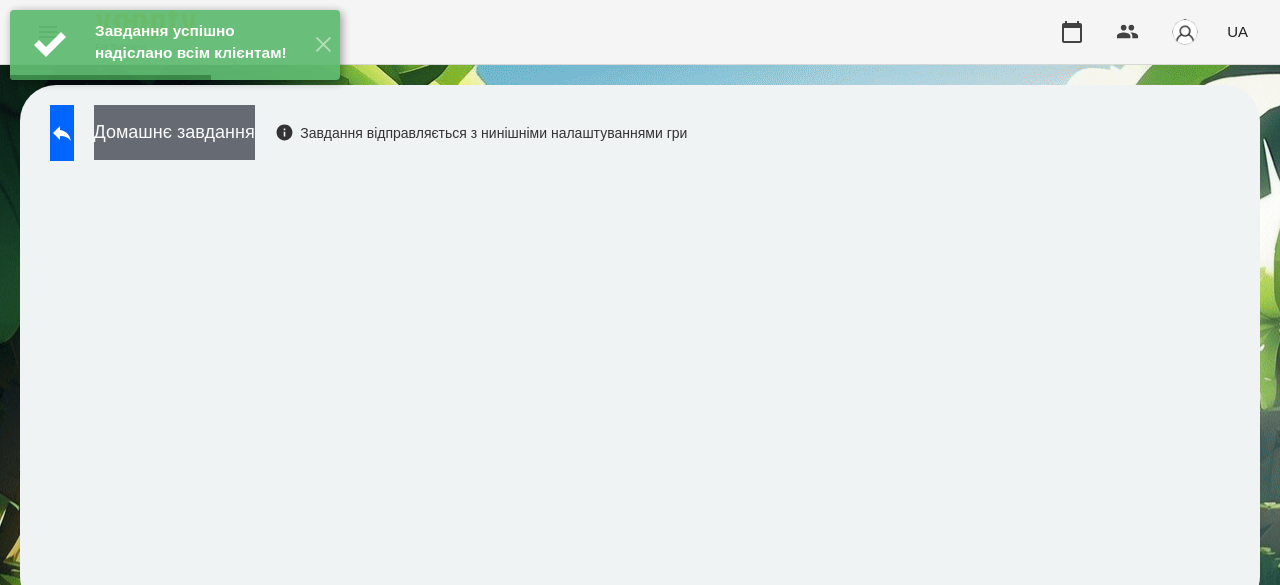 click on "Домашнє завдання" at bounding box center (174, 132) 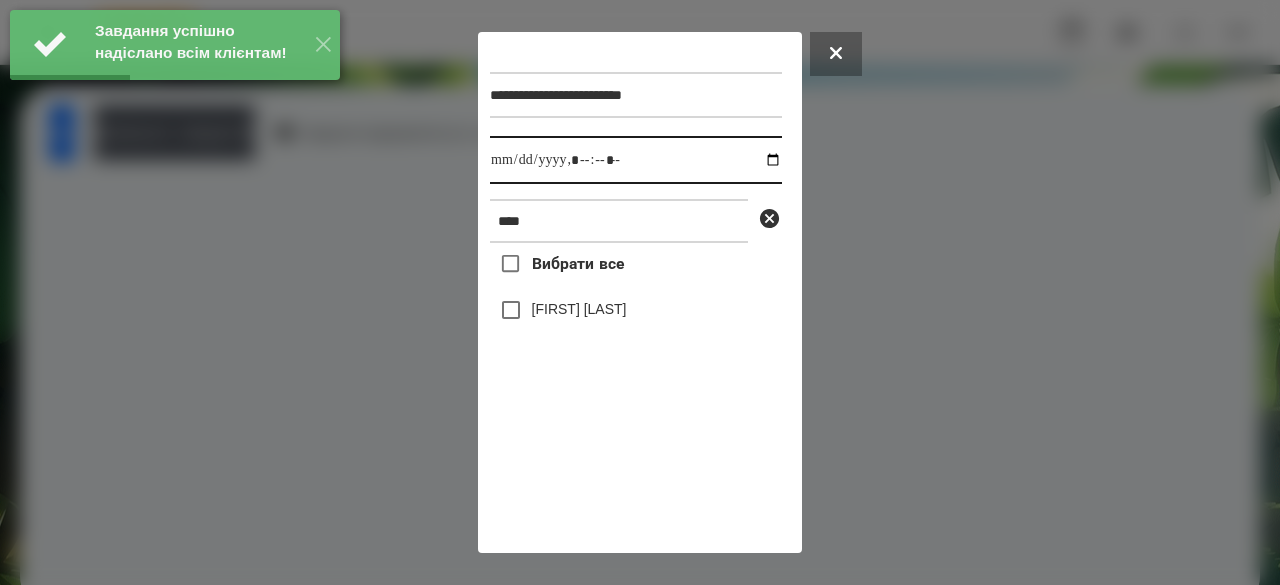 click at bounding box center [636, 160] 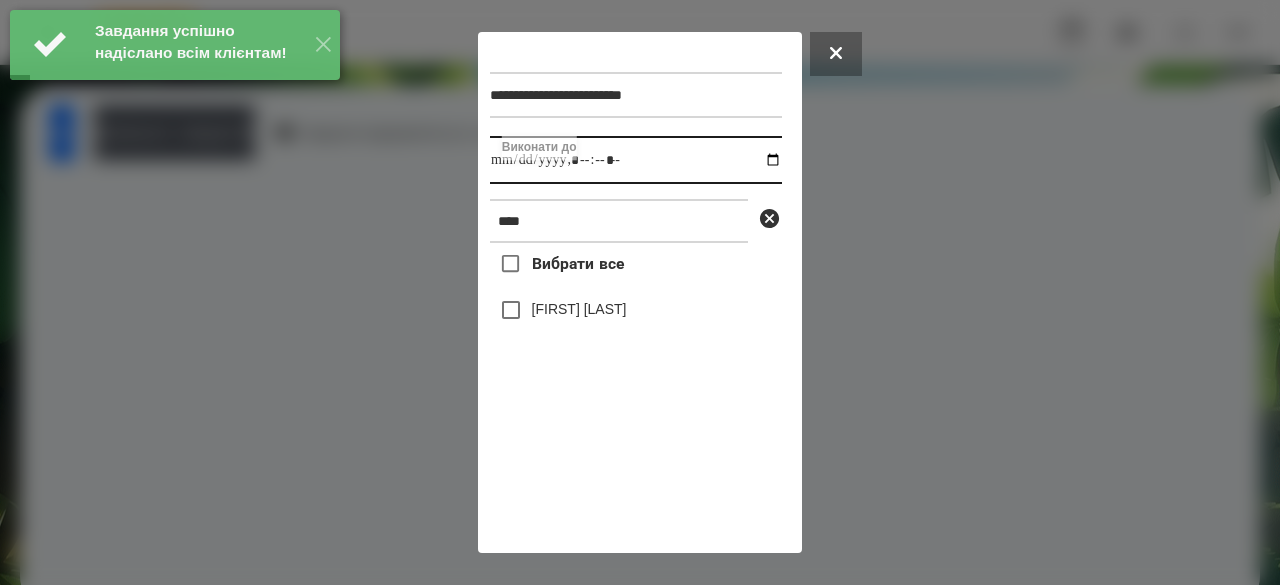 type on "**********" 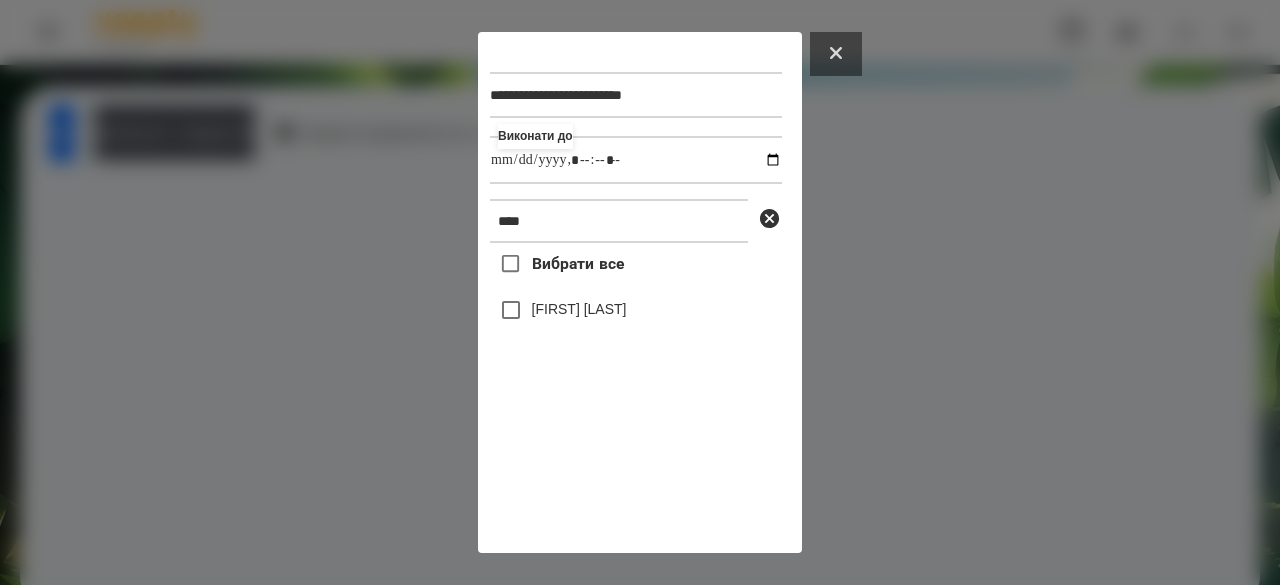 click 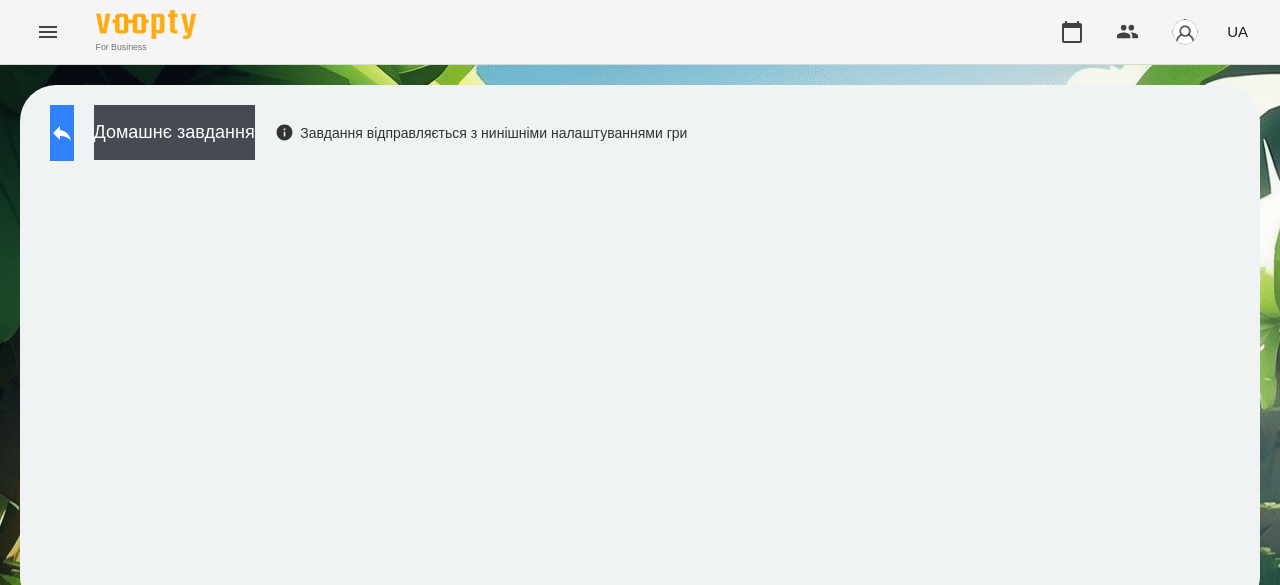 click 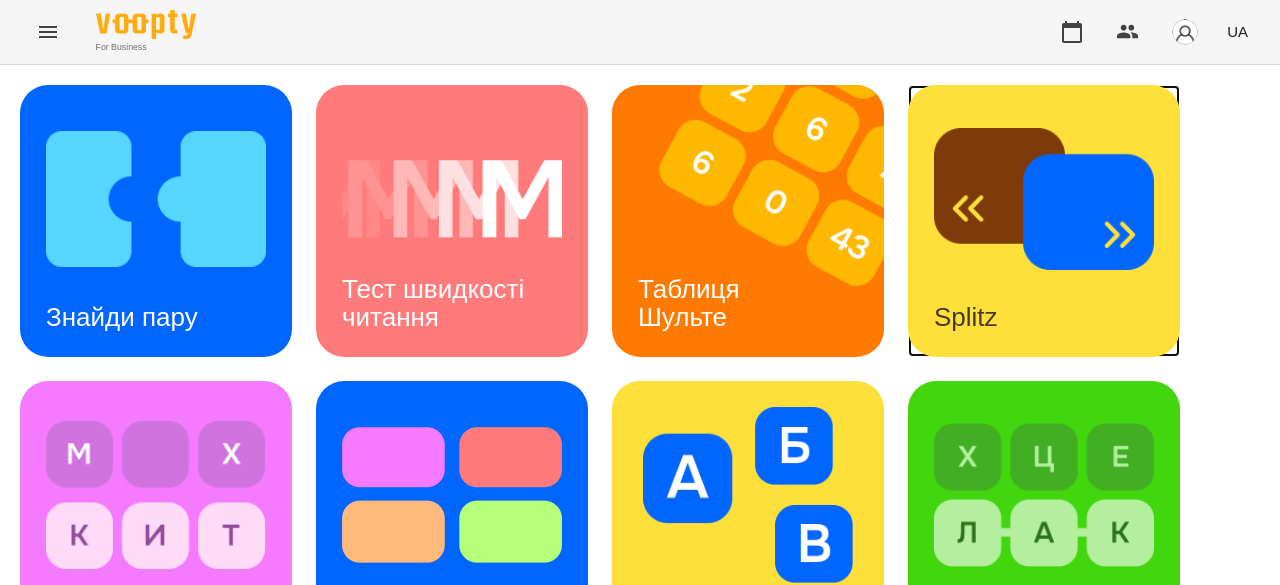 click on "Splitz" at bounding box center (966, 317) 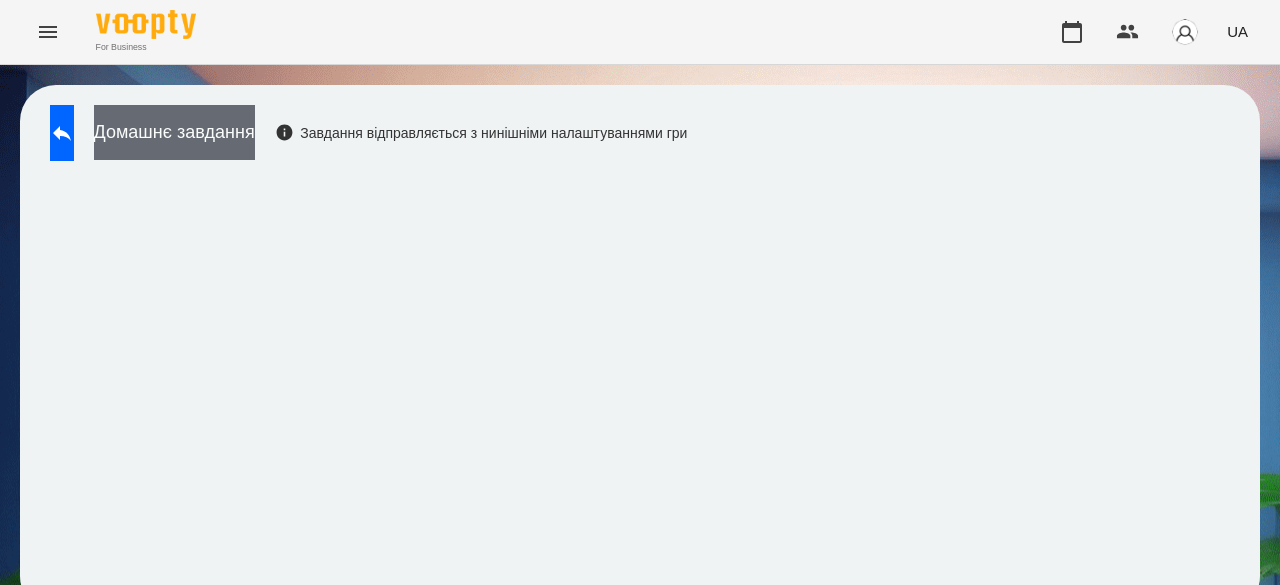 click on "Домашнє завдання" at bounding box center [174, 132] 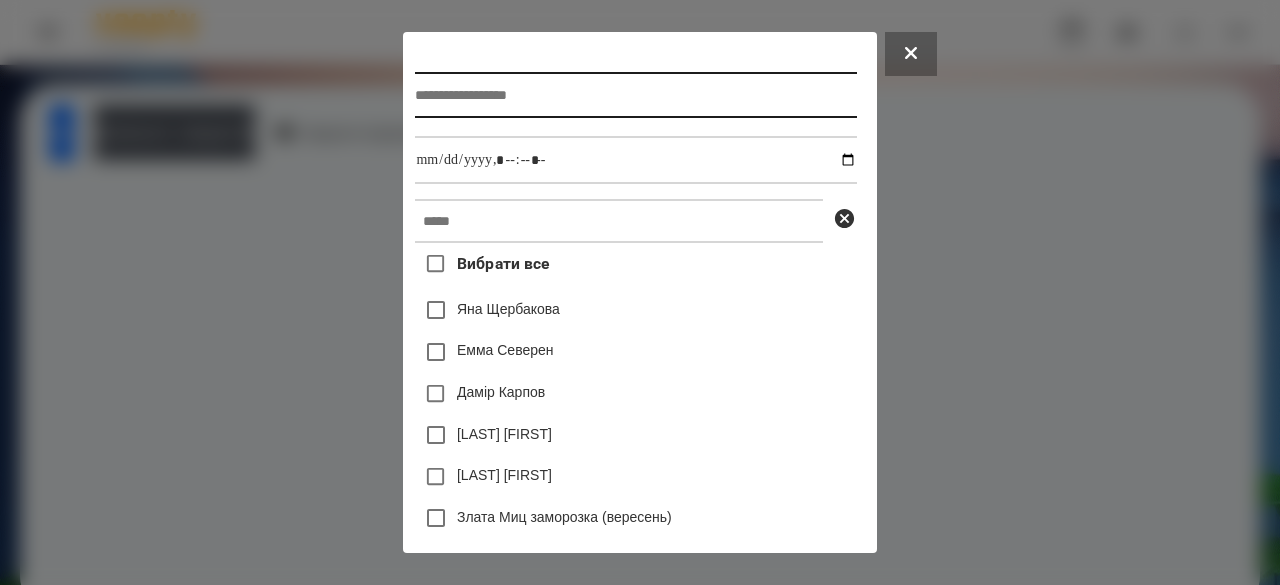 click at bounding box center (635, 95) 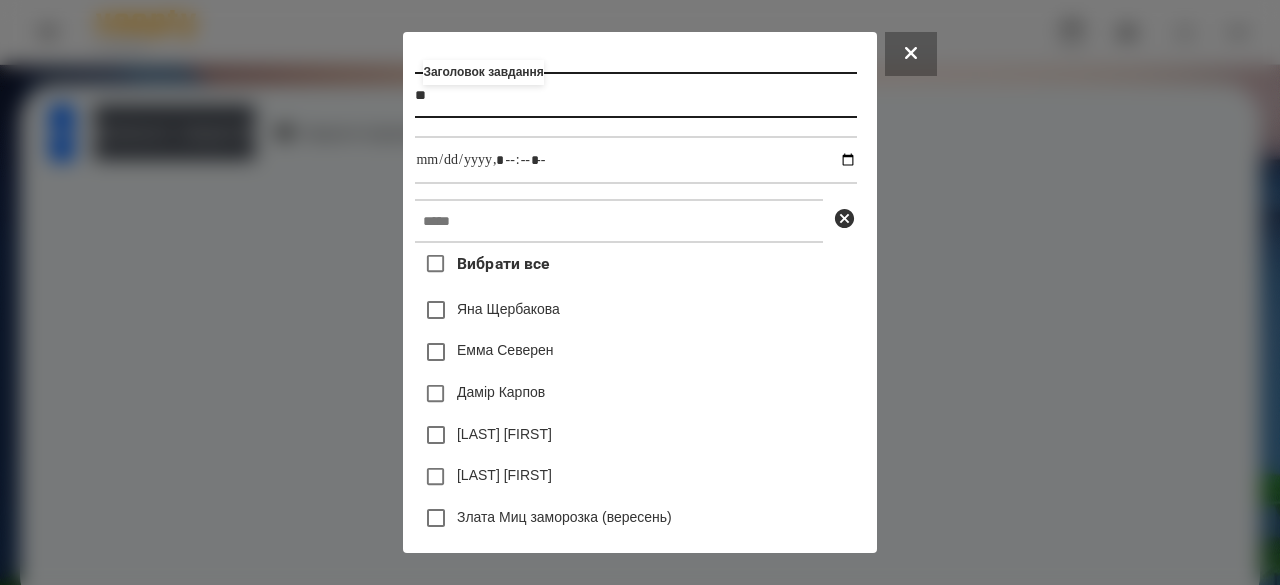 type on "*" 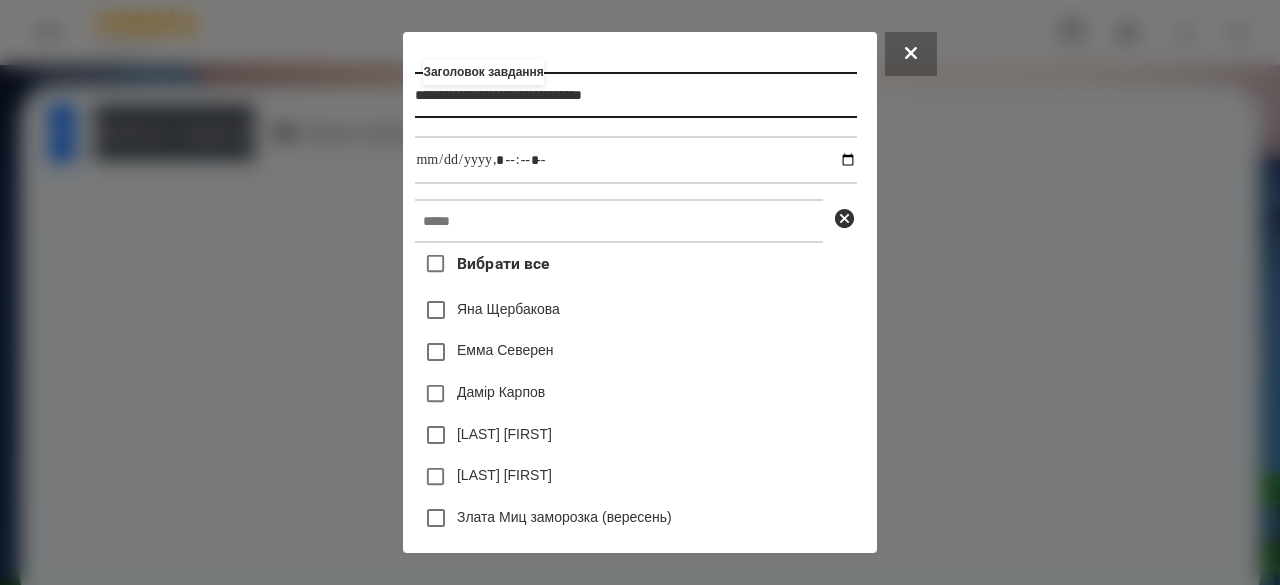click on "**********" at bounding box center [635, 95] 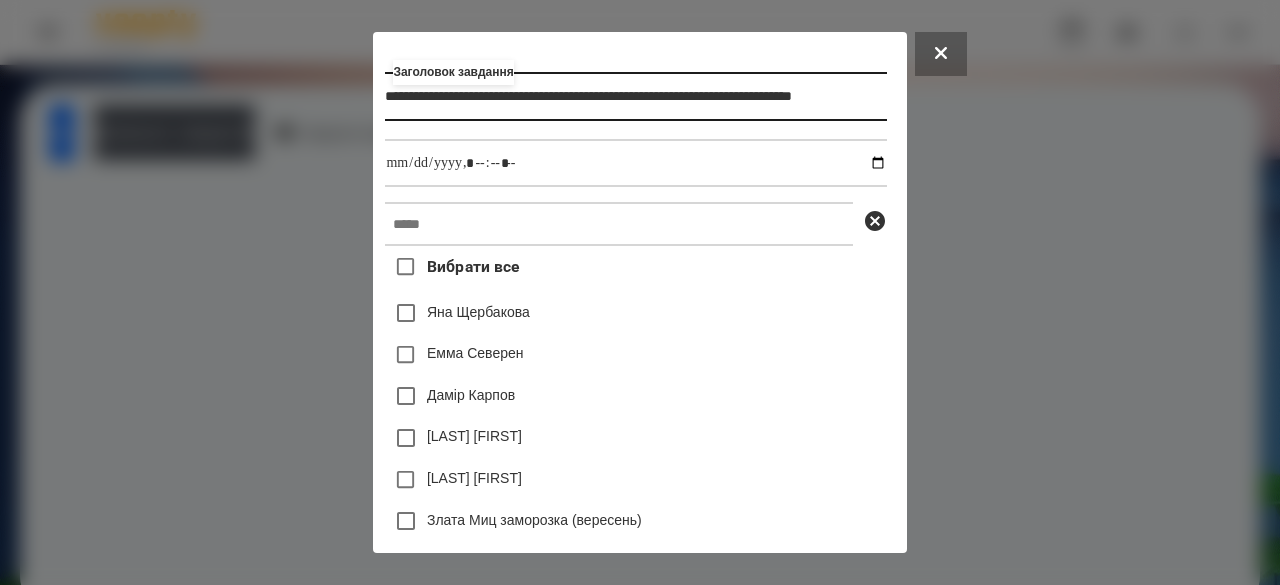 scroll, scrollTop: 0, scrollLeft: 151, axis: horizontal 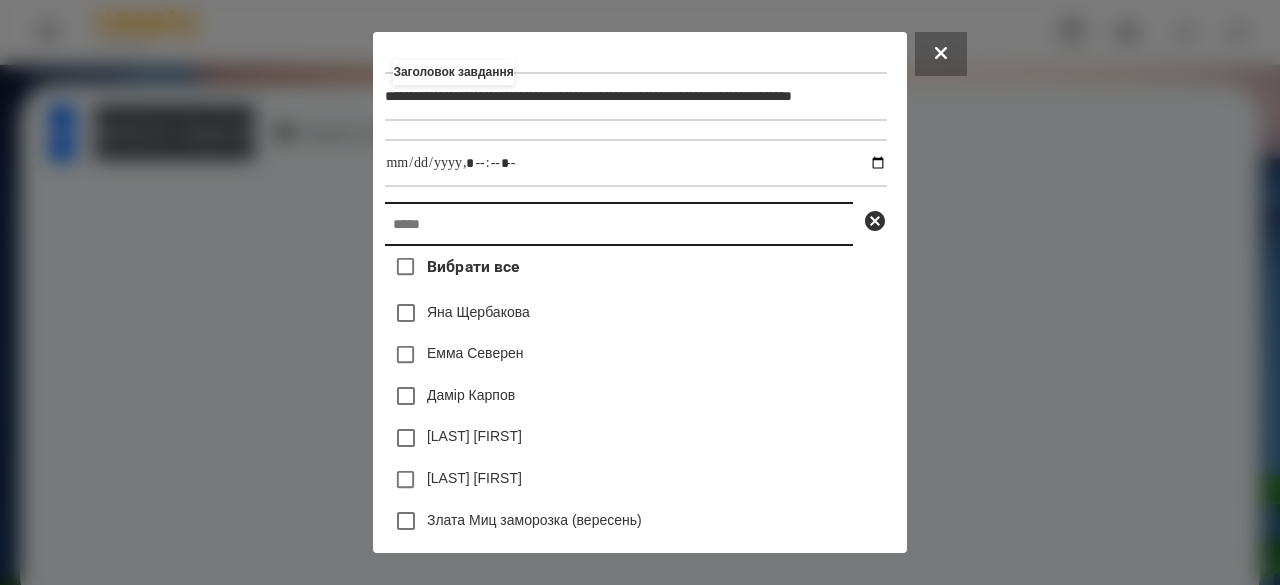 click at bounding box center [619, 224] 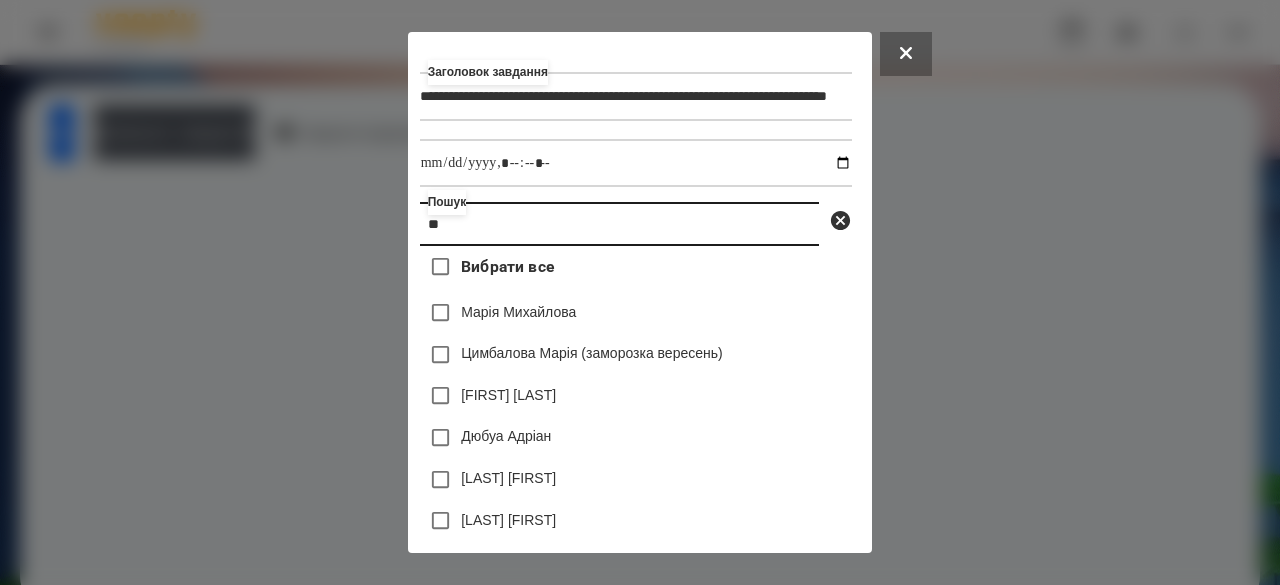 type on "*" 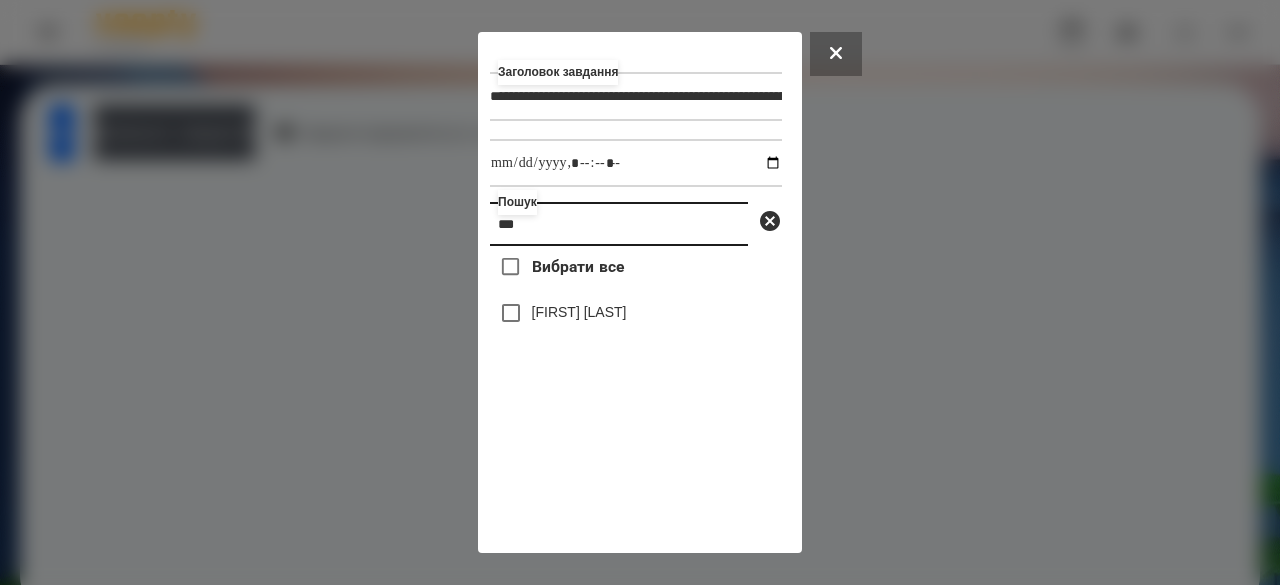 type on "***" 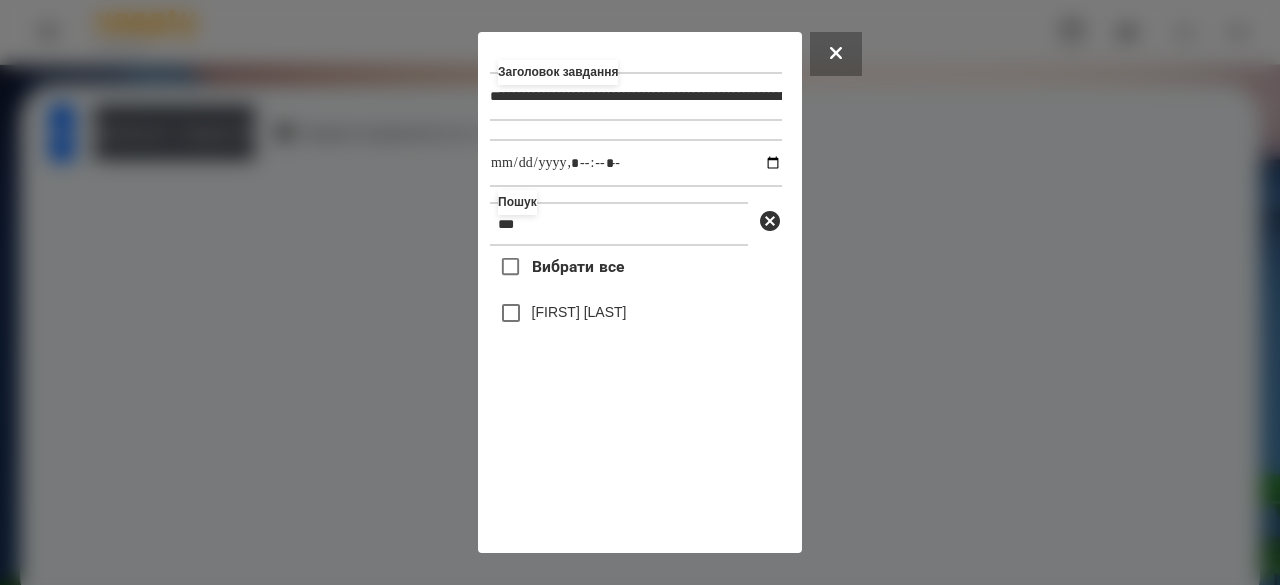 click on "[FIRST] [LAST]" at bounding box center (579, 312) 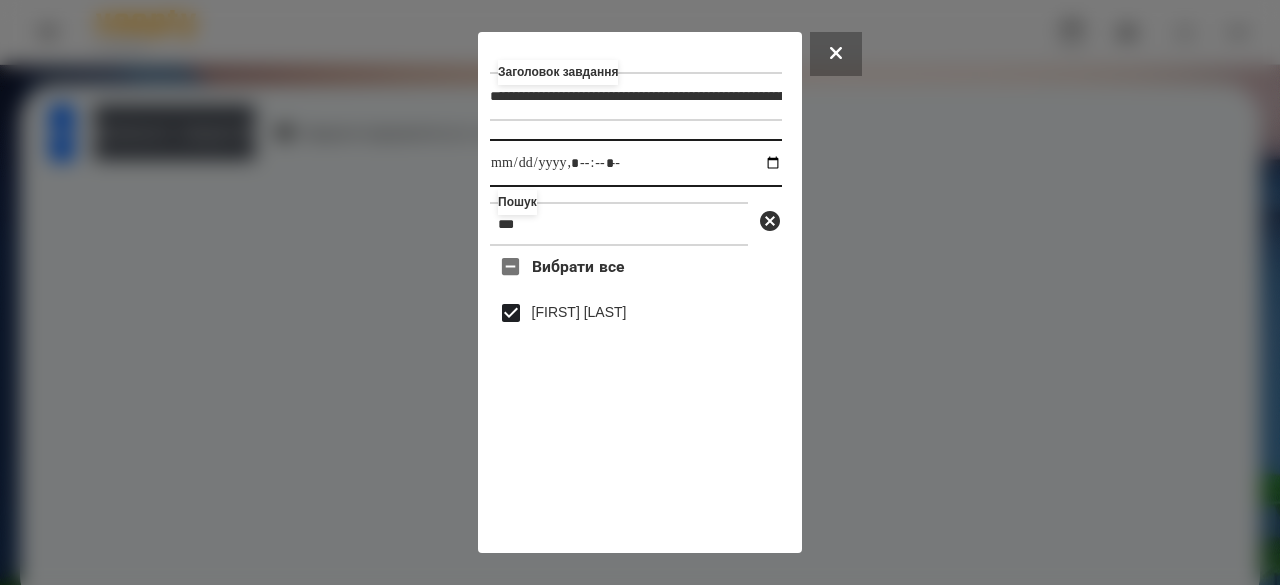 click at bounding box center [636, 163] 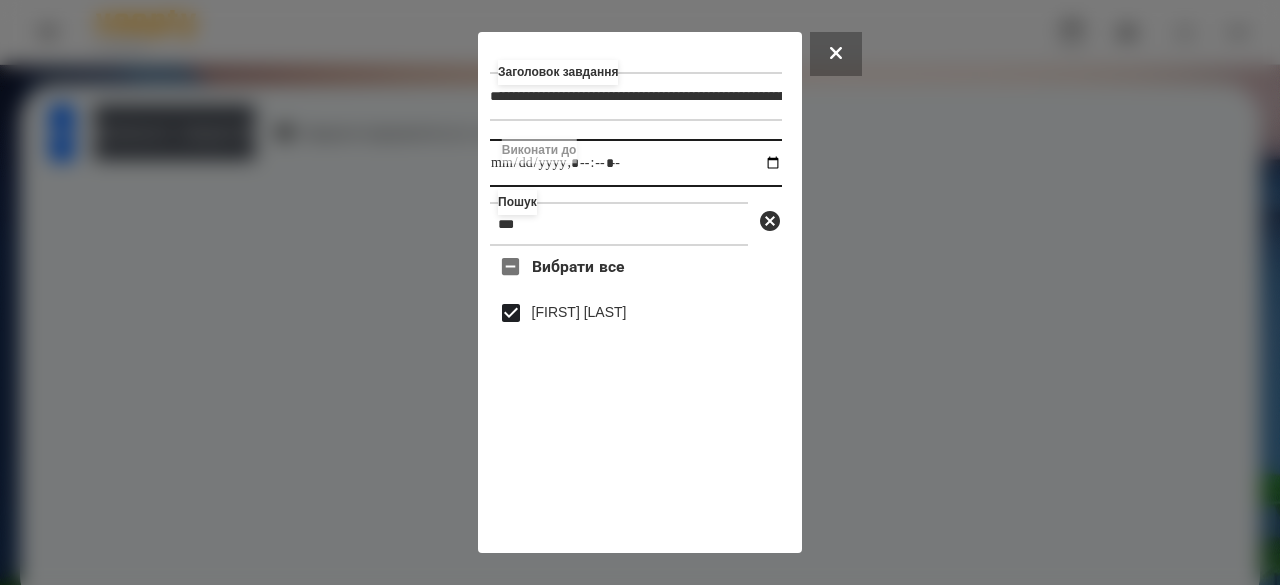 type on "**********" 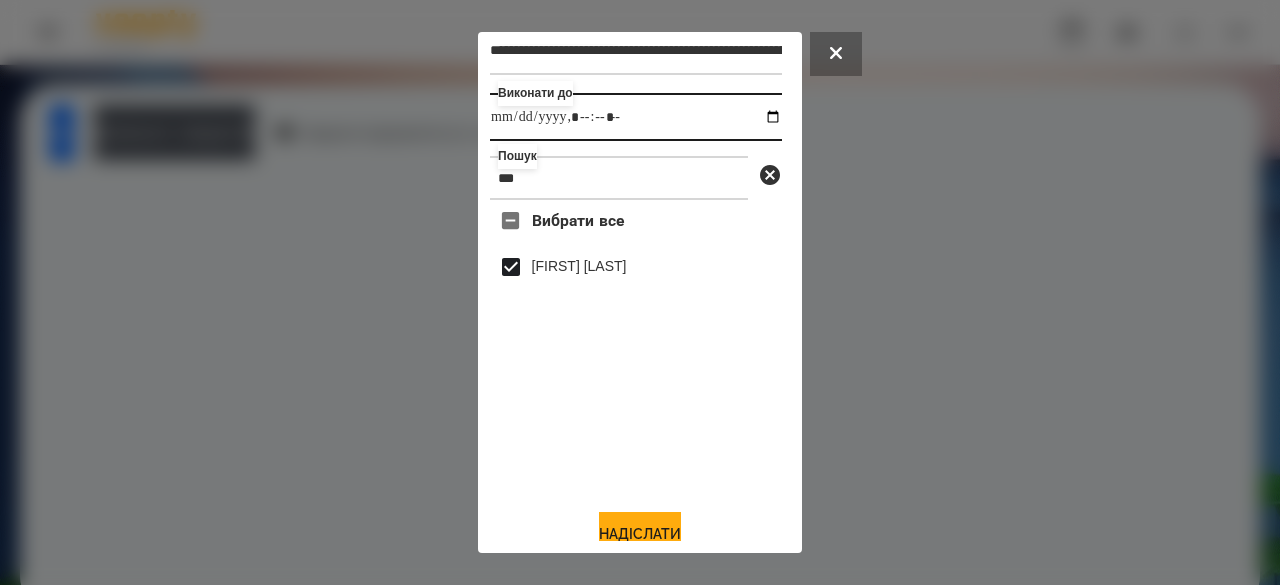 scroll, scrollTop: 66, scrollLeft: 0, axis: vertical 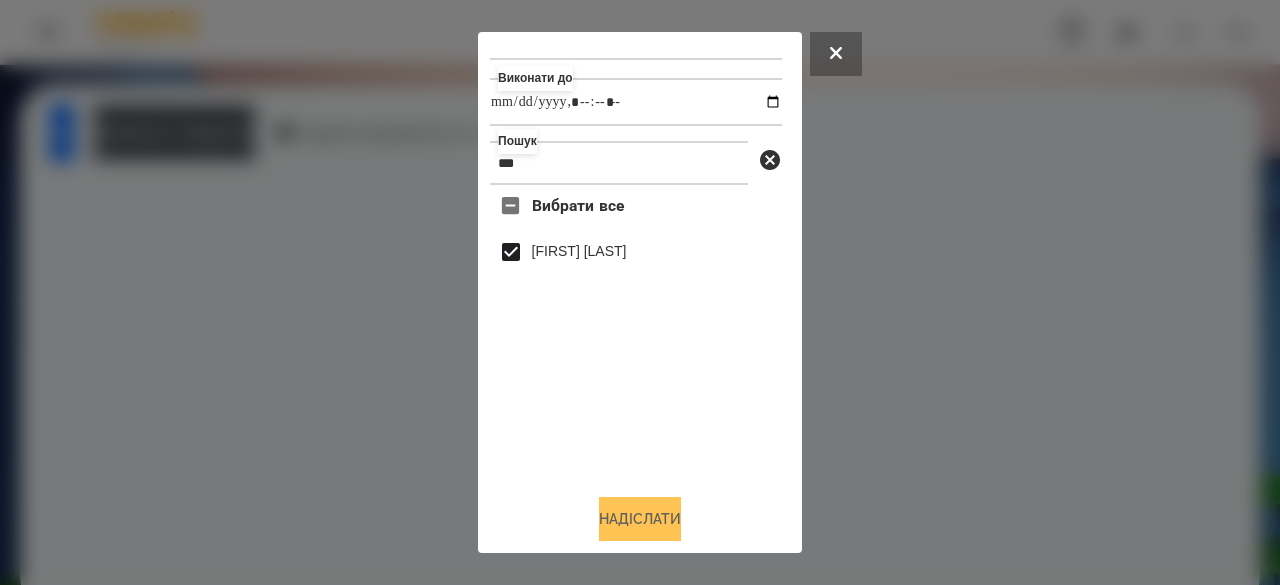 click on "Надіслати" at bounding box center (640, 519) 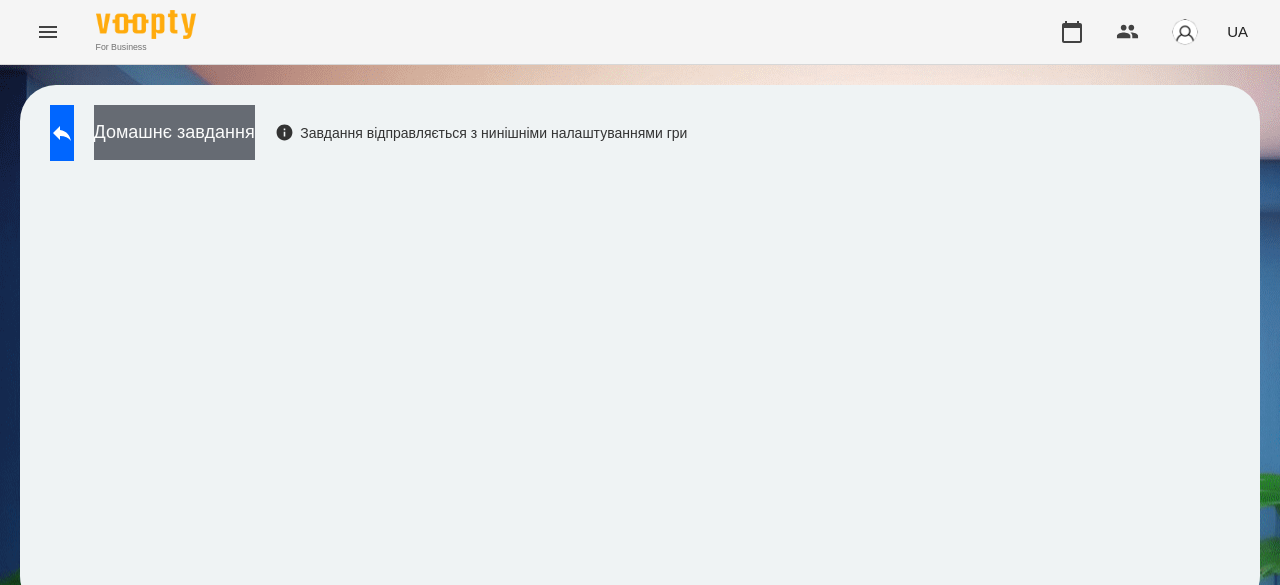 click on "Домашнє завдання" at bounding box center [174, 132] 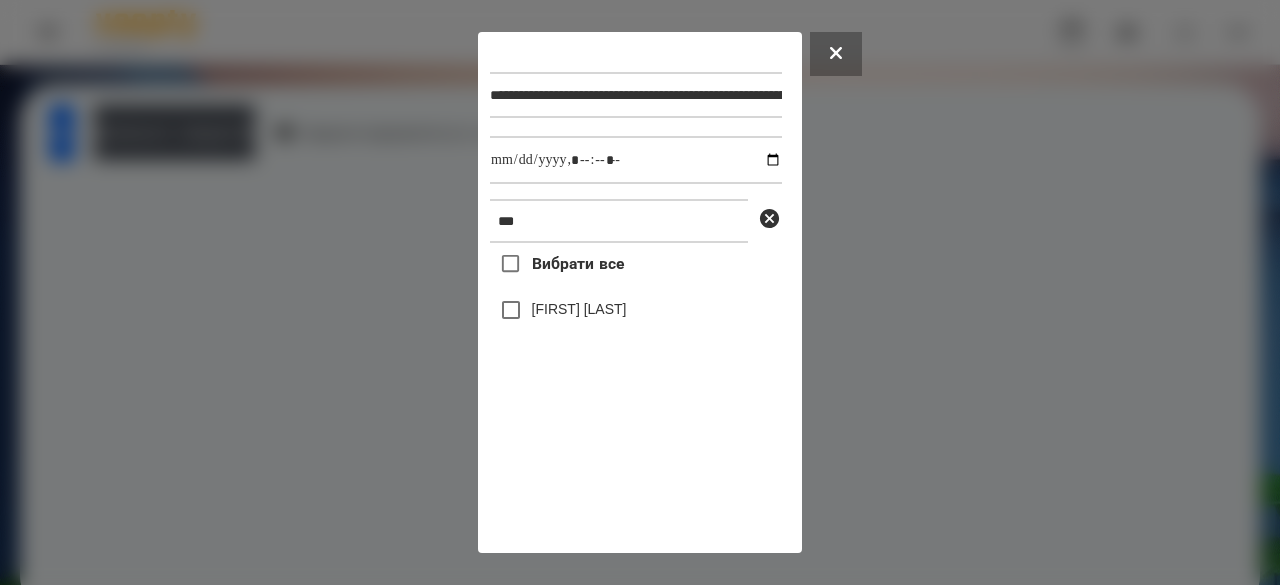 click on "[FIRST] [LAST]" at bounding box center [579, 309] 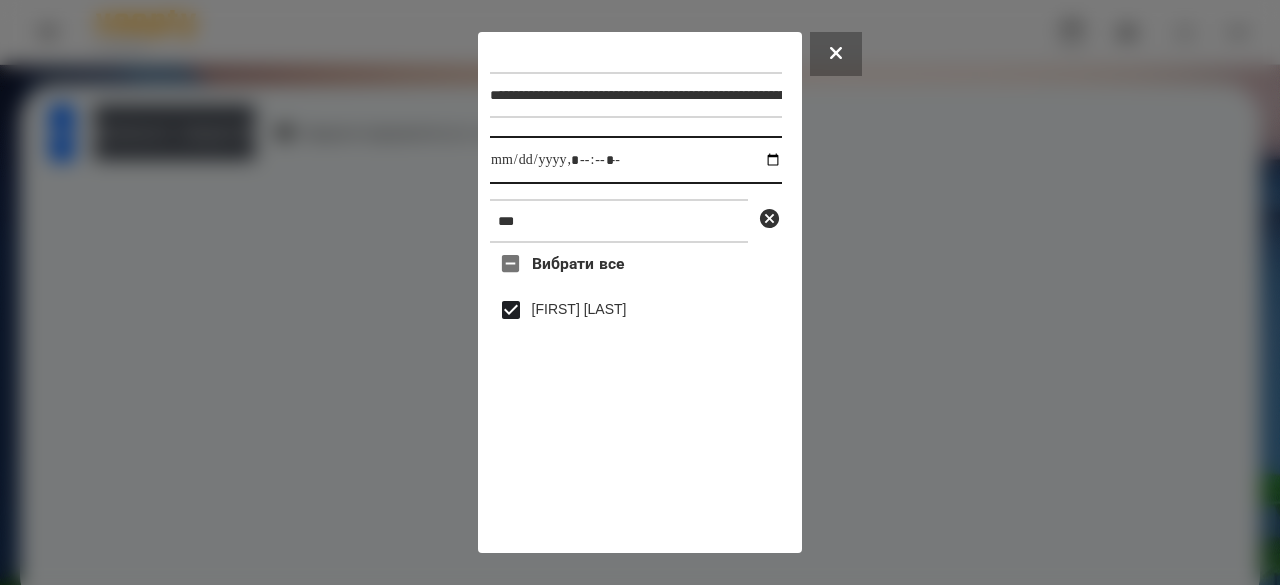 click at bounding box center [636, 160] 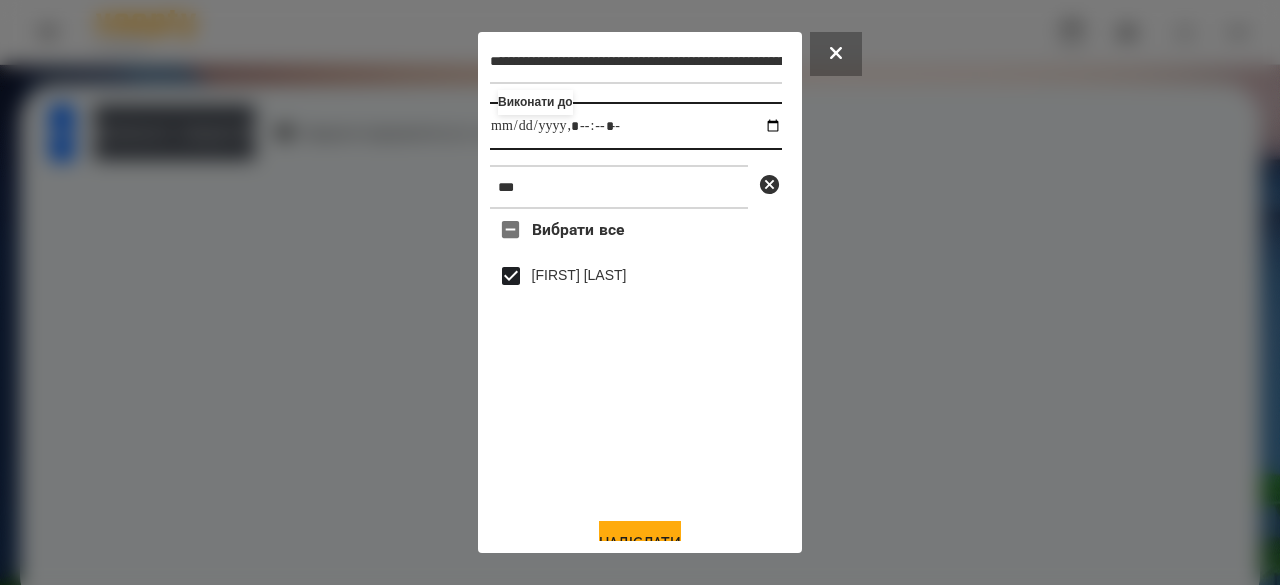 scroll, scrollTop: 66, scrollLeft: 0, axis: vertical 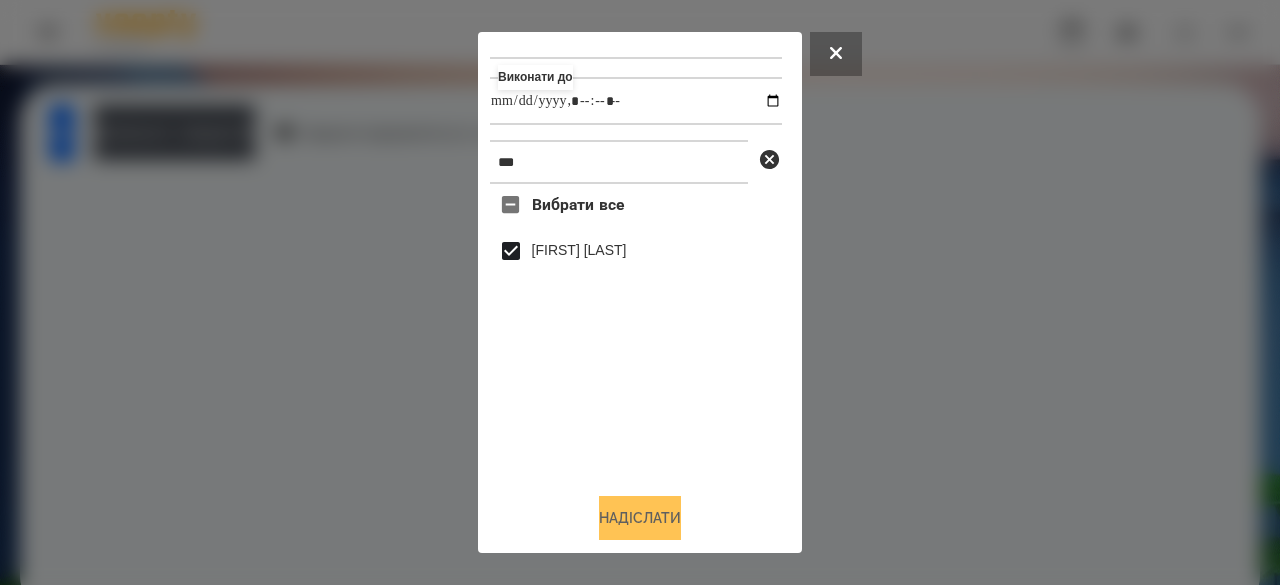 click on "Надіслати" at bounding box center (640, 518) 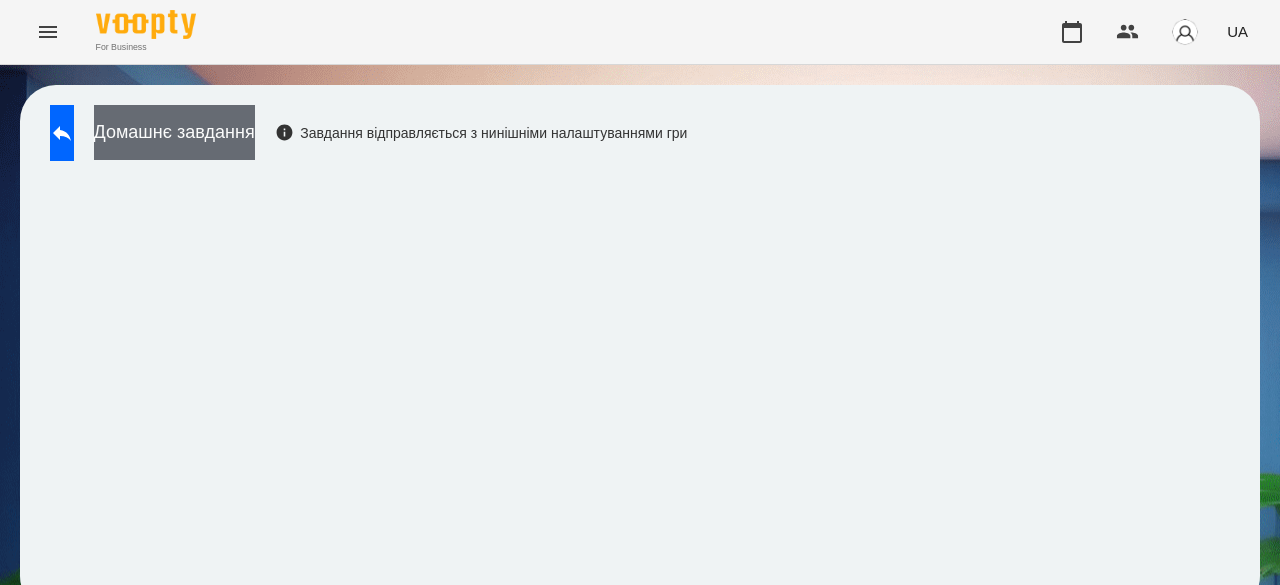 click on "Домашнє завдання" at bounding box center (174, 132) 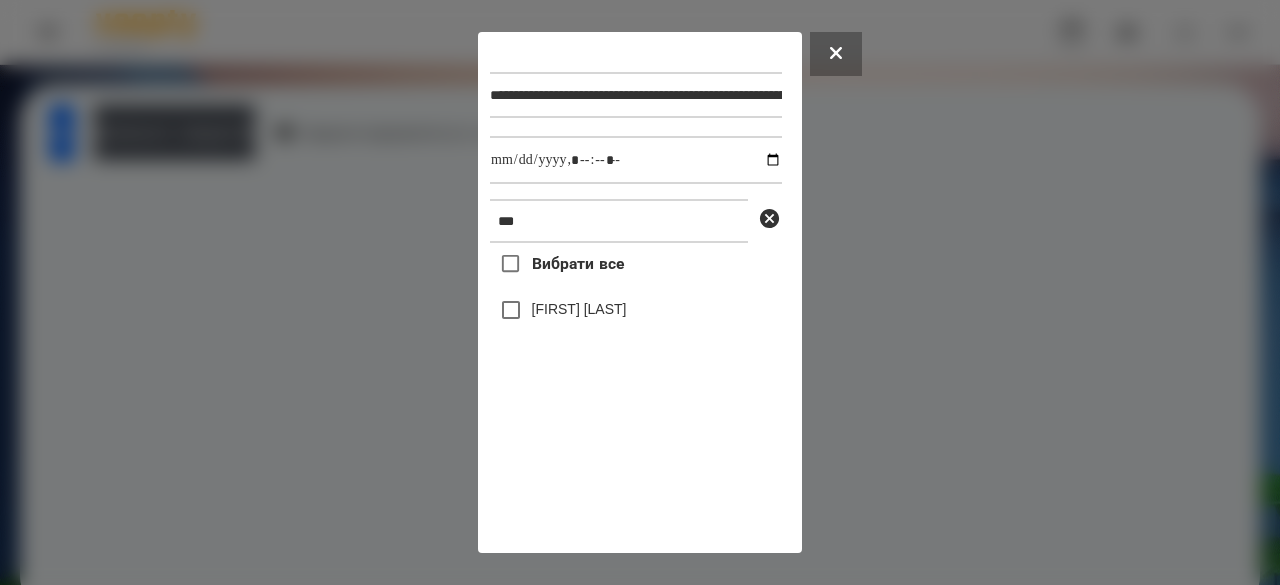 click on "[FIRST] [LAST]" at bounding box center (579, 309) 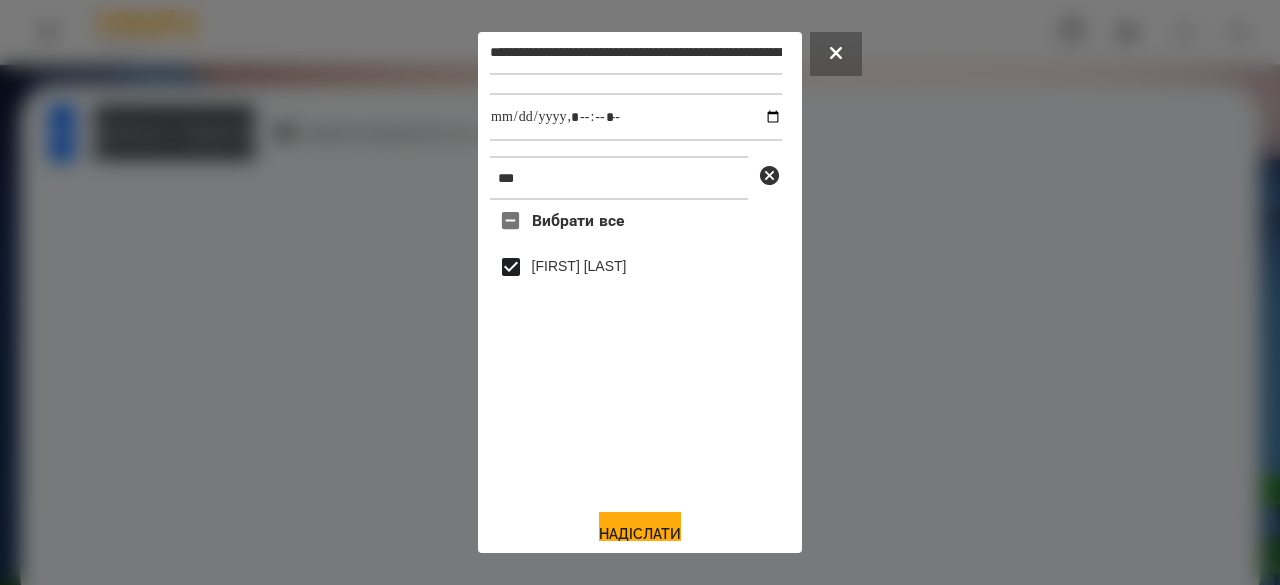 scroll, scrollTop: 66, scrollLeft: 0, axis: vertical 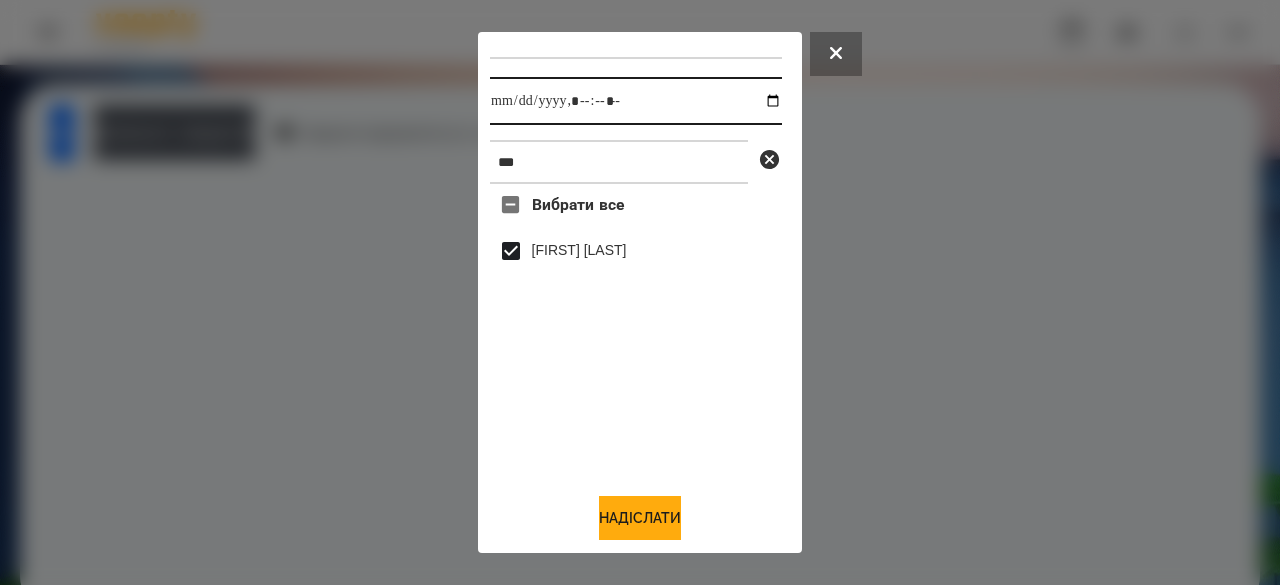 click at bounding box center (636, 101) 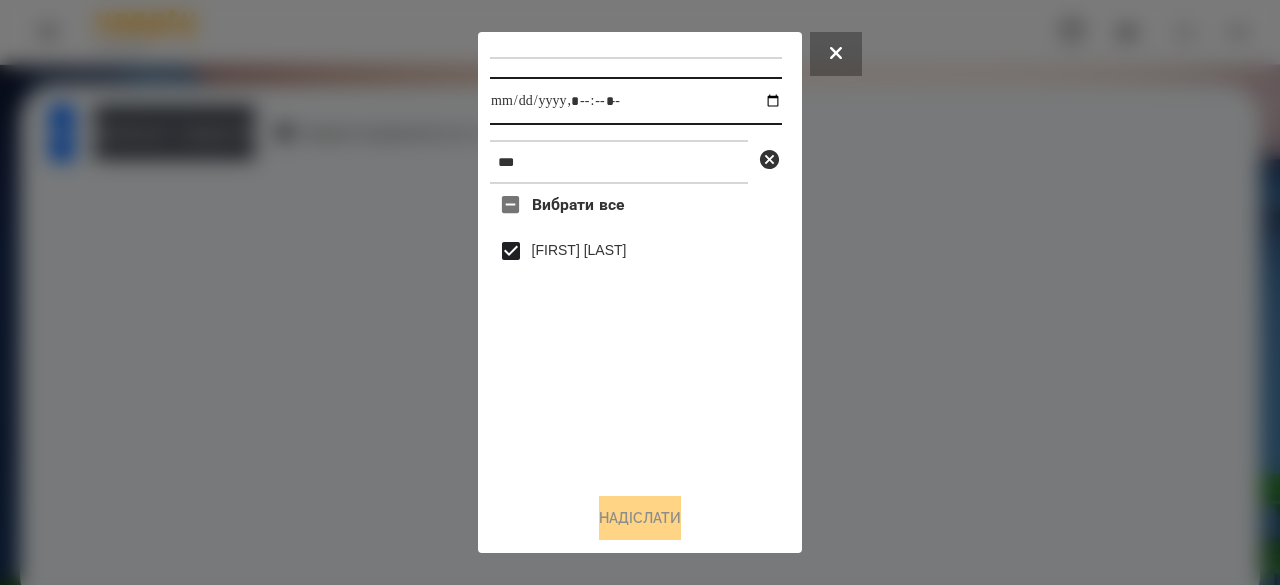 type on "**********" 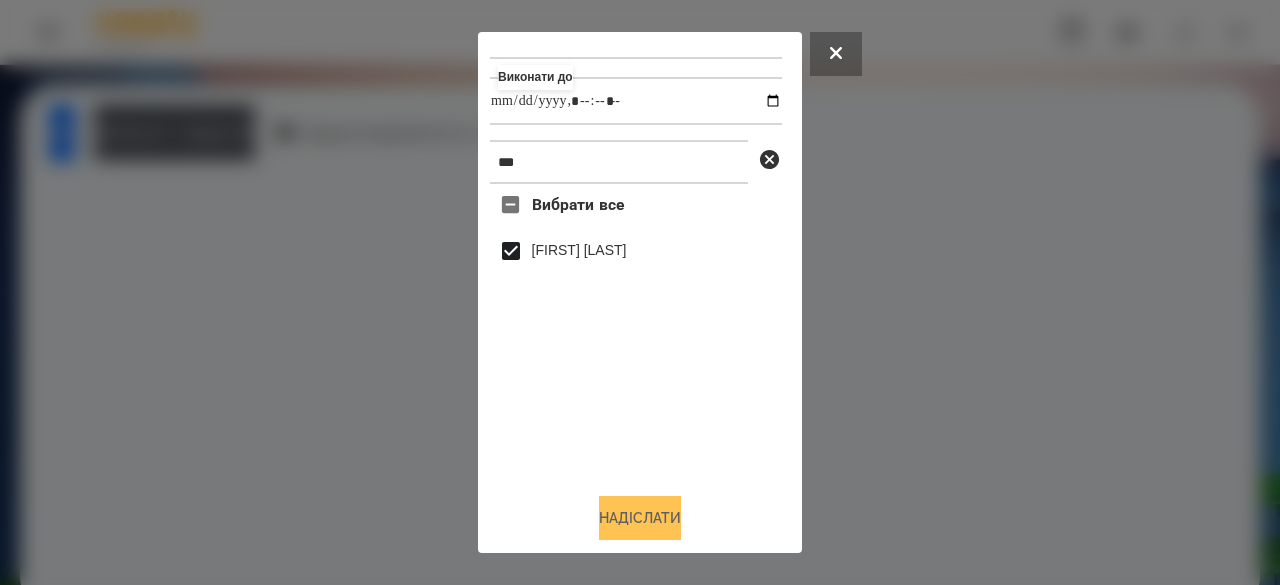 click on "Надіслати" at bounding box center [640, 518] 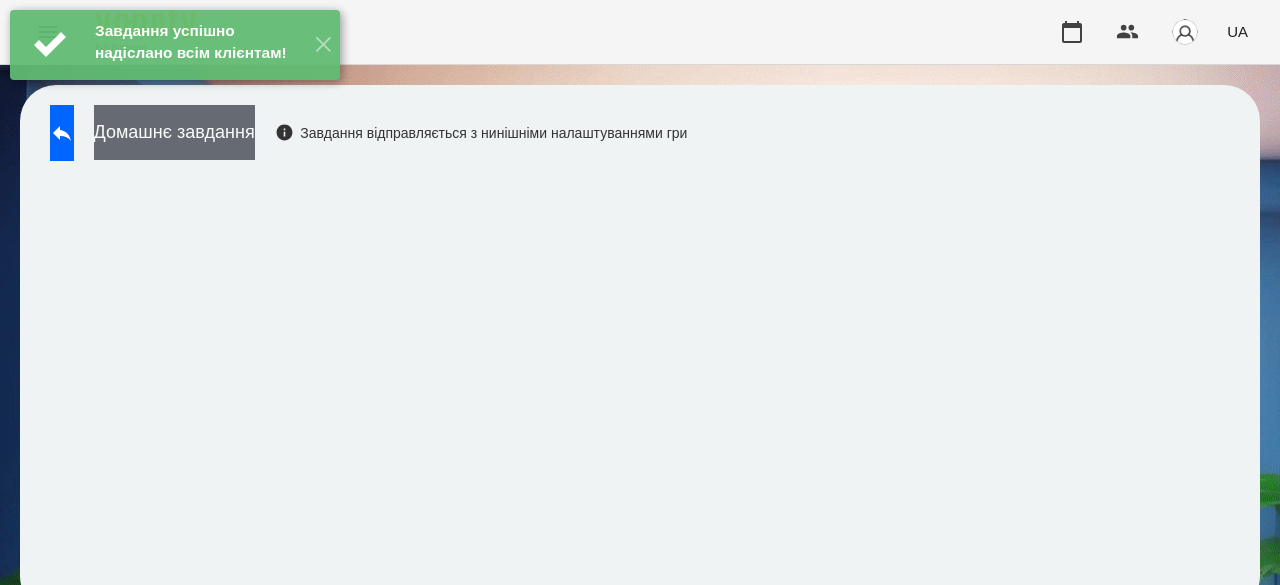 click on "Домашнє завдання" at bounding box center (174, 132) 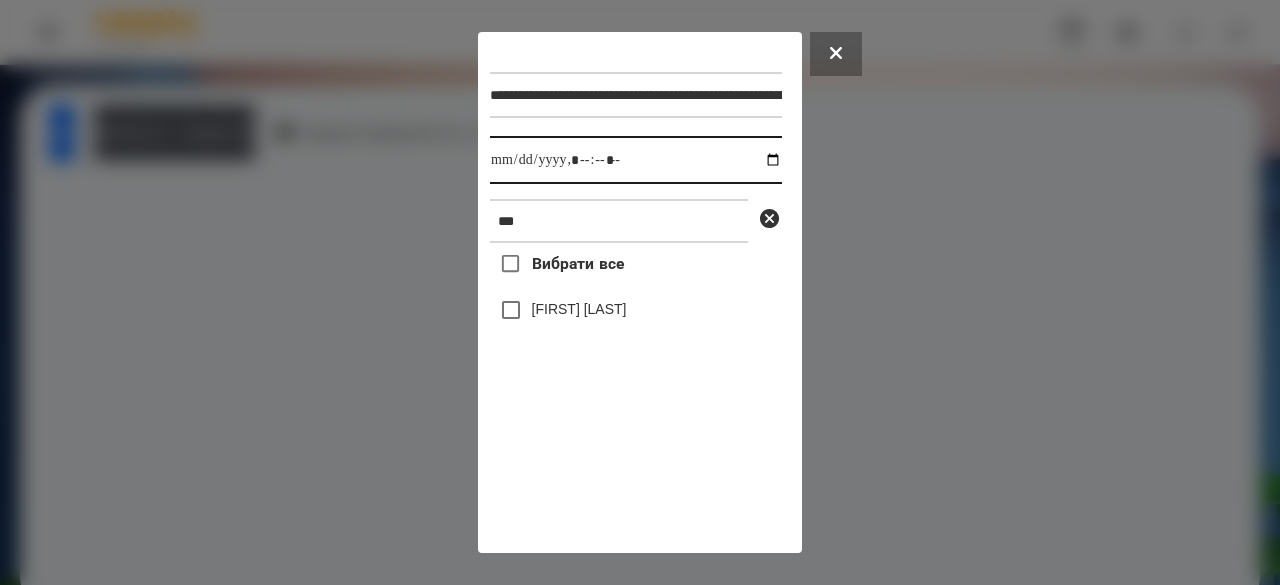 click at bounding box center [636, 160] 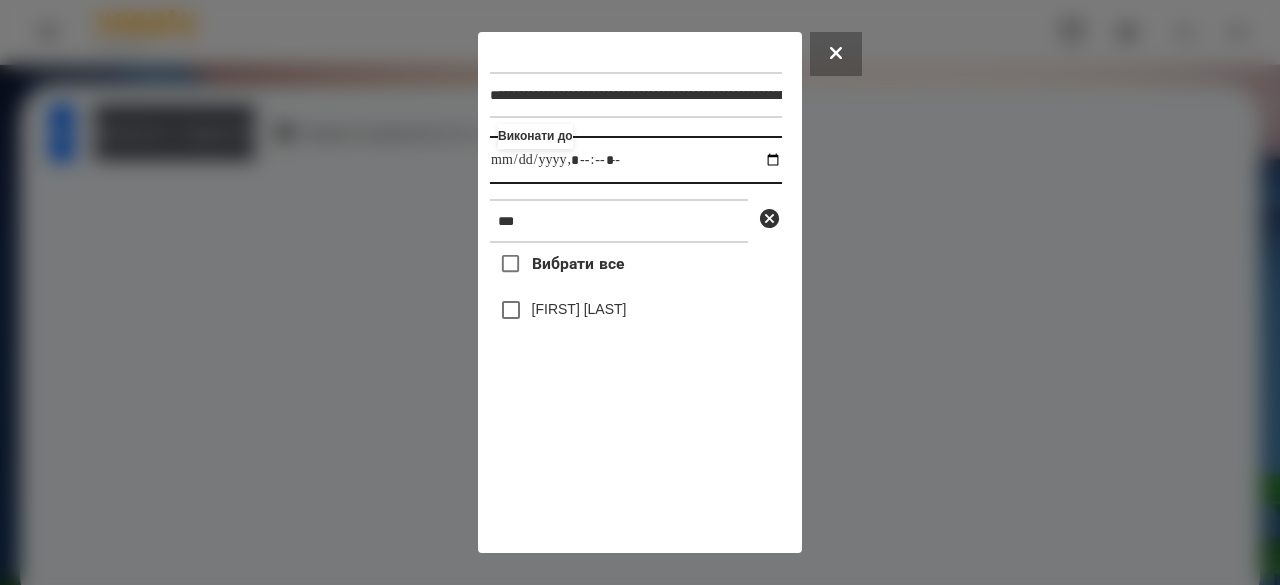 type on "**********" 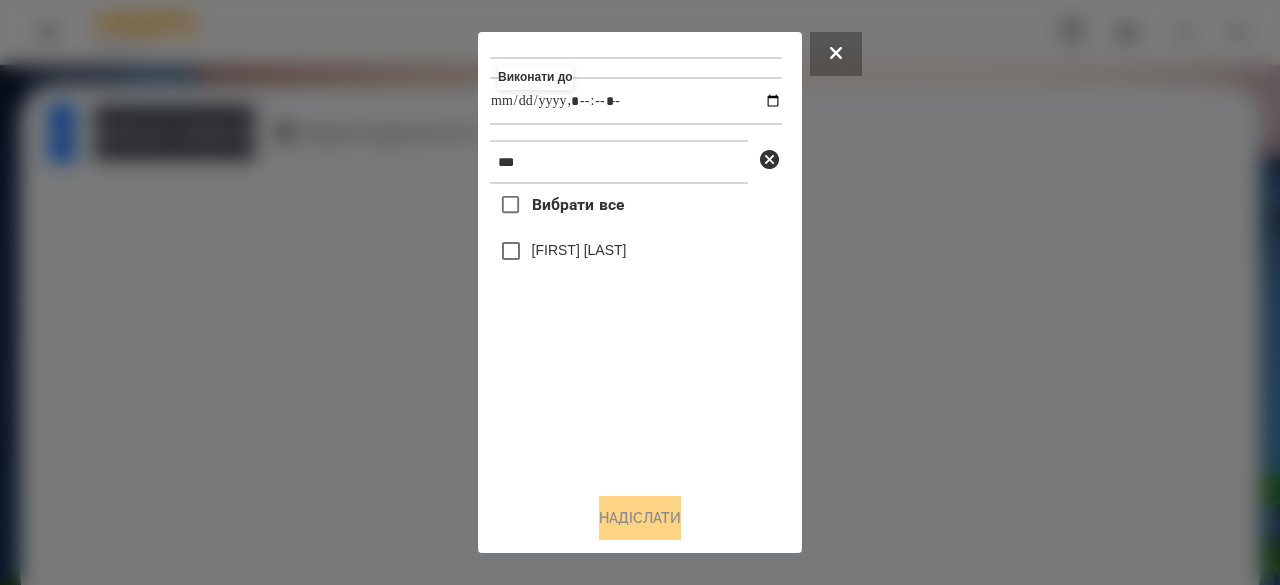 click on "[FIRST] [LAST]" at bounding box center [579, 250] 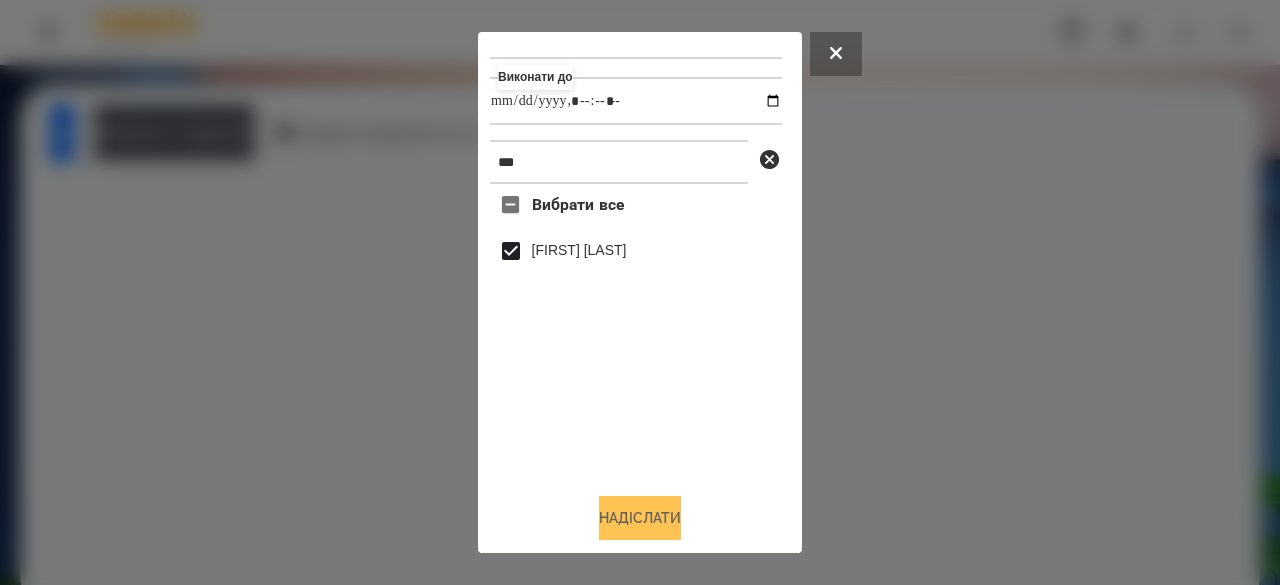 click on "Надіслати" at bounding box center [640, 518] 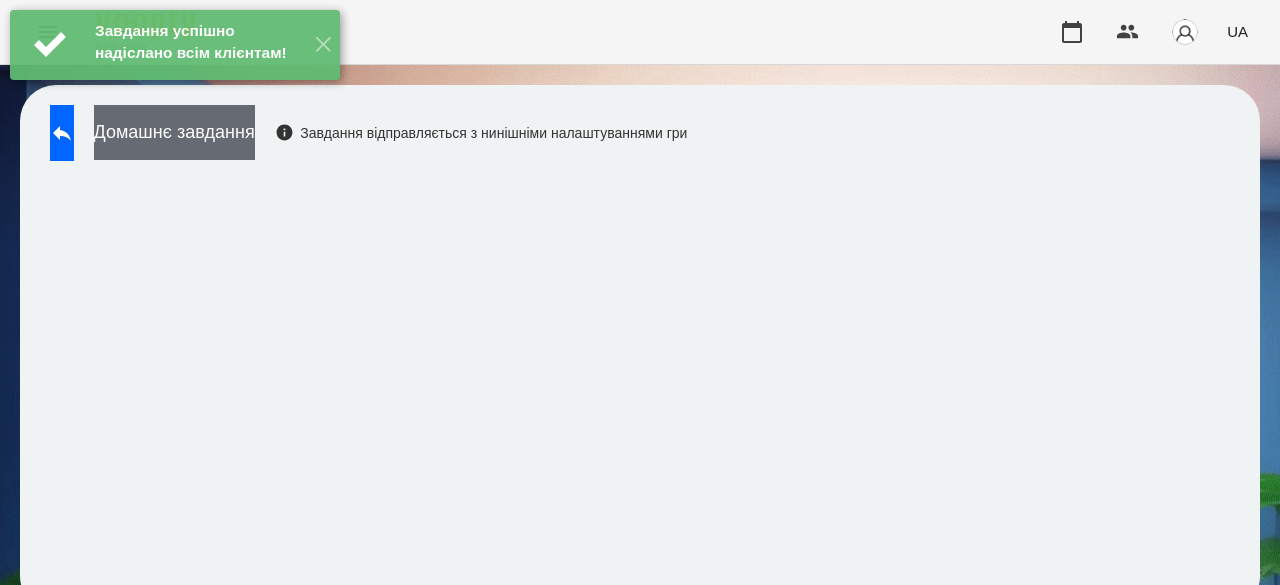 click on "Домашнє завдання" at bounding box center [174, 132] 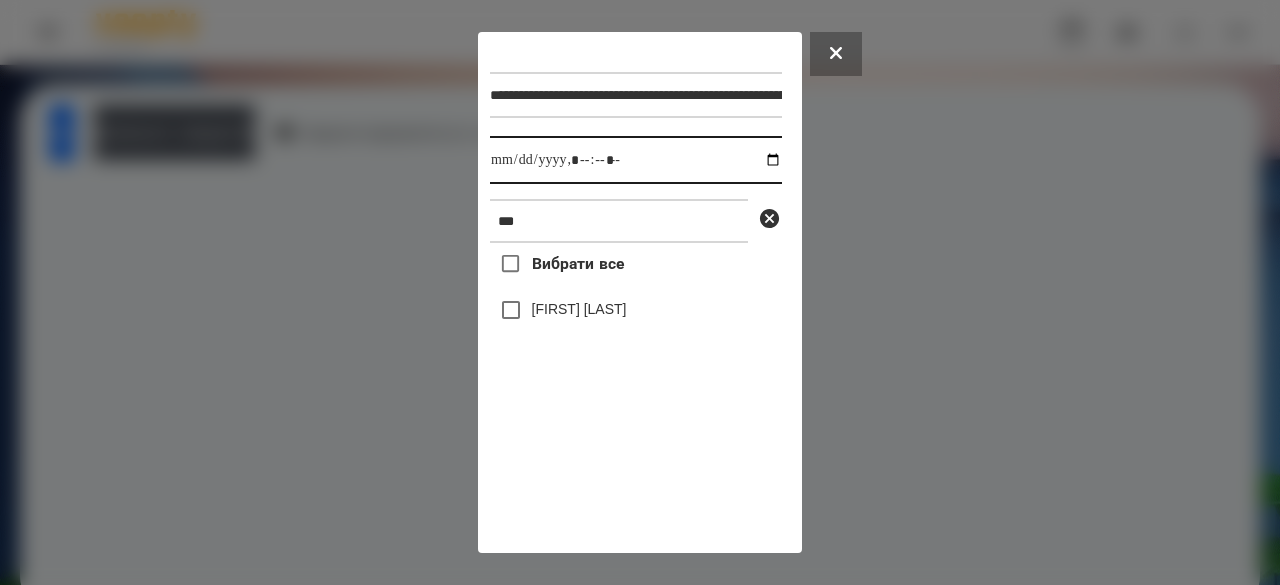 click at bounding box center (636, 160) 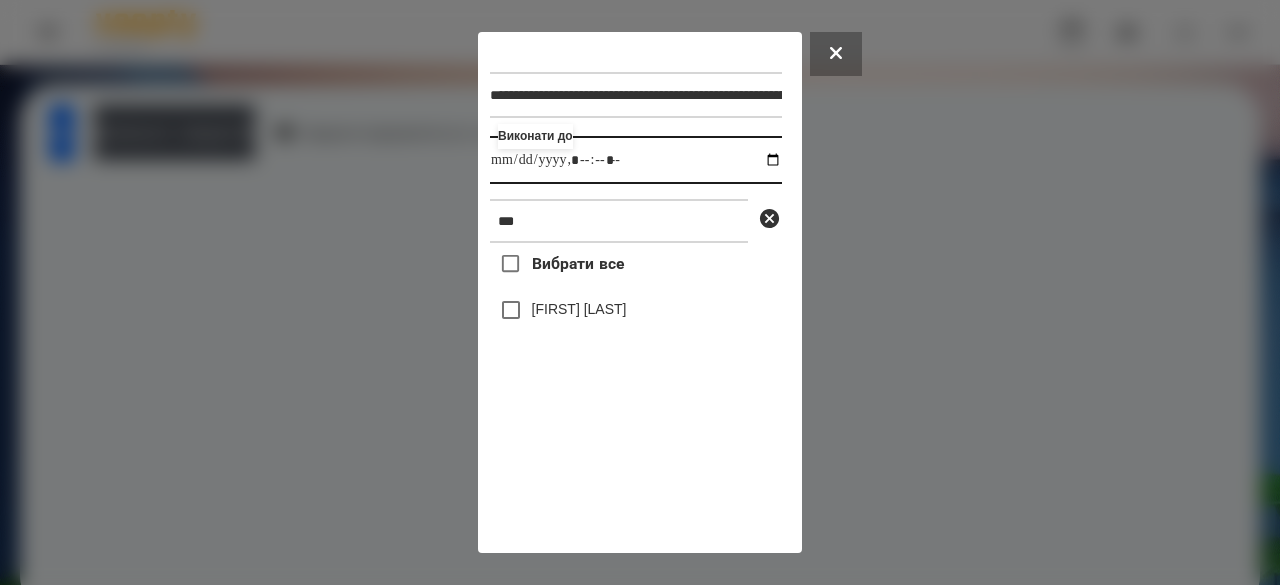 type on "**********" 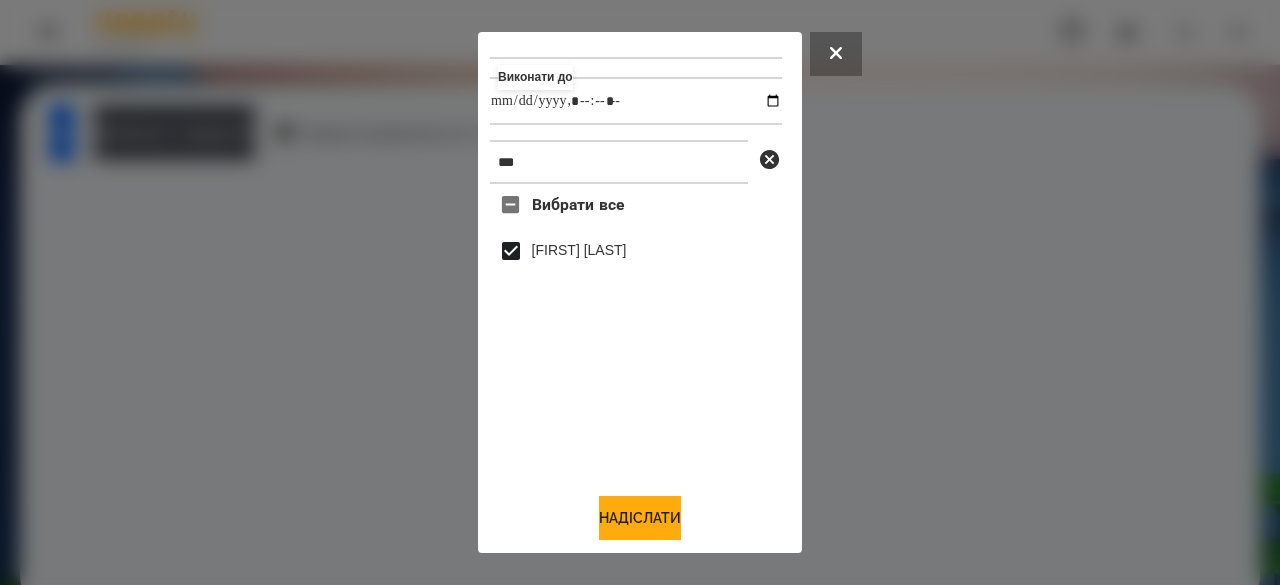 scroll, scrollTop: 66, scrollLeft: 0, axis: vertical 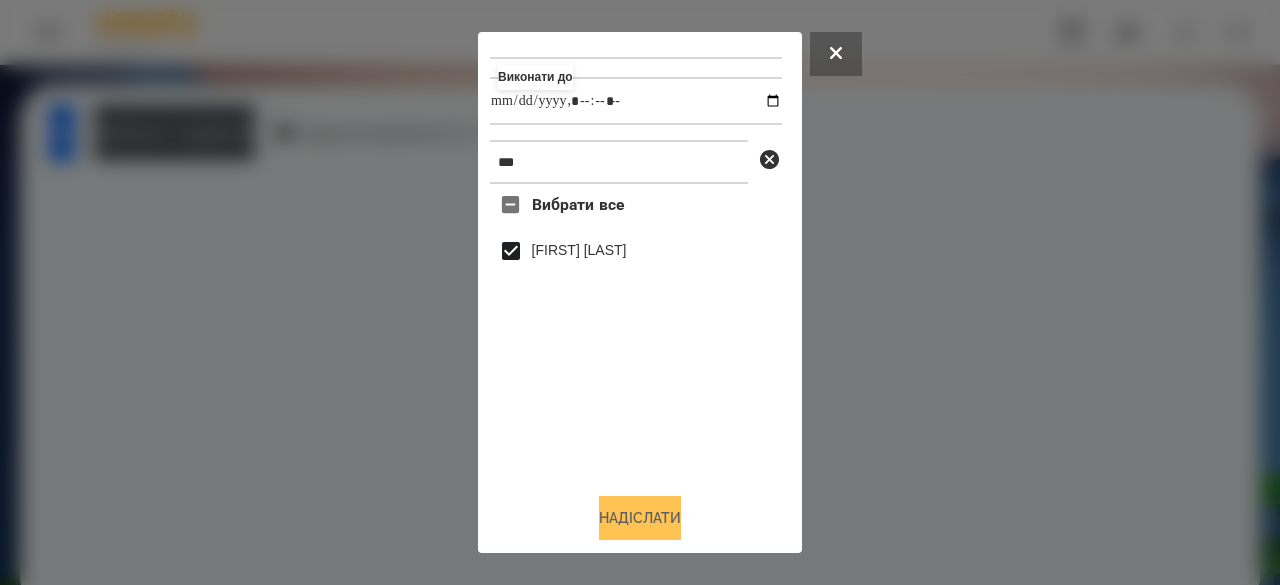 click on "Надіслати" at bounding box center (640, 518) 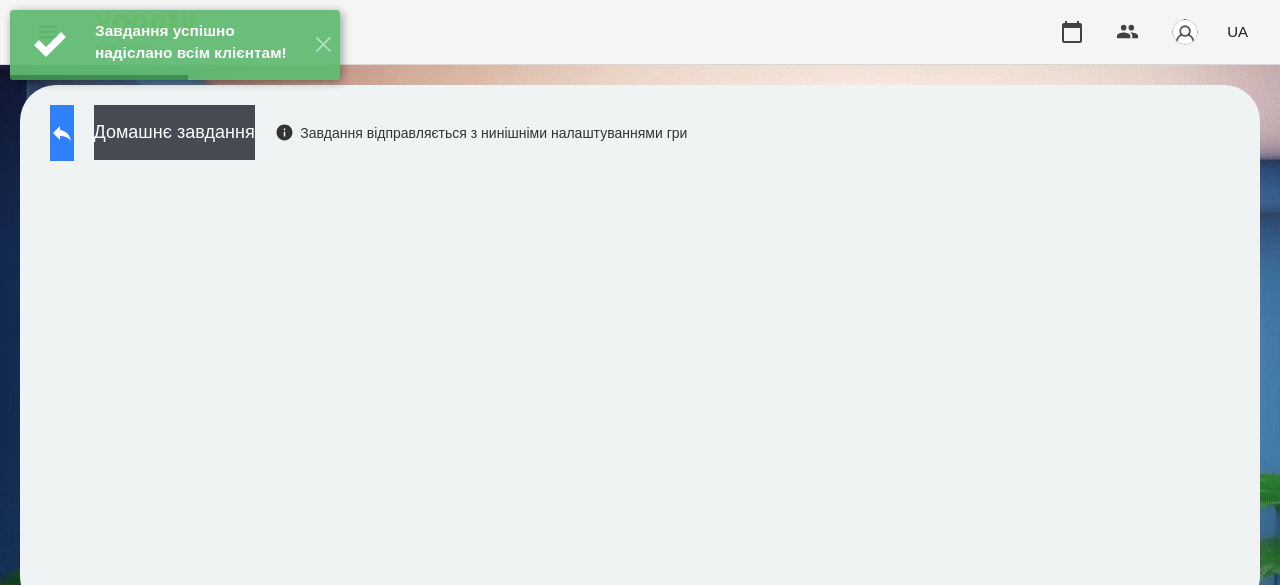 click 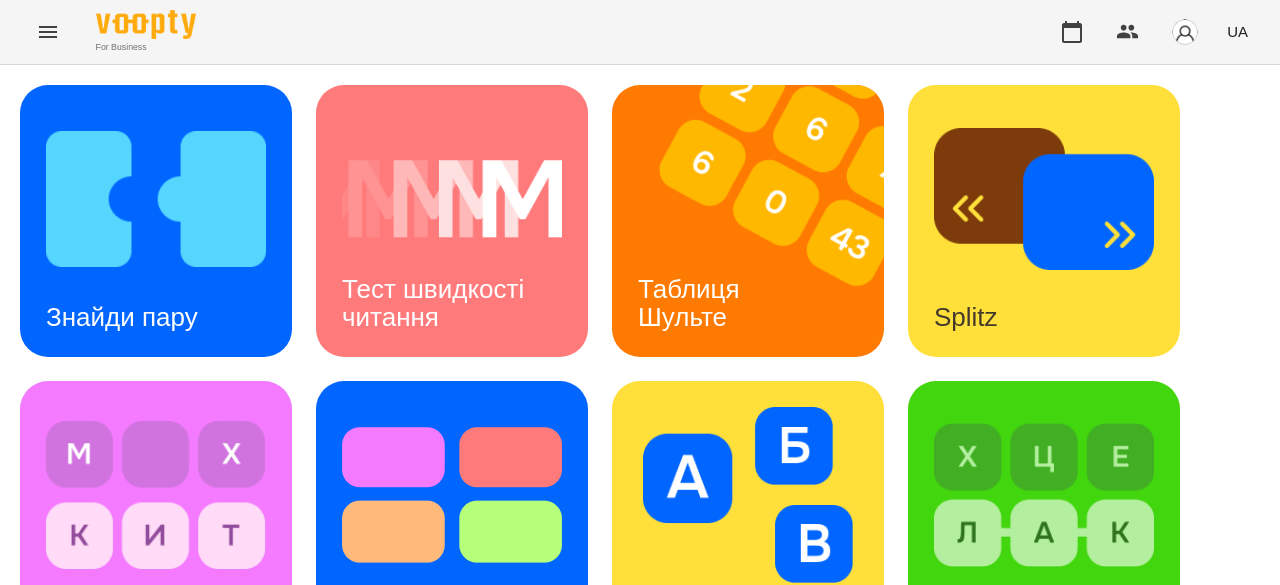 click at bounding box center [168, 813] 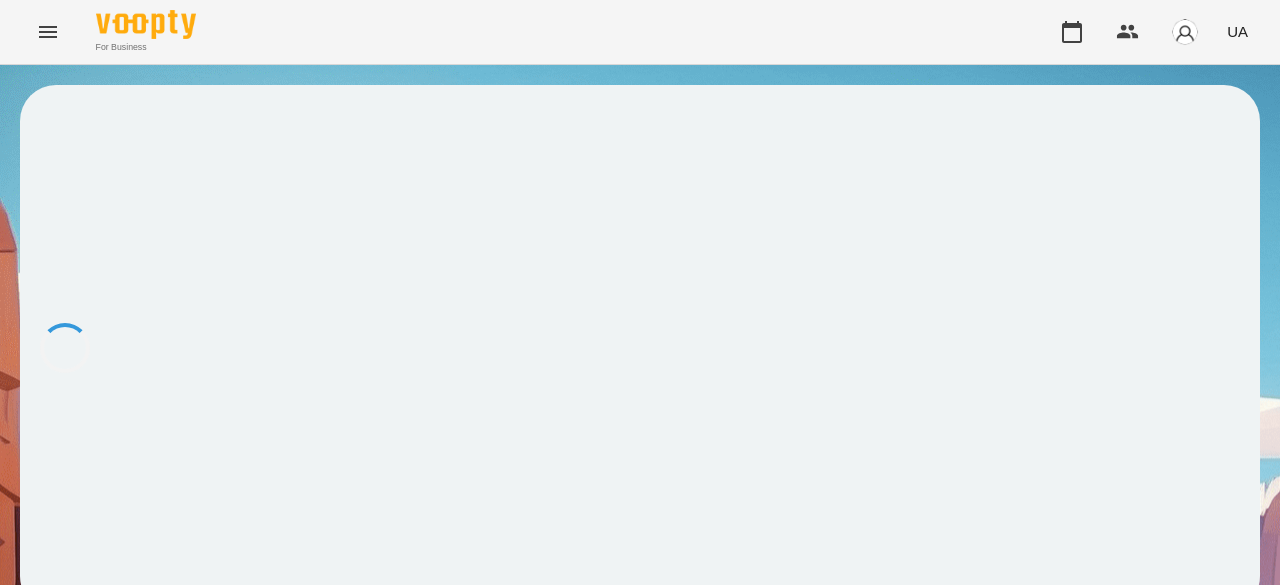 scroll, scrollTop: 2, scrollLeft: 0, axis: vertical 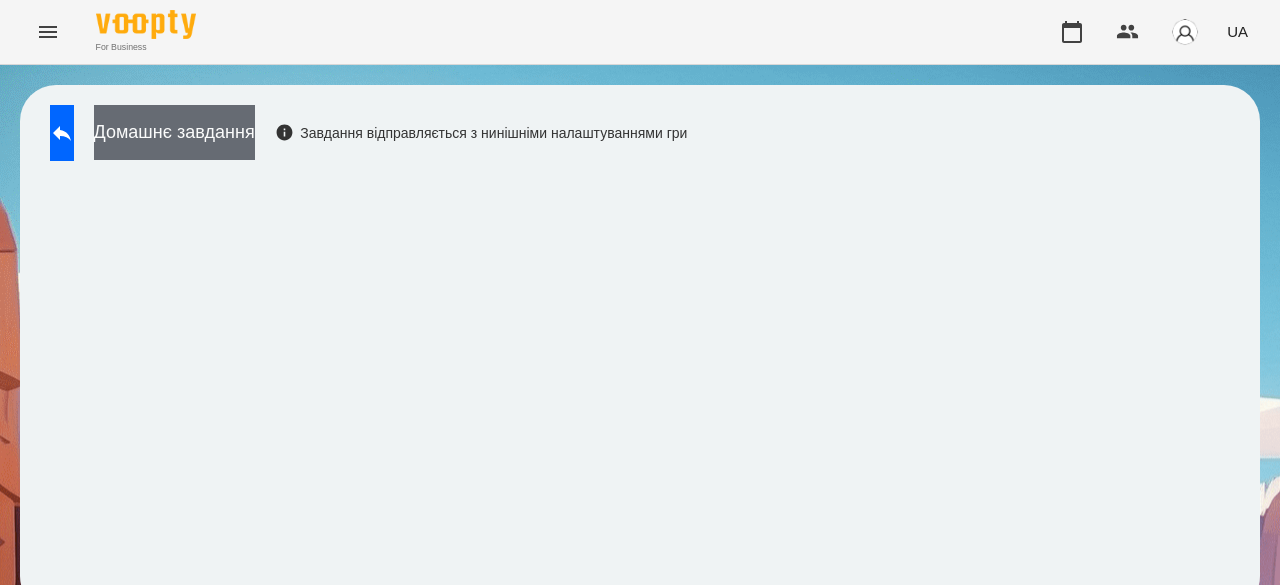 click on "Домашнє завдання" at bounding box center (174, 132) 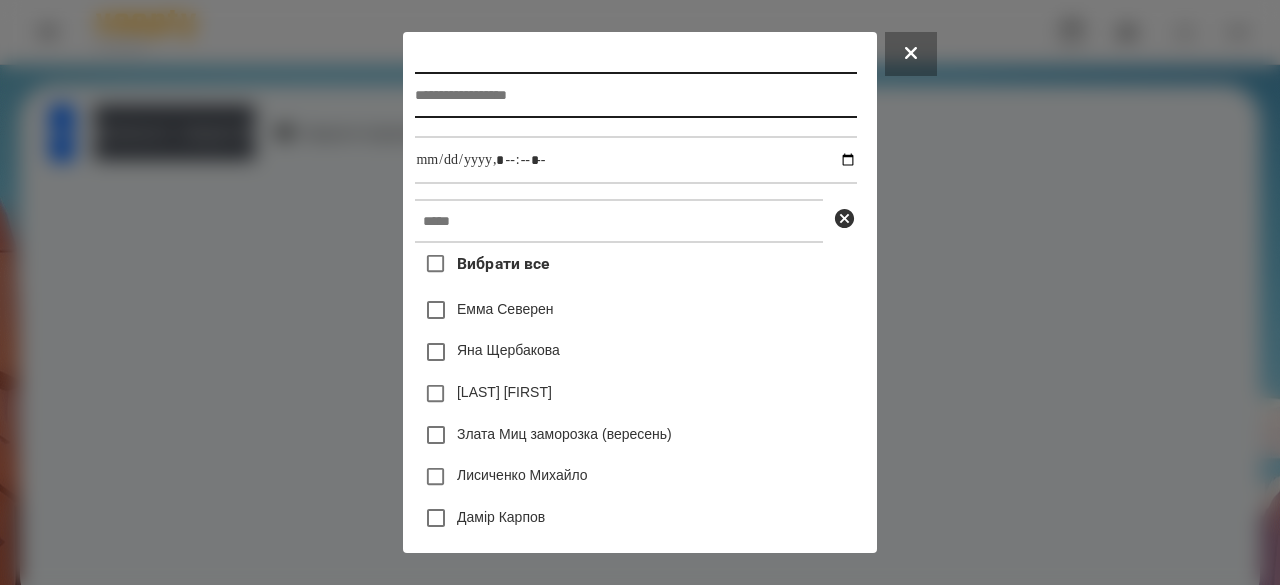 click at bounding box center [635, 95] 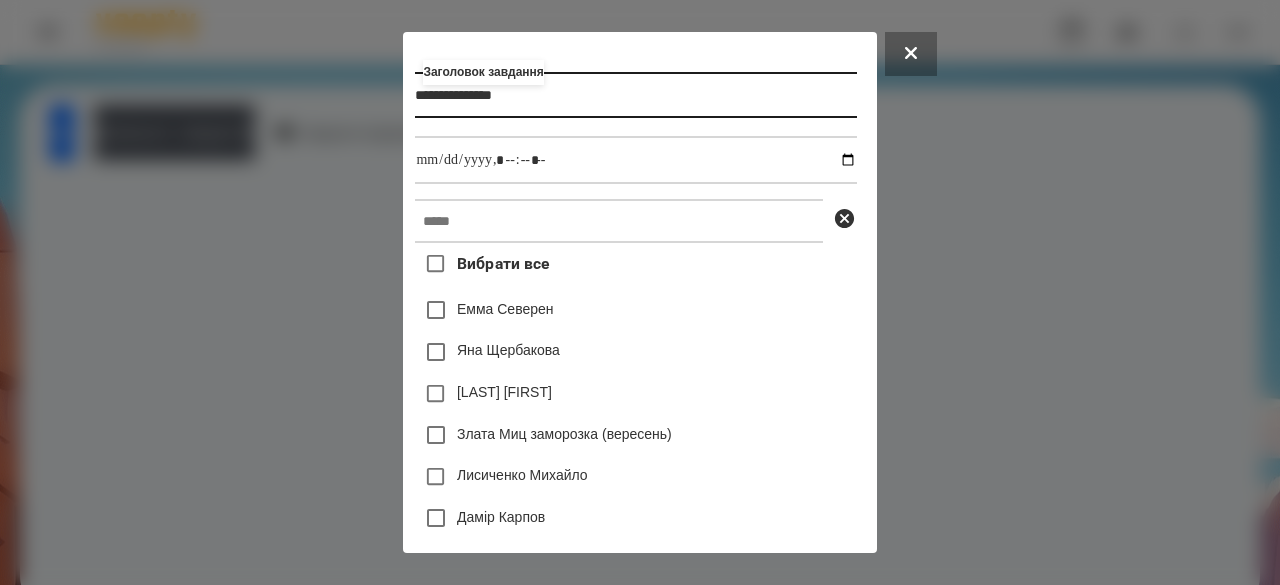 type on "**********" 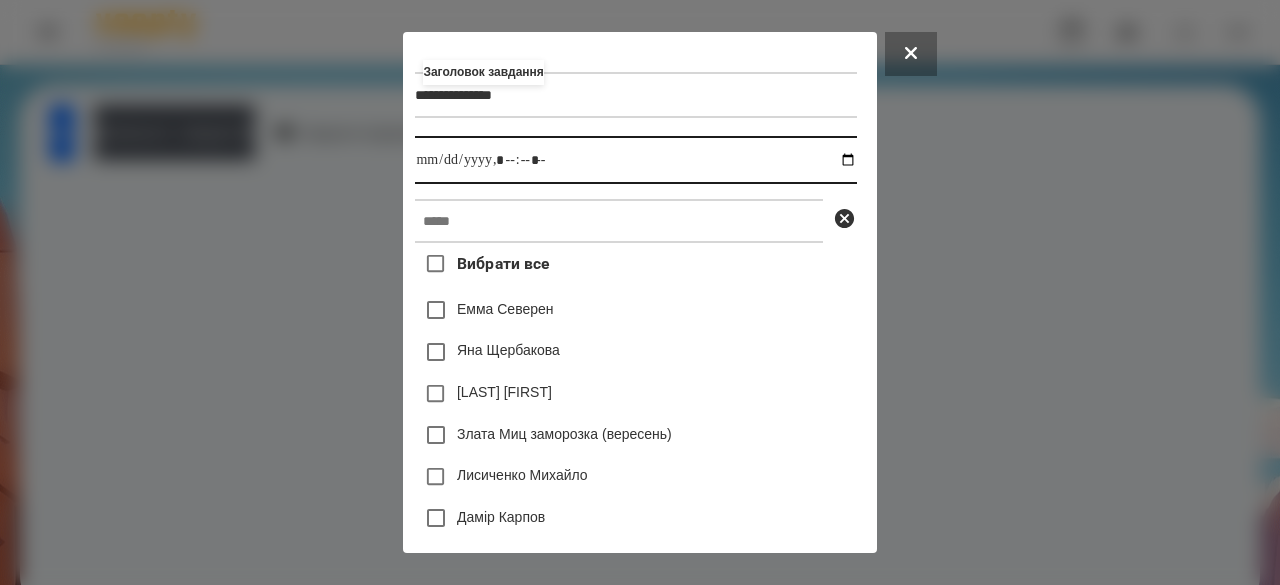 click at bounding box center [635, 160] 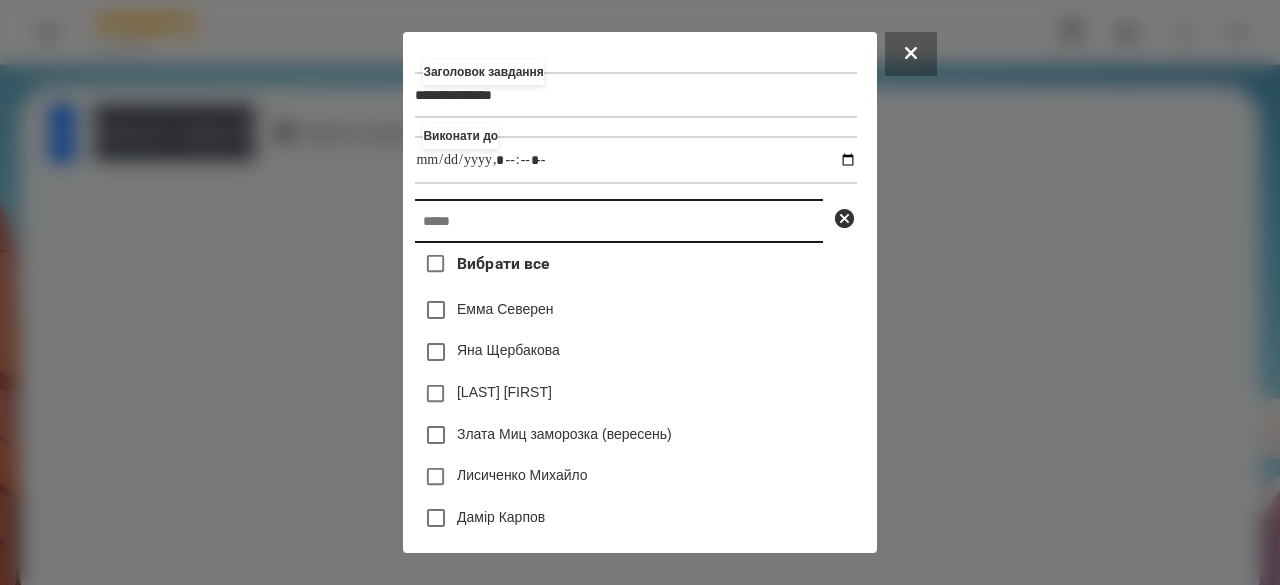 click at bounding box center (619, 221) 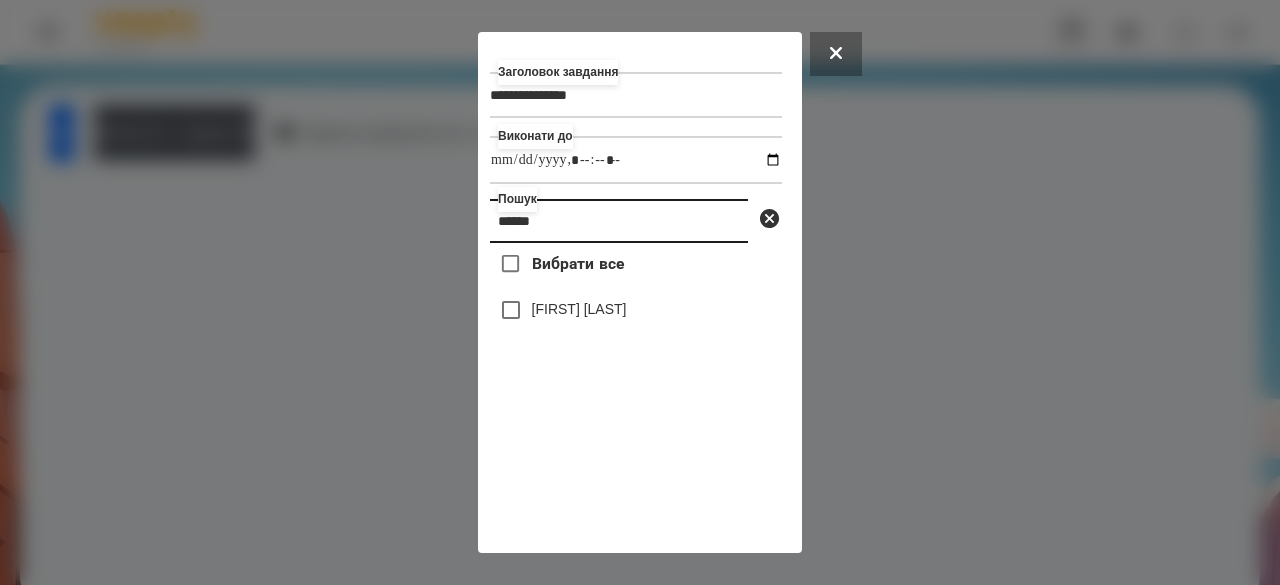 type on "******" 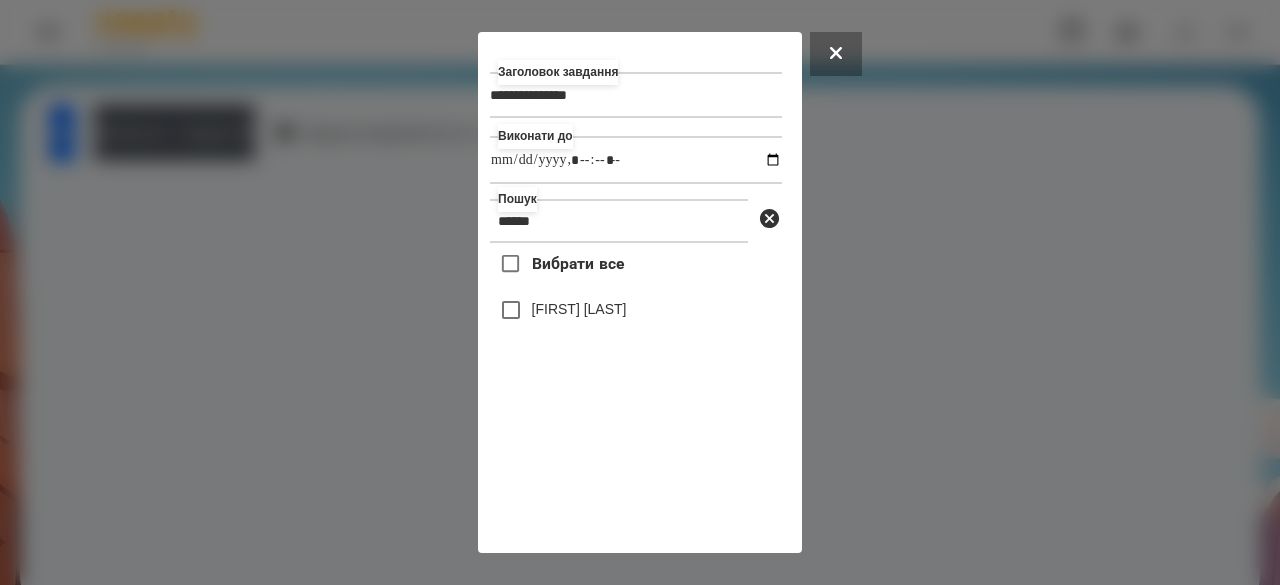 click on "[FIRST] [LAST]" at bounding box center [579, 309] 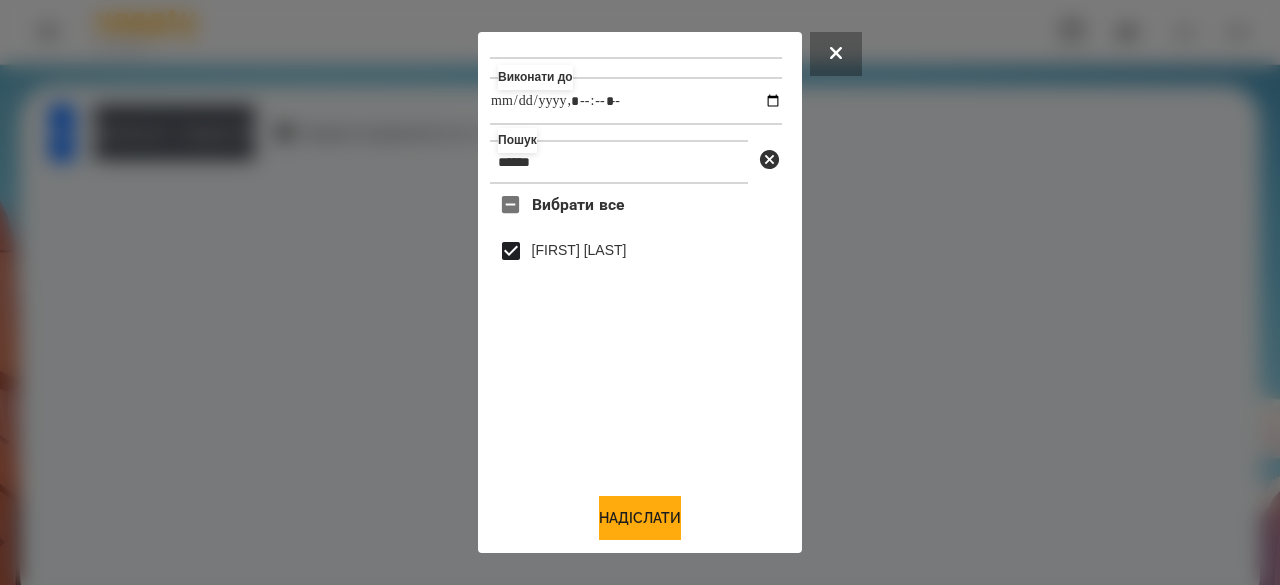 scroll, scrollTop: 66, scrollLeft: 0, axis: vertical 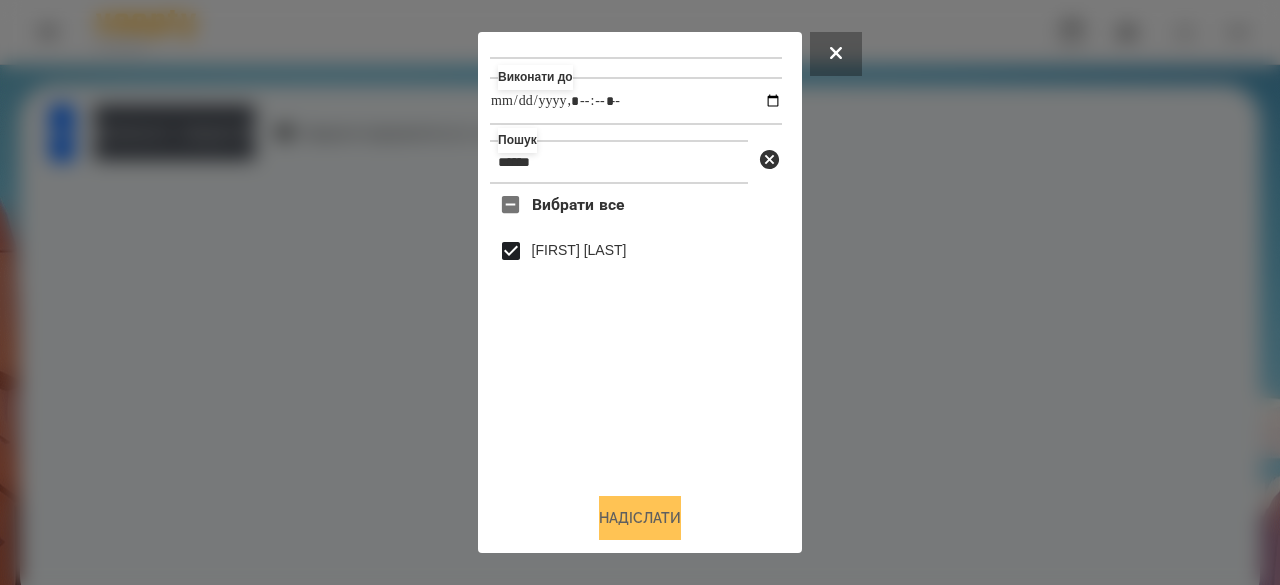 click on "Надіслати" at bounding box center (640, 518) 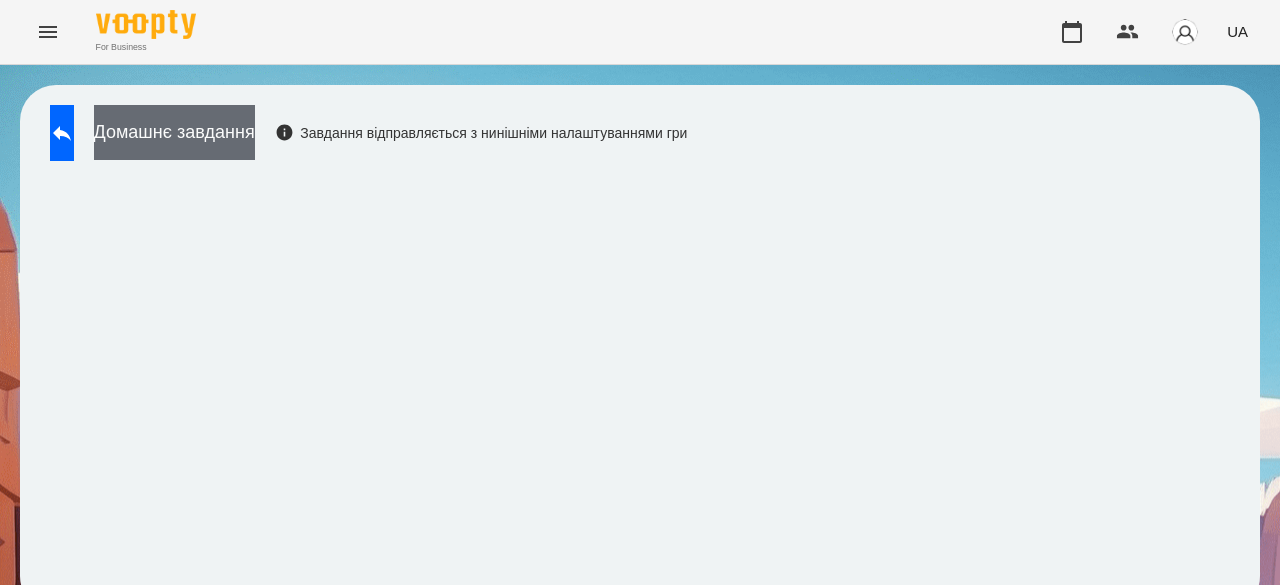 click on "Домашнє завдання" at bounding box center [174, 132] 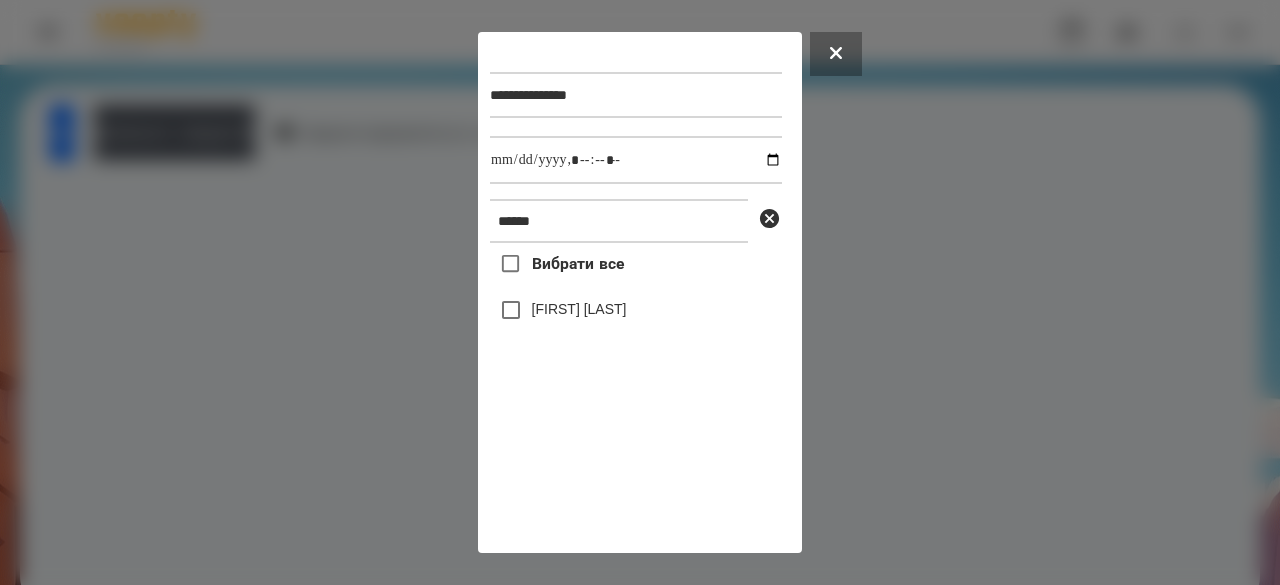 click on "[FIRST] [LAST]" at bounding box center [579, 309] 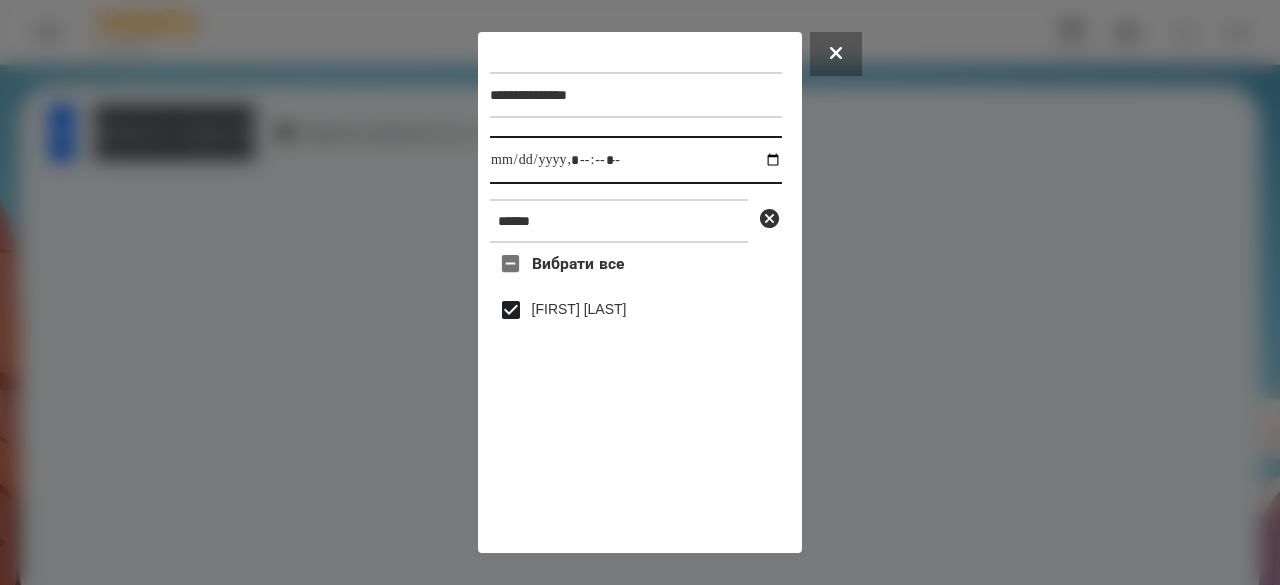 click at bounding box center (636, 160) 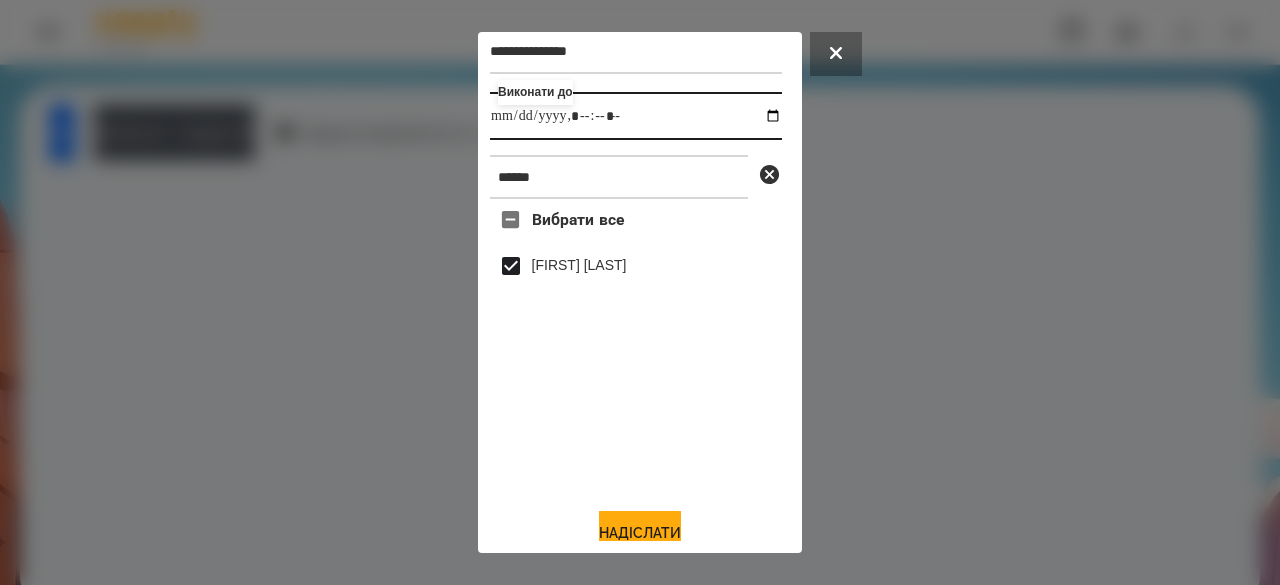 scroll, scrollTop: 66, scrollLeft: 0, axis: vertical 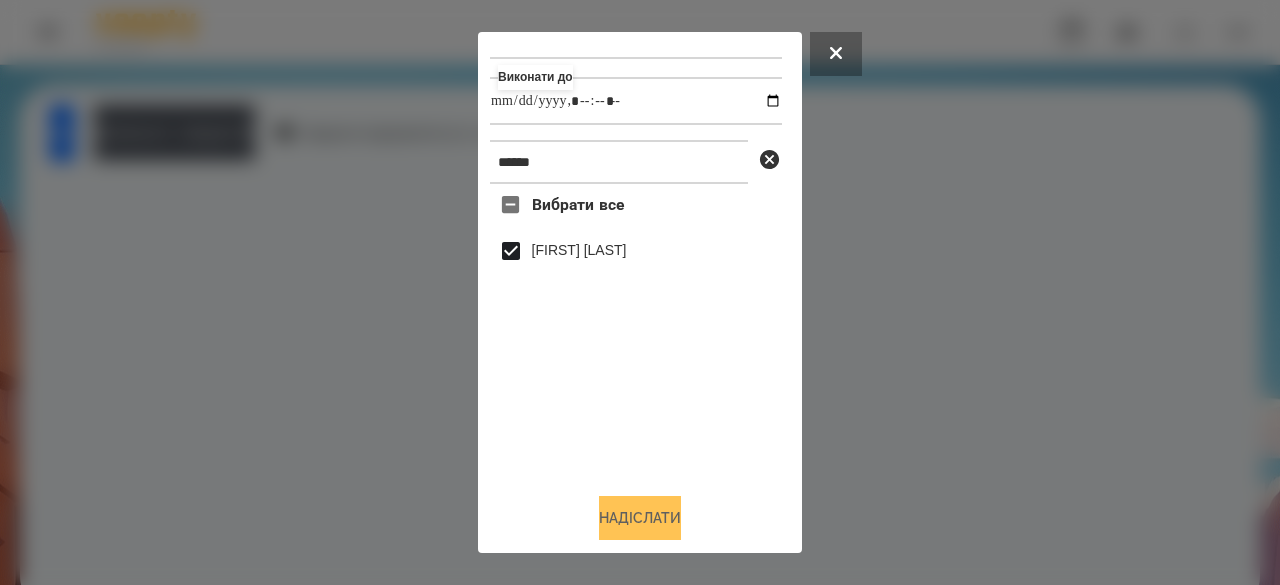 click on "Надіслати" at bounding box center (640, 518) 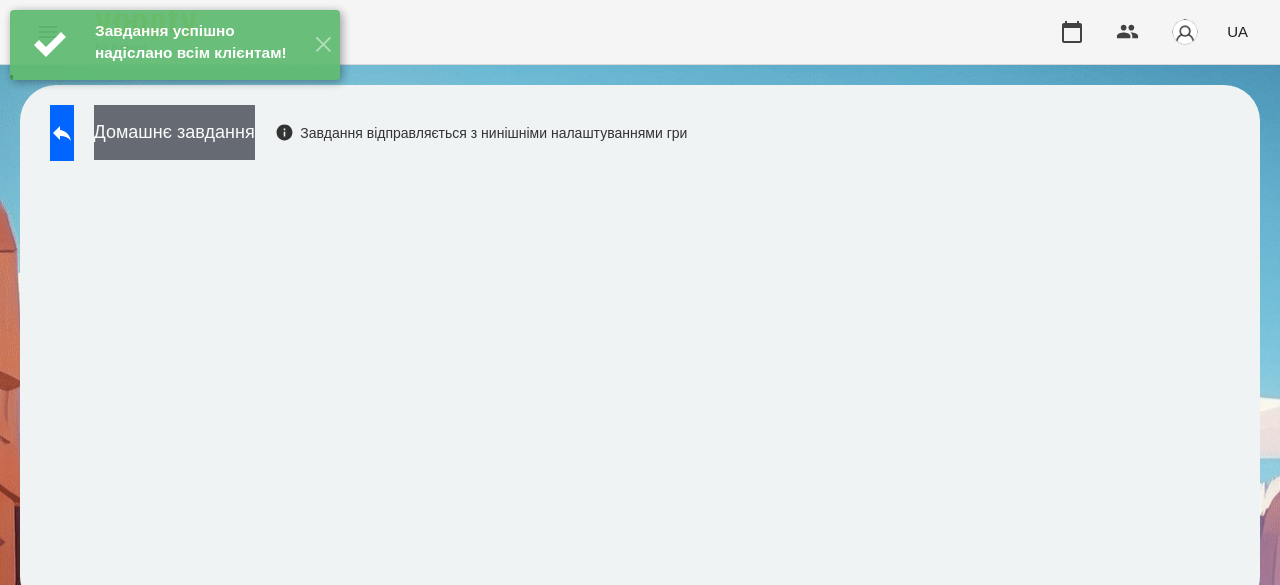 click on "Домашнє завдання" at bounding box center (174, 132) 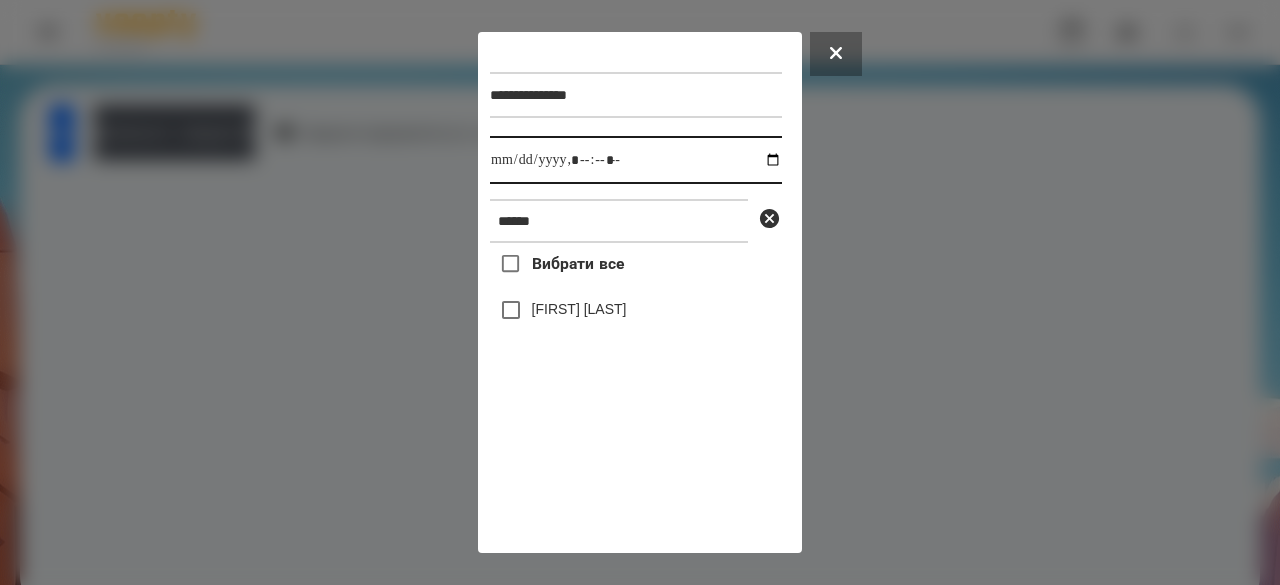click at bounding box center (636, 160) 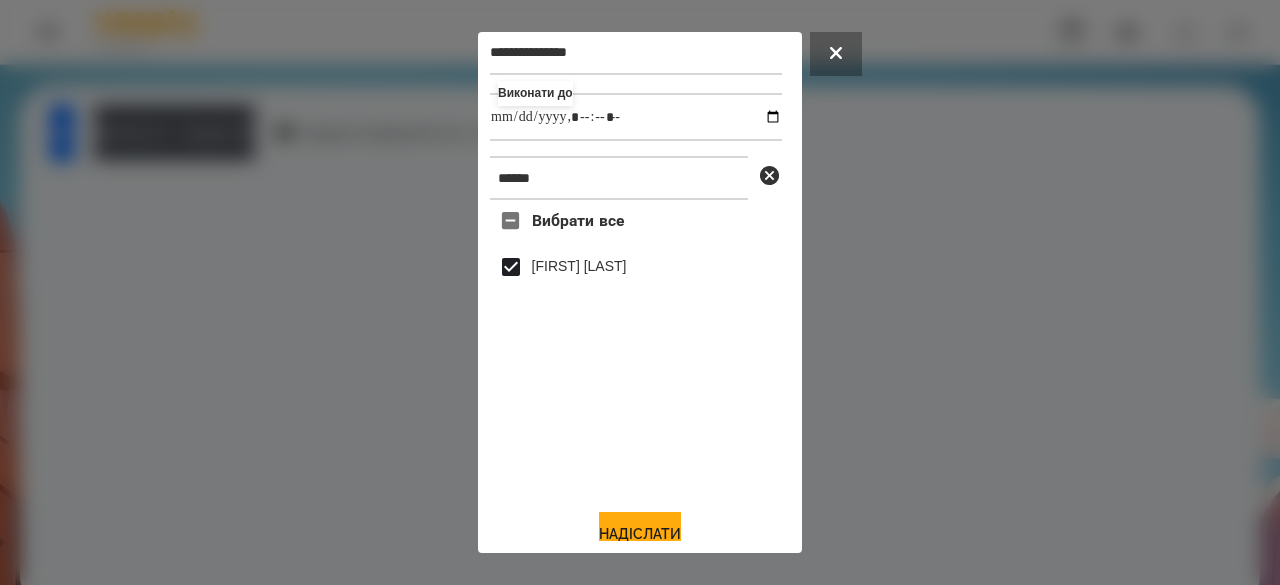 scroll, scrollTop: 66, scrollLeft: 0, axis: vertical 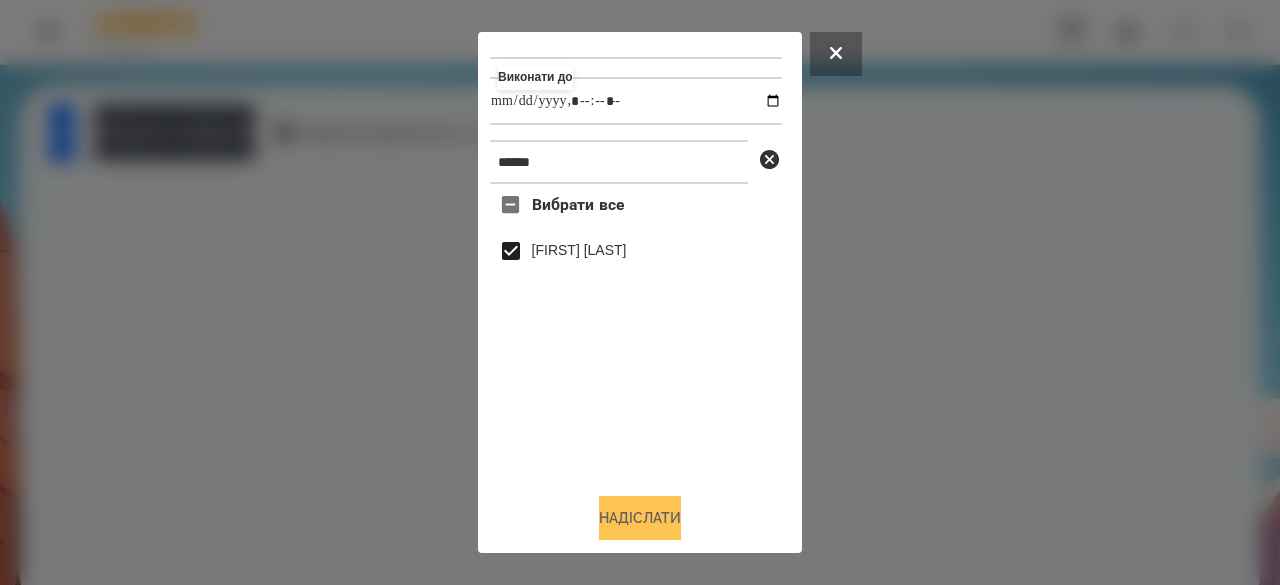 click on "Надіслати" at bounding box center [640, 518] 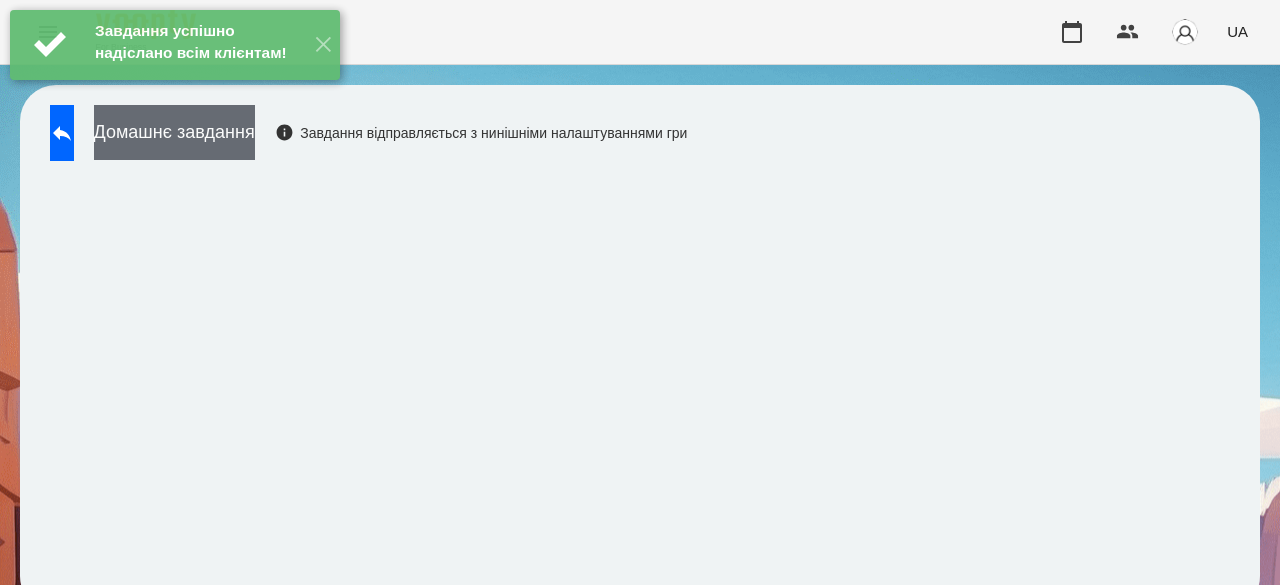 click on "Домашнє завдання" at bounding box center [174, 132] 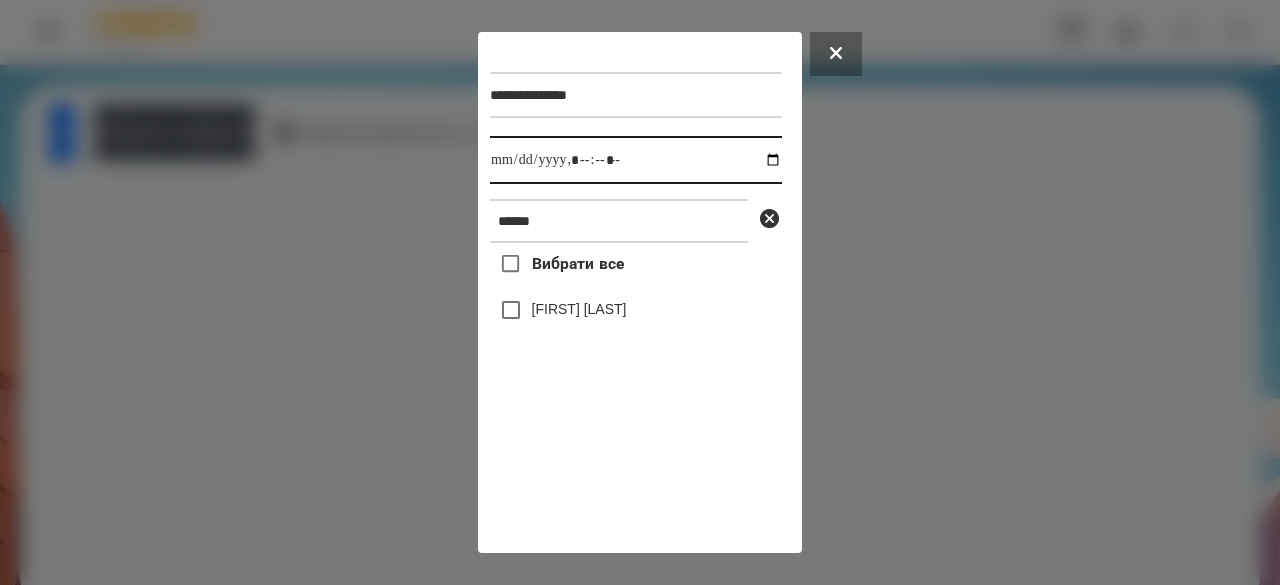 click at bounding box center [636, 160] 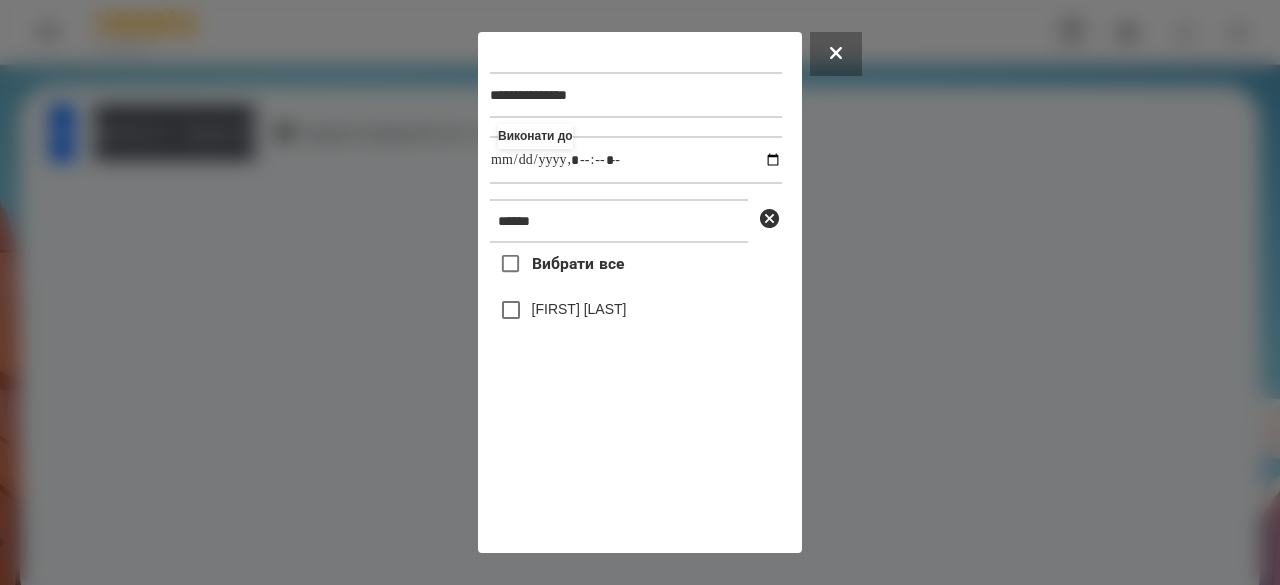 click on "[FIRST] [LAST]" at bounding box center [579, 309] 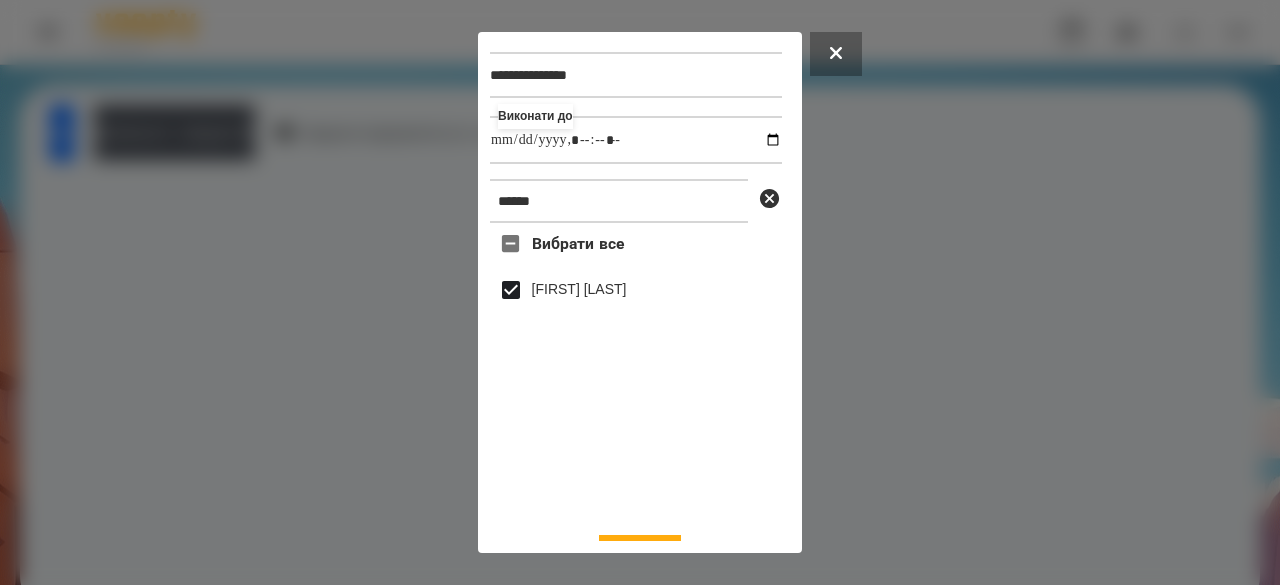 scroll, scrollTop: 0, scrollLeft: 0, axis: both 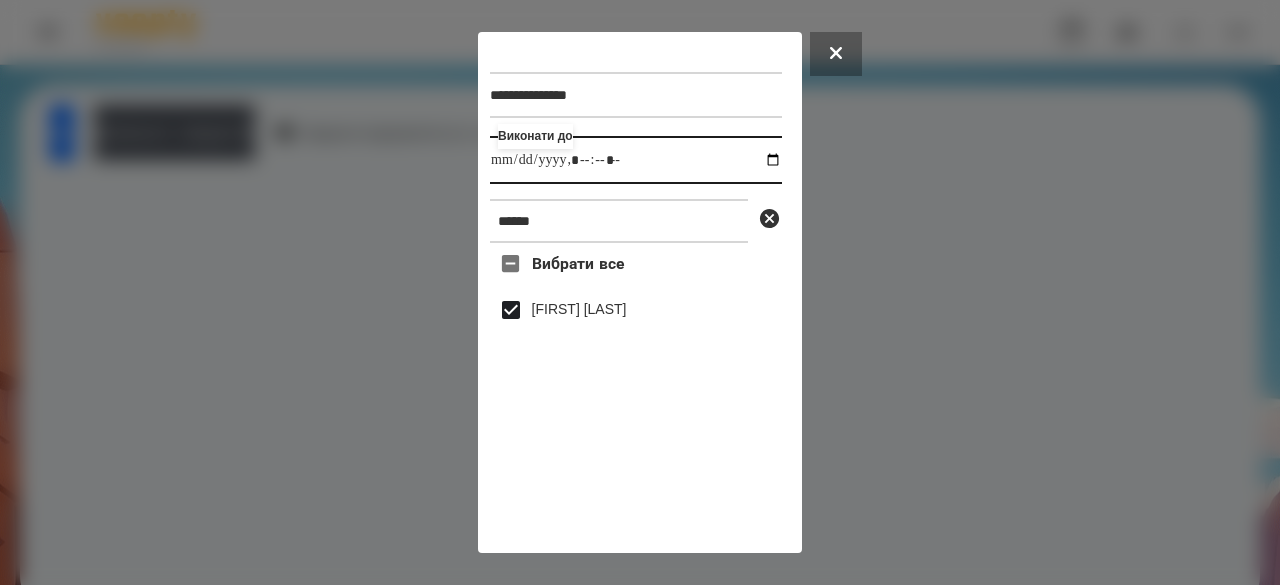 click at bounding box center [636, 160] 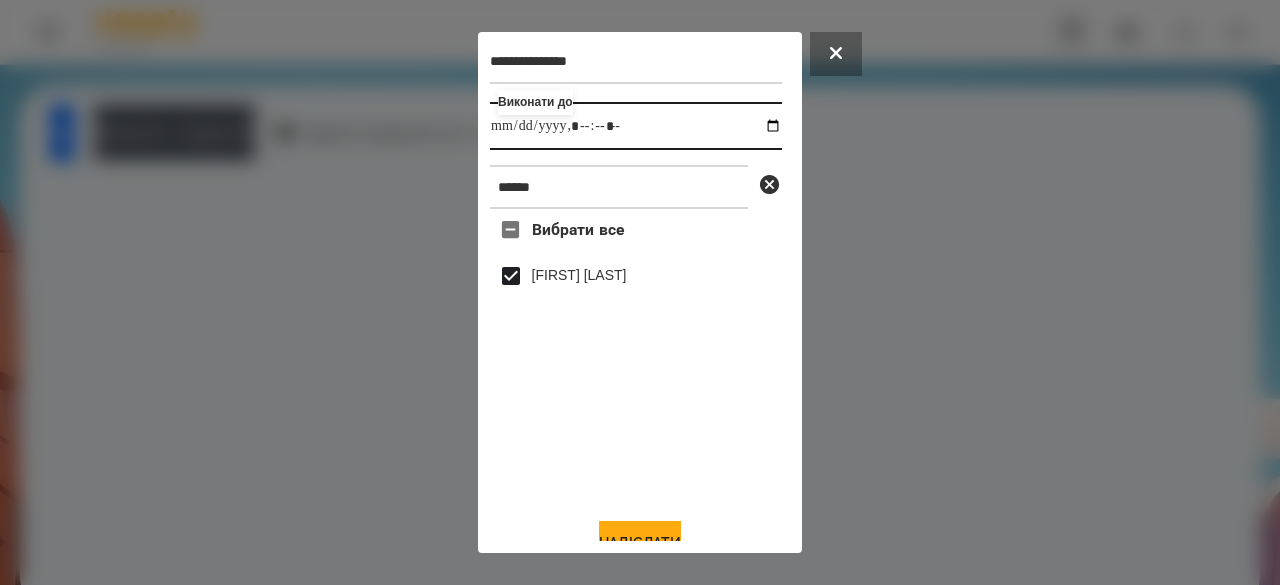 scroll, scrollTop: 66, scrollLeft: 0, axis: vertical 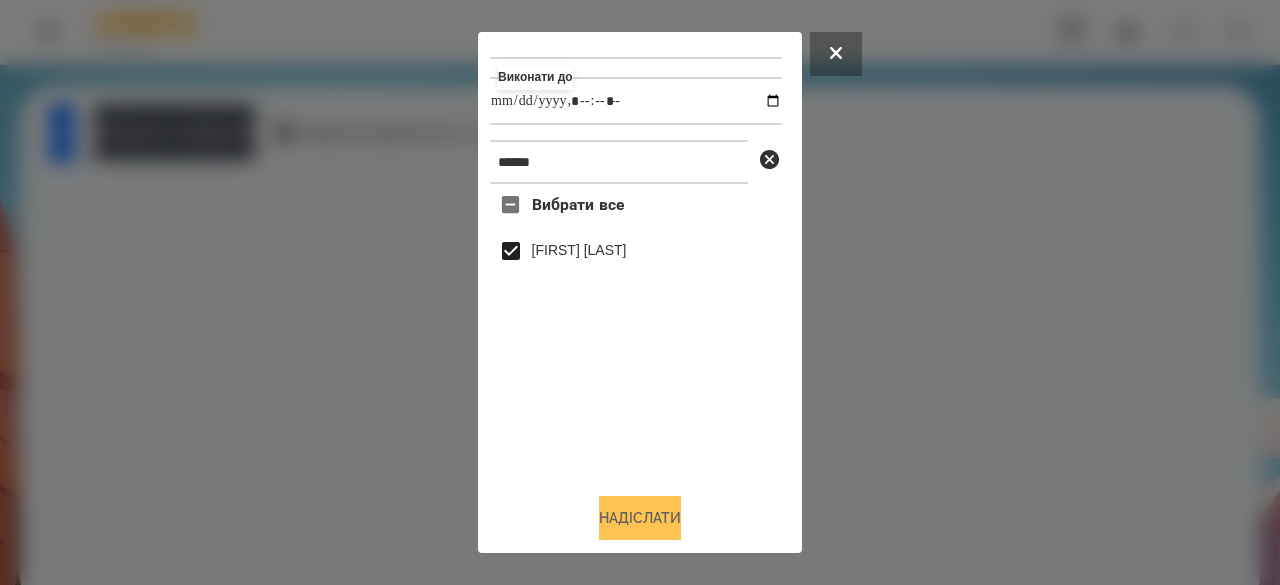 click on "Надіслати" at bounding box center (640, 518) 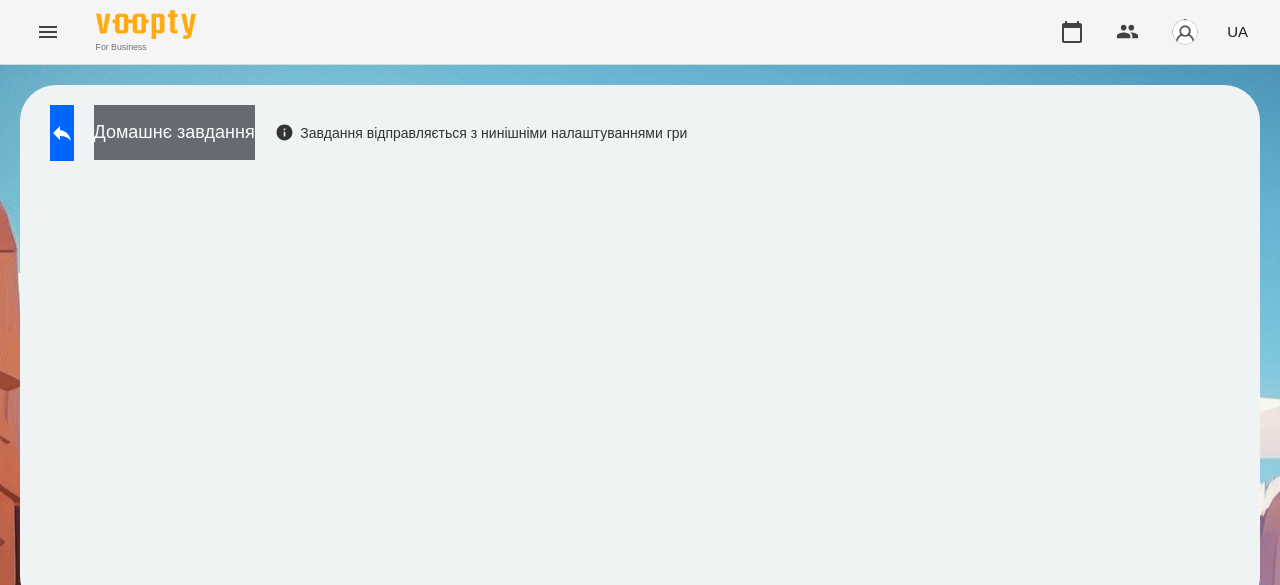 click on "Домашнє завдання" at bounding box center (174, 132) 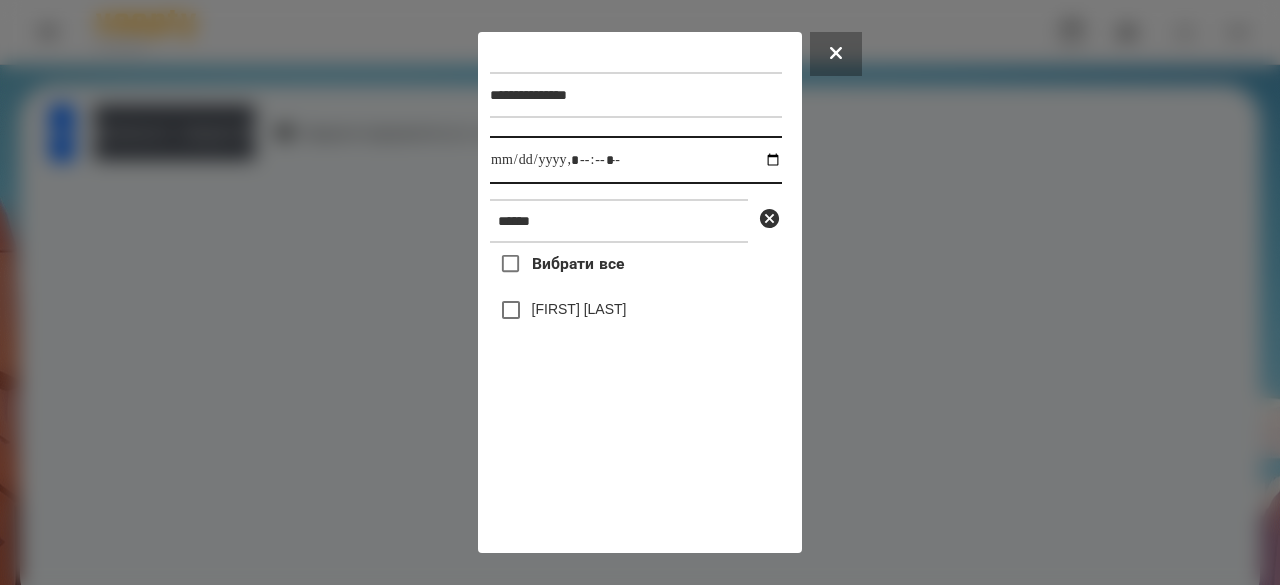 click at bounding box center (636, 160) 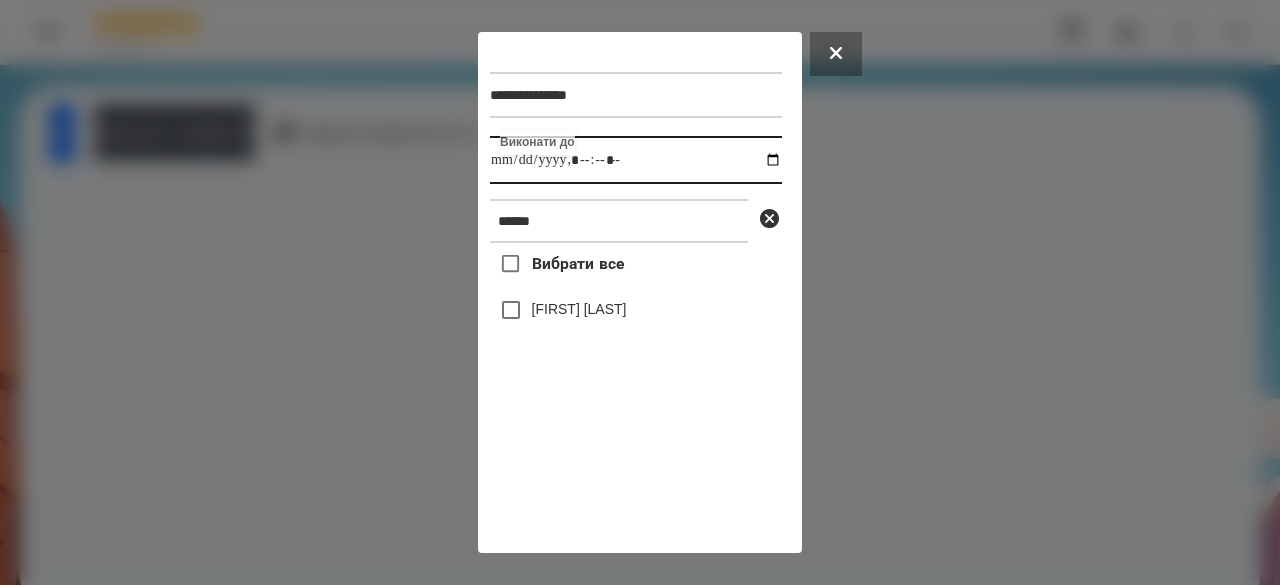 type on "**********" 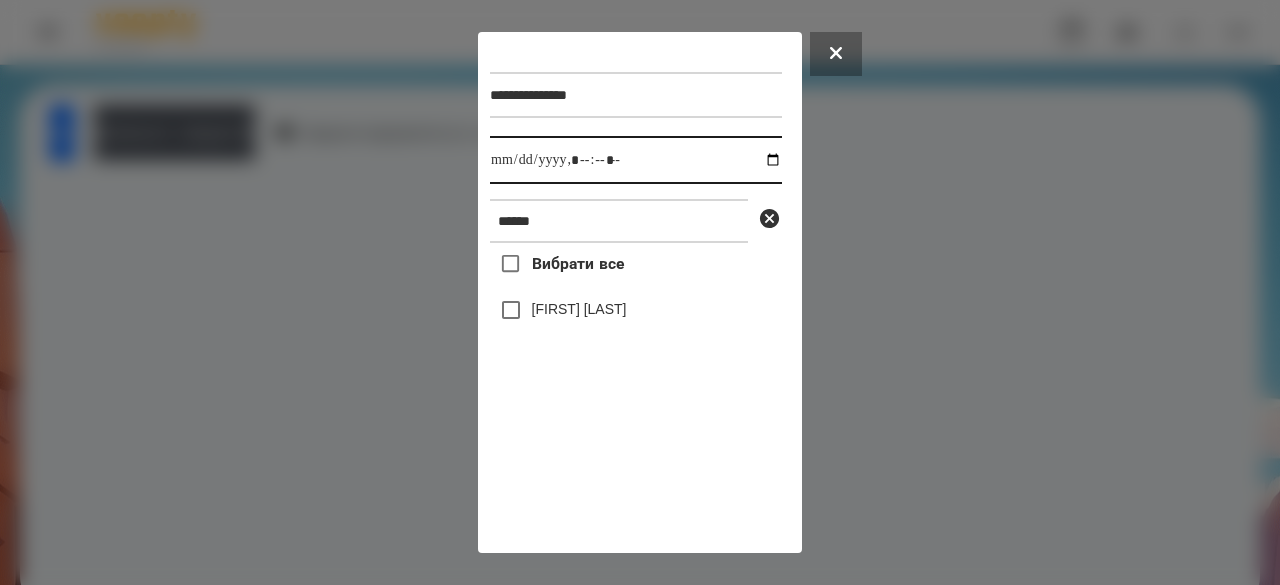 click at bounding box center [636, 160] 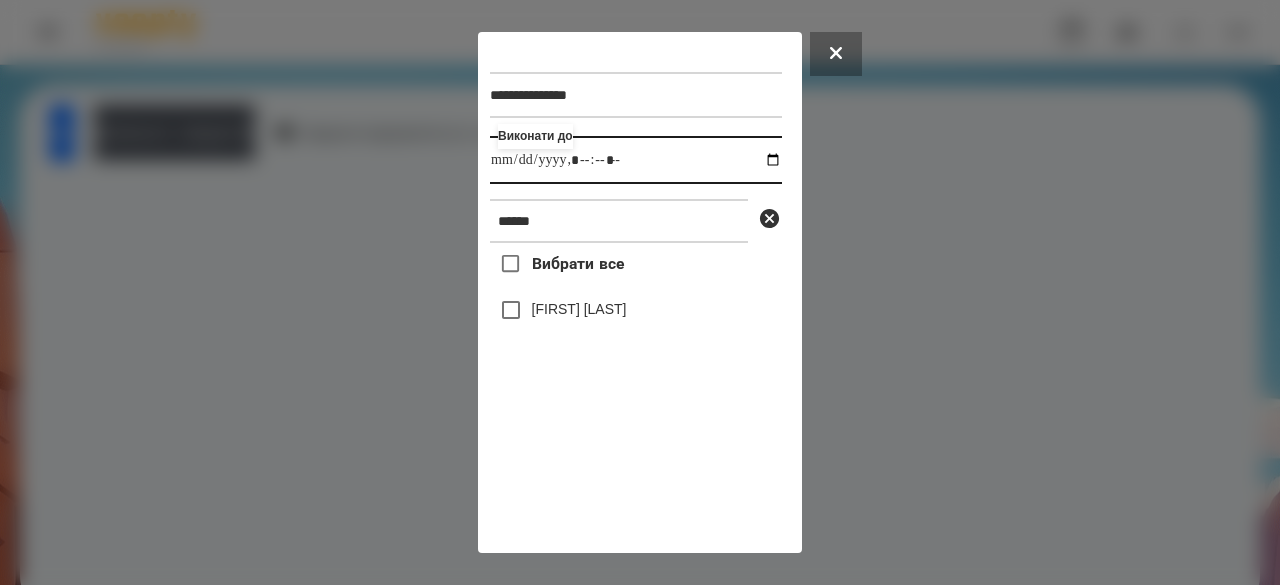 type on "**********" 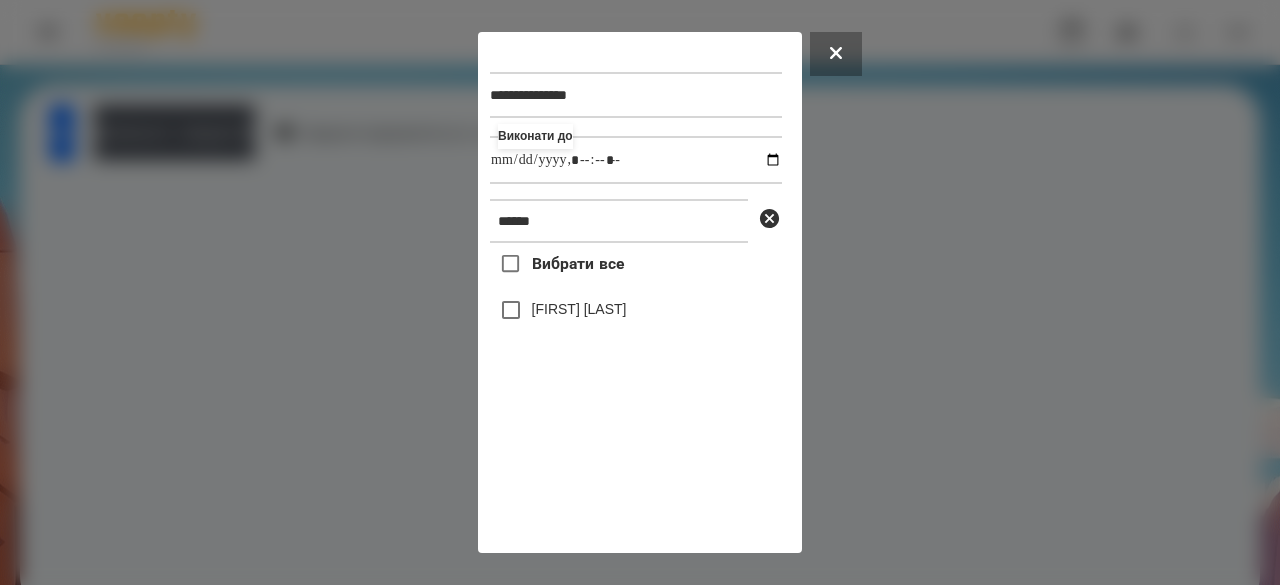 click on "[FIRST] [LAST]" at bounding box center (579, 309) 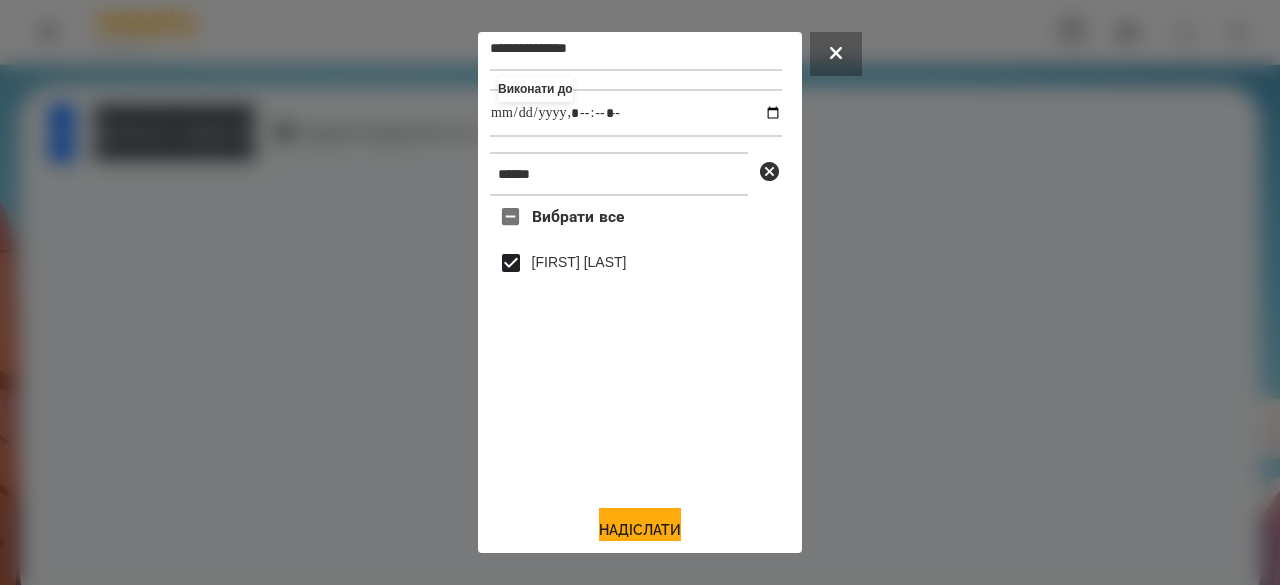 scroll, scrollTop: 66, scrollLeft: 0, axis: vertical 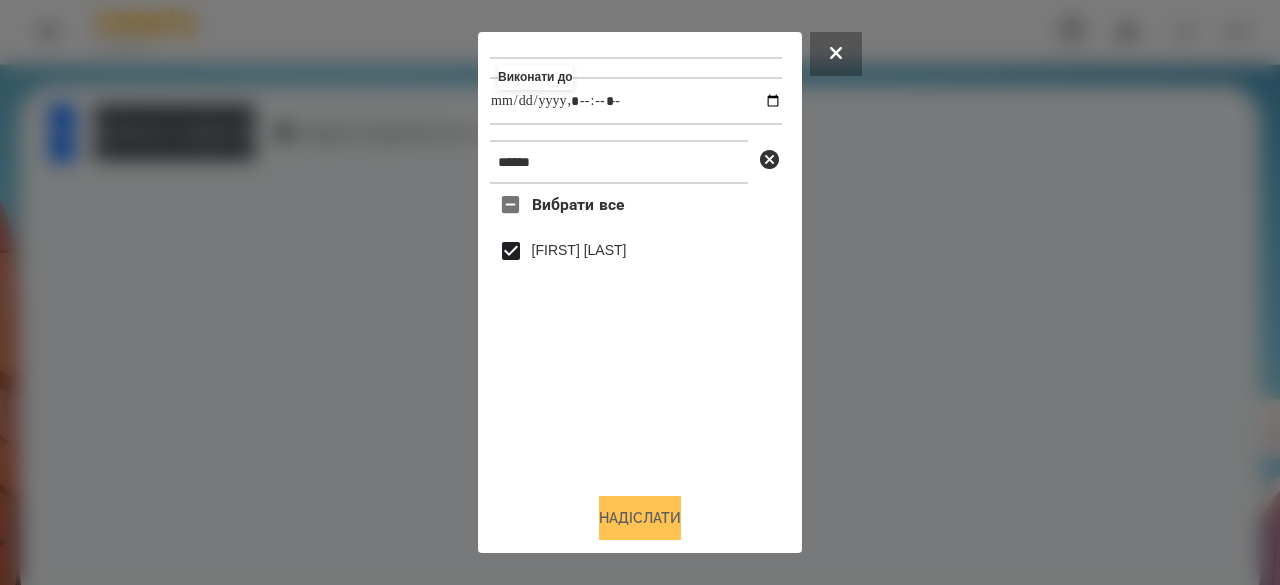 click on "Надіслати" at bounding box center [640, 518] 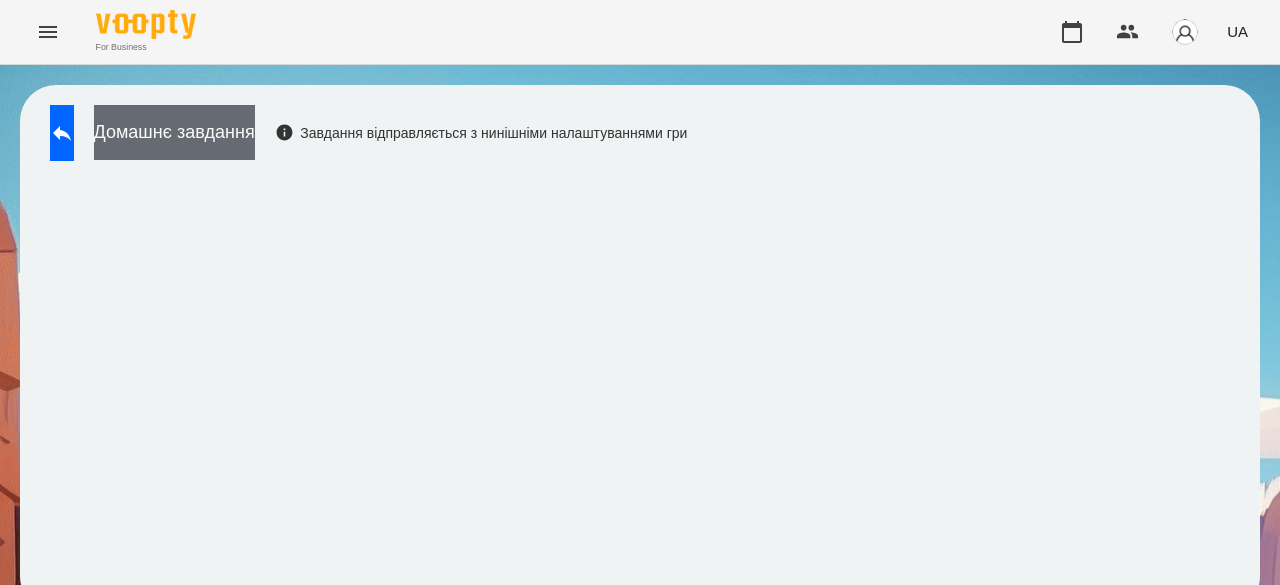 click on "Домашнє завдання" at bounding box center [174, 132] 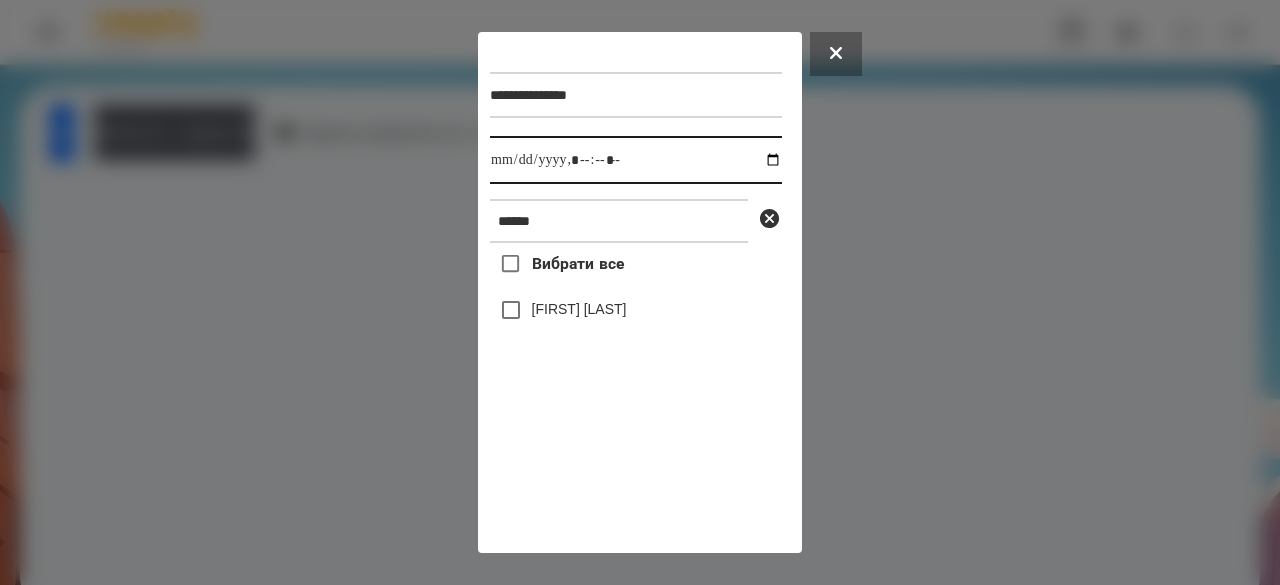 click at bounding box center (636, 160) 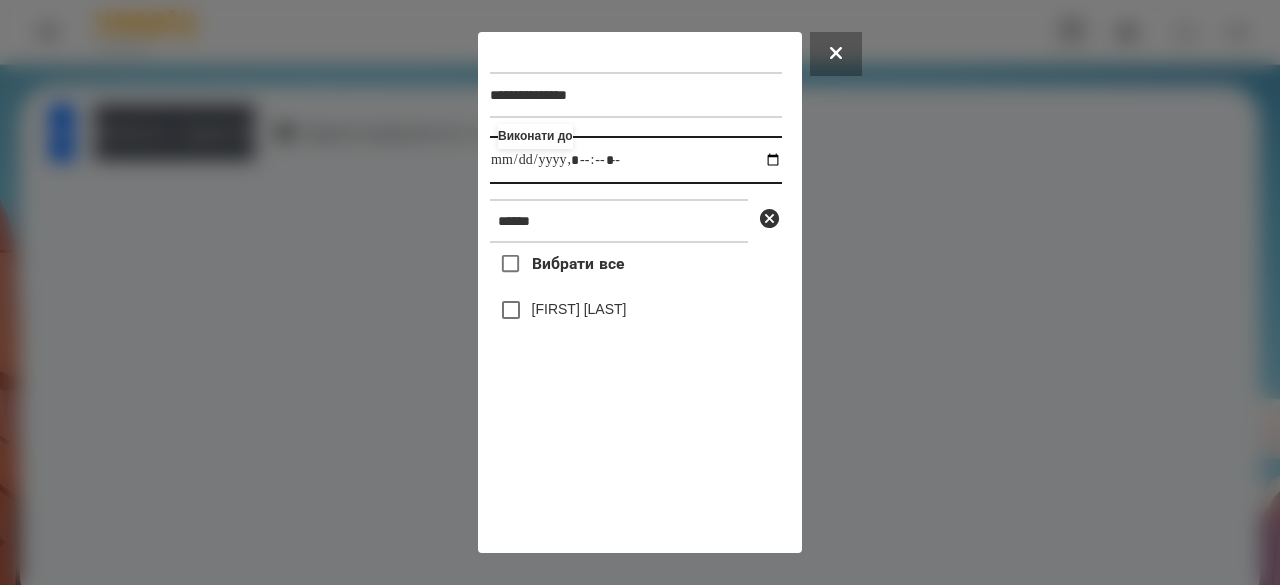 type on "**********" 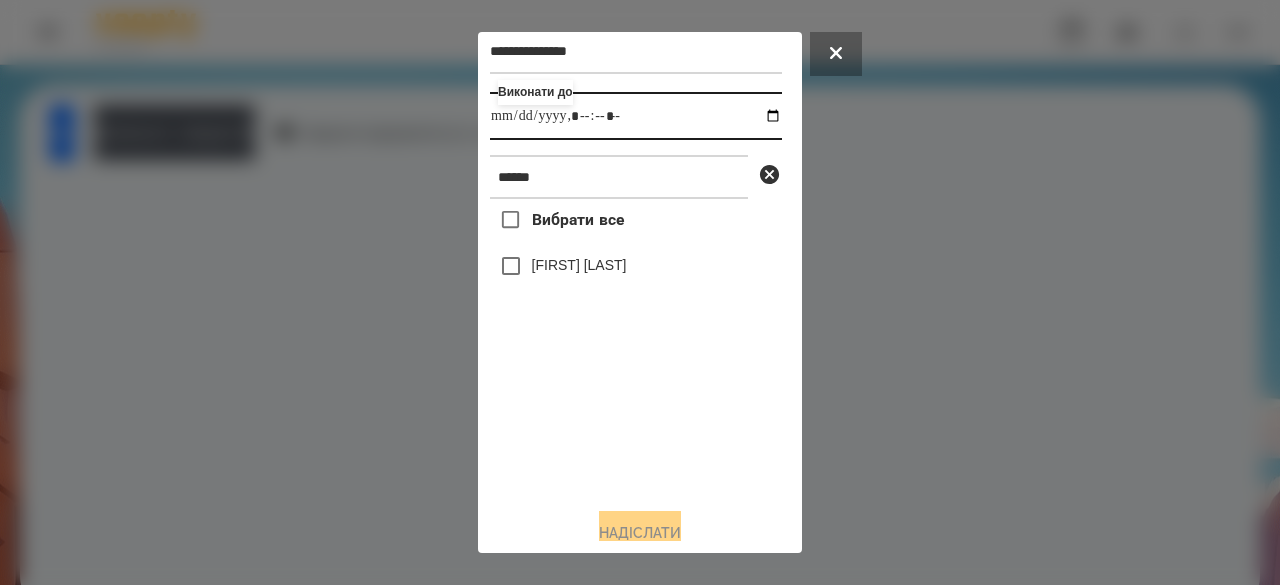 scroll, scrollTop: 66, scrollLeft: 0, axis: vertical 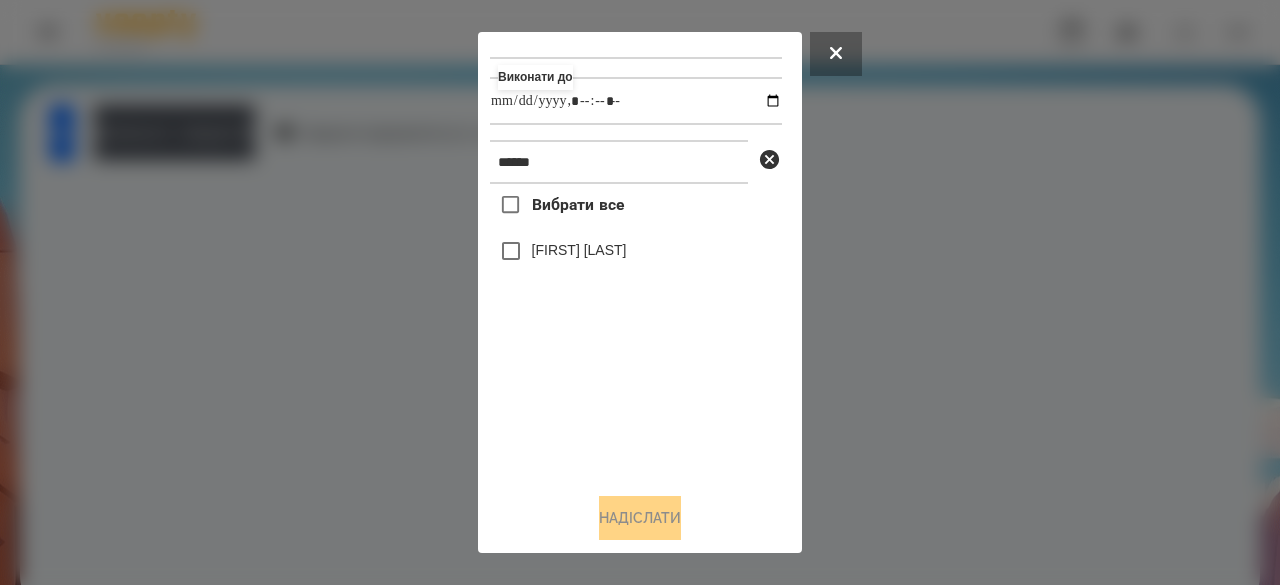 click on "[FIRST] [LAST]" at bounding box center [579, 250] 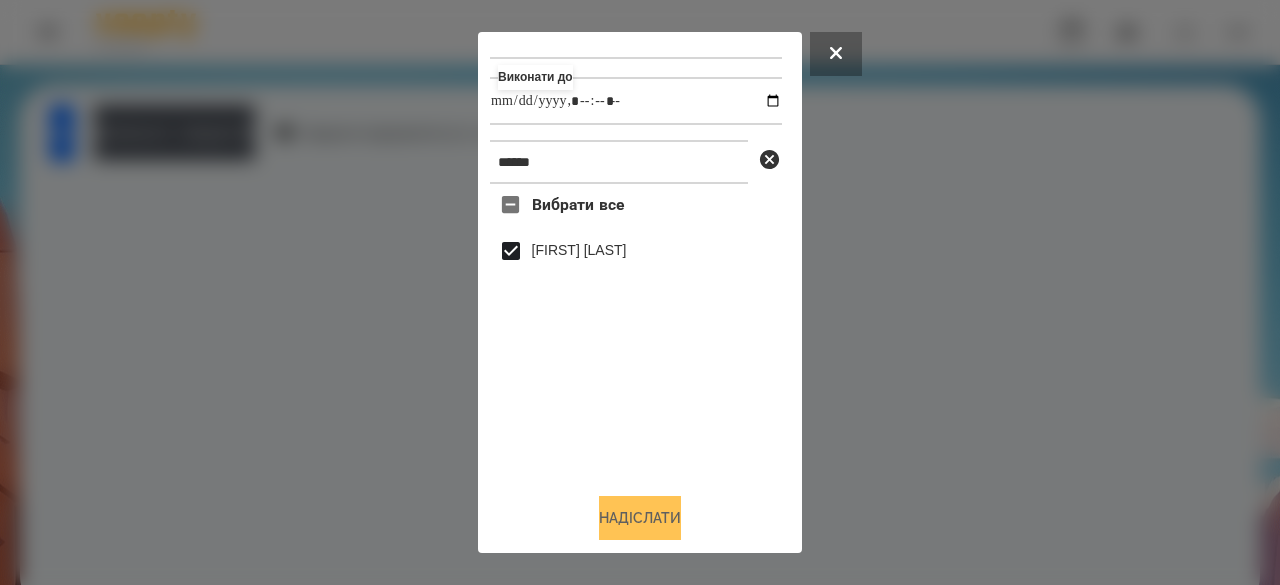 click on "Надіслати" at bounding box center [640, 518] 